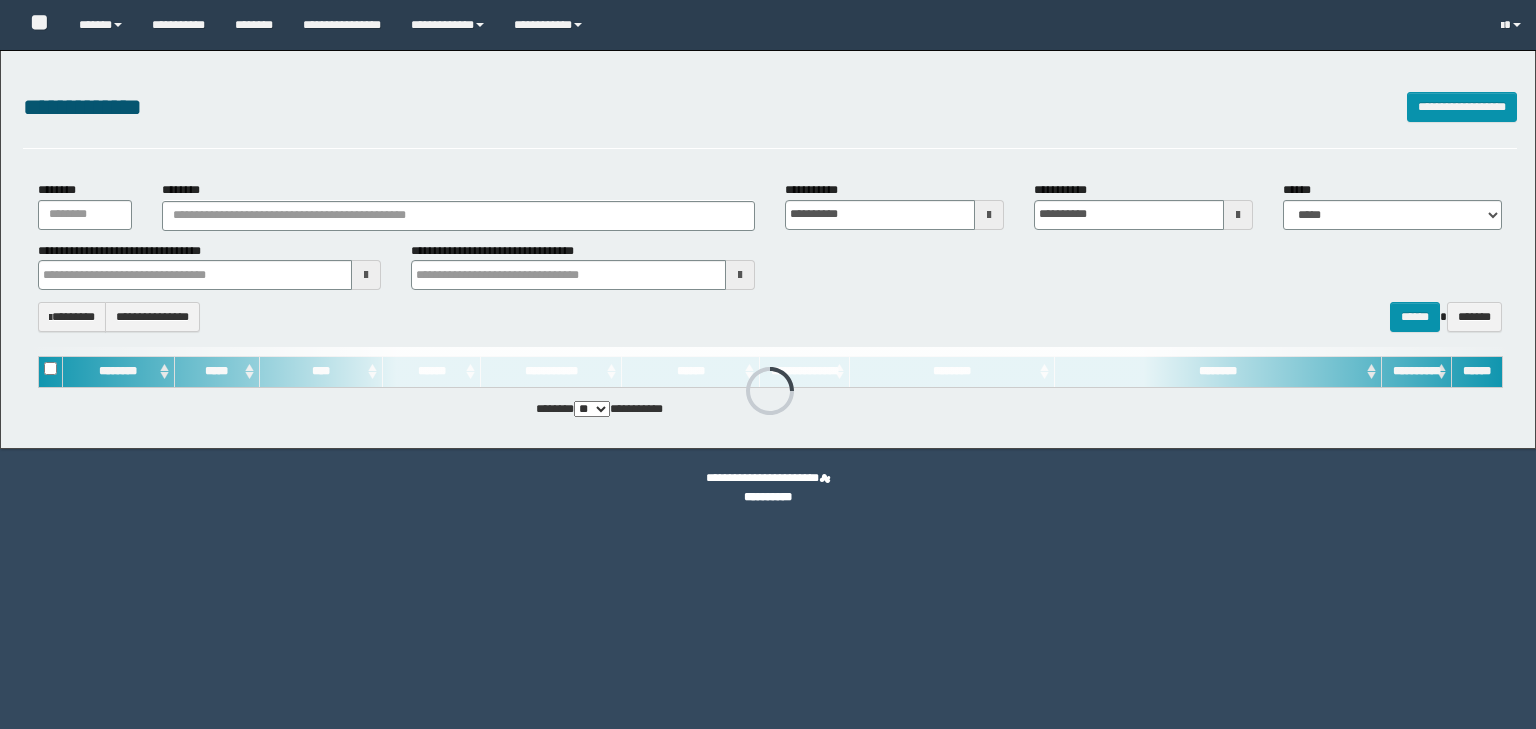 scroll, scrollTop: 0, scrollLeft: 0, axis: both 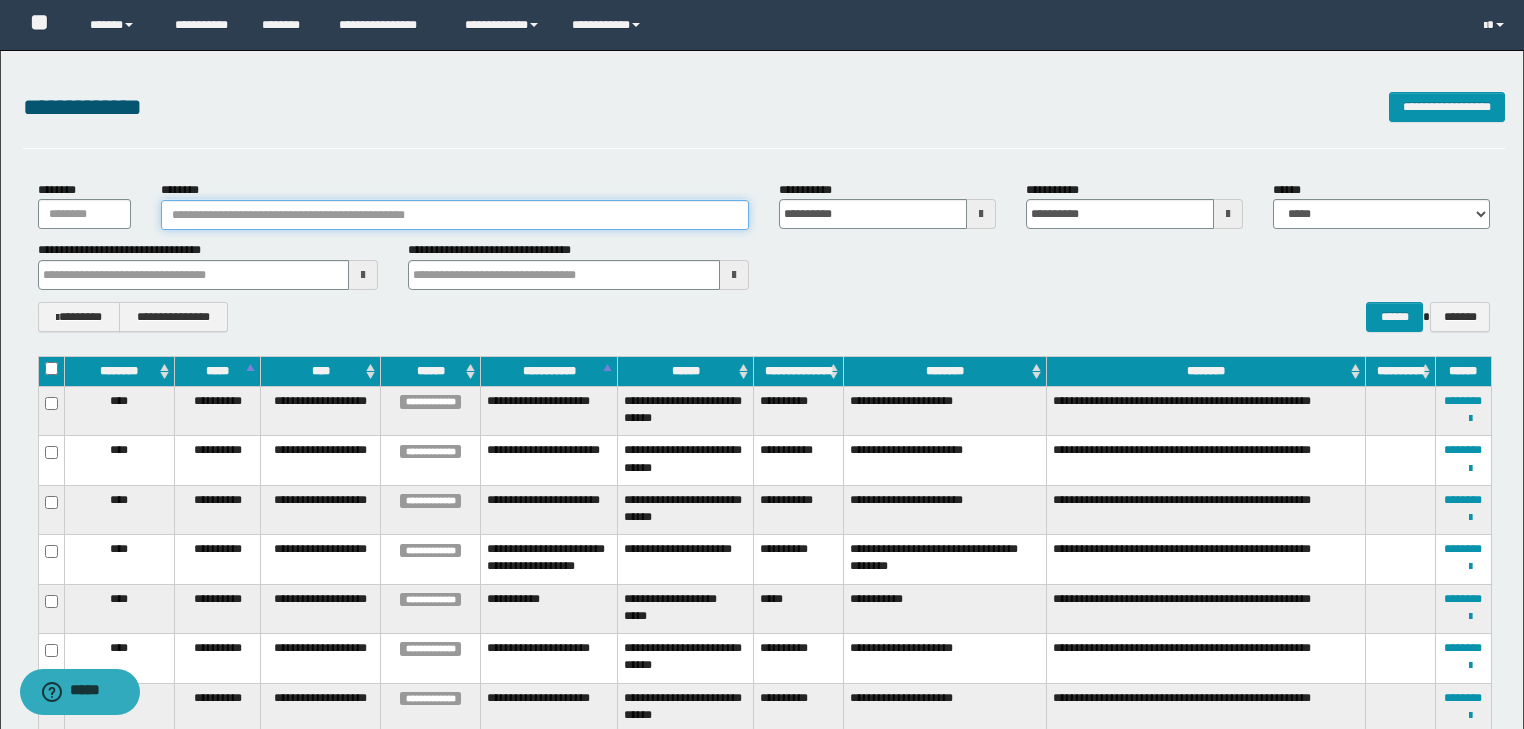 click on "********" at bounding box center [455, 215] 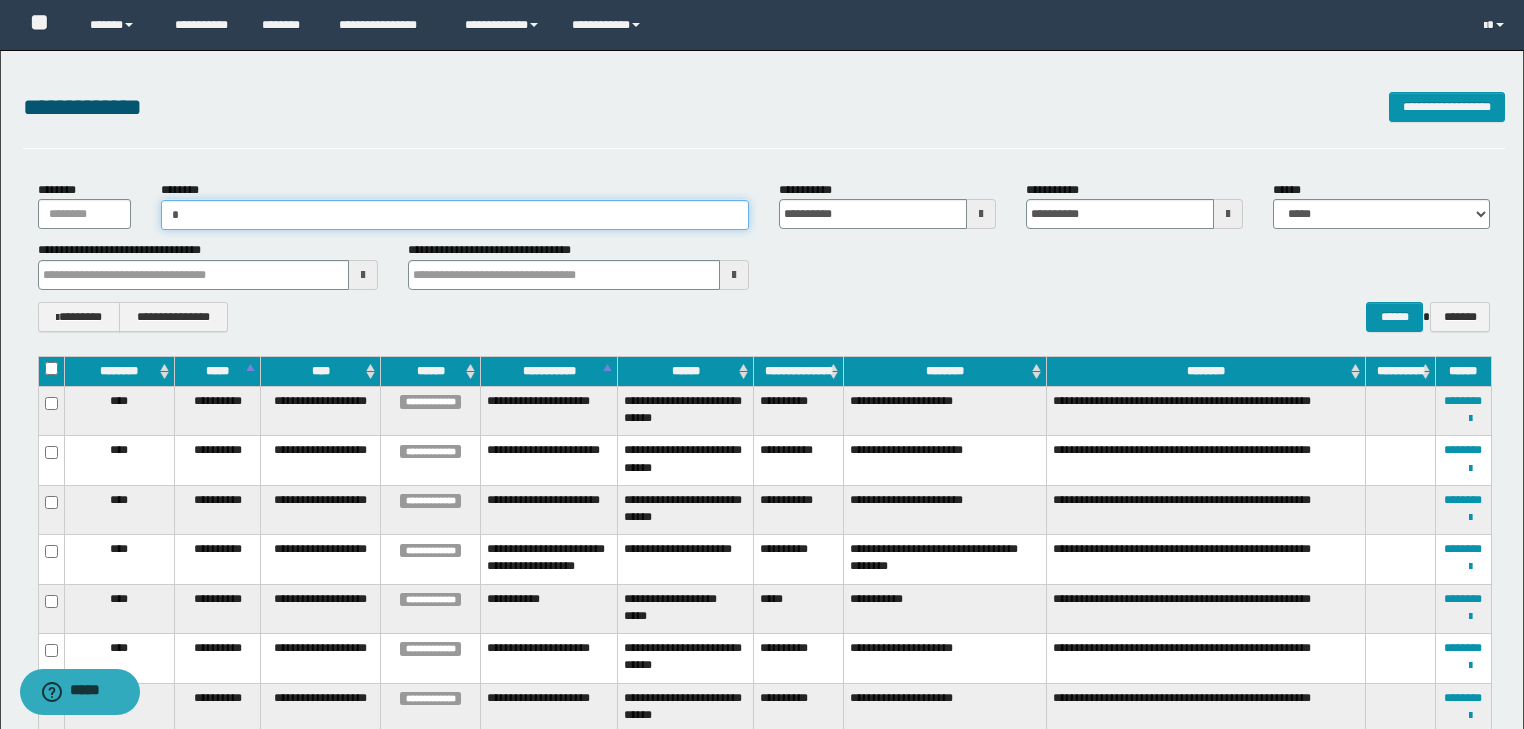 paste on "*********" 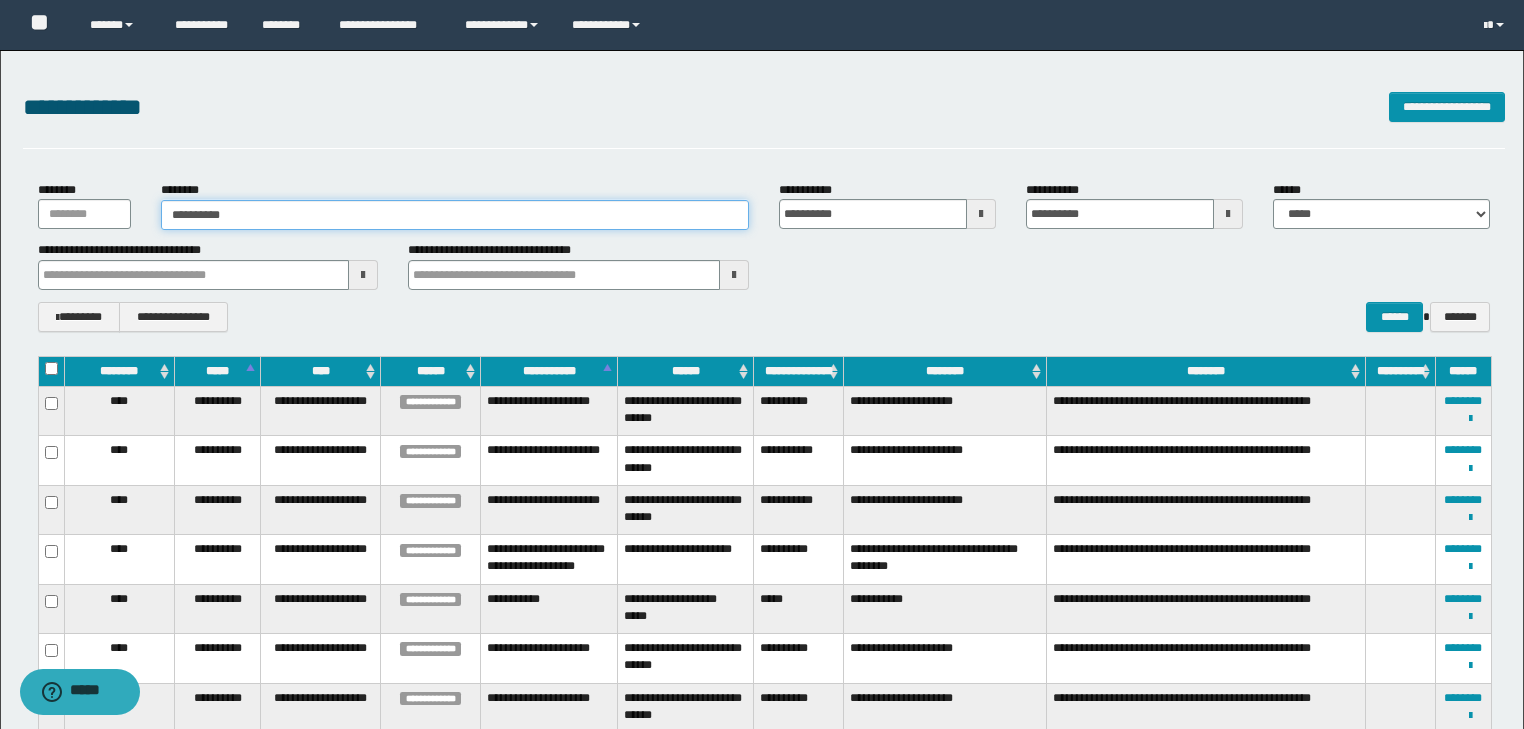 type on "**********" 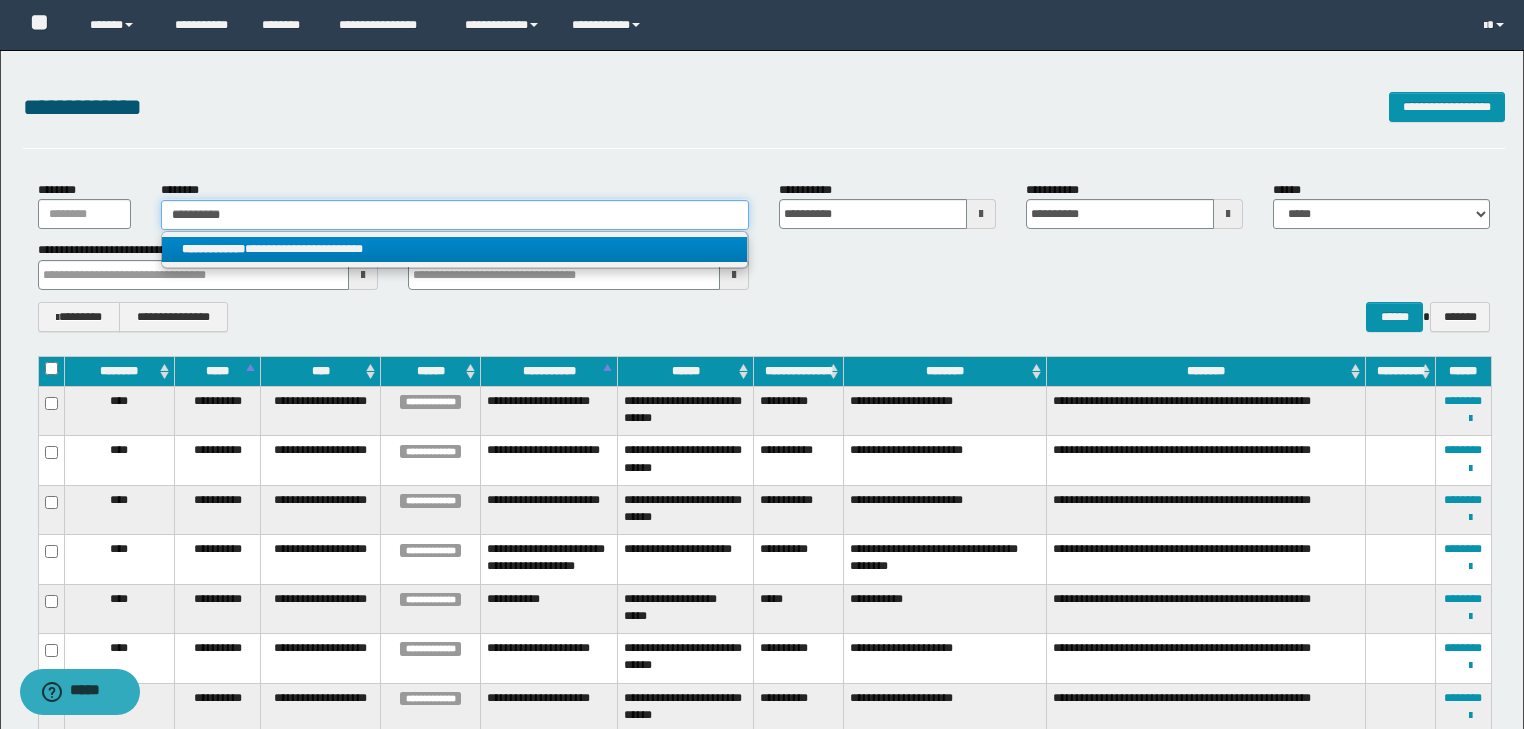 type on "**********" 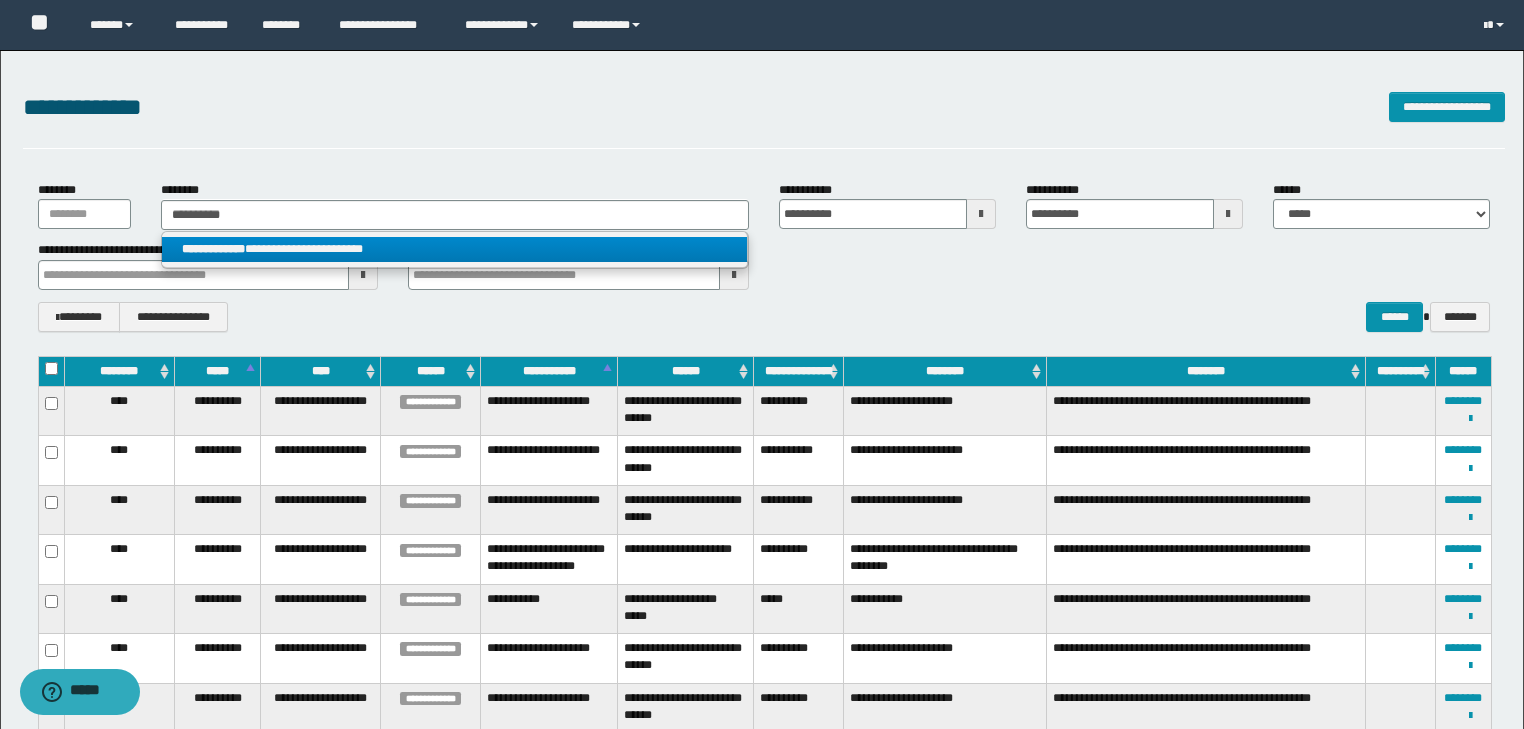 click on "**********" at bounding box center (454, 249) 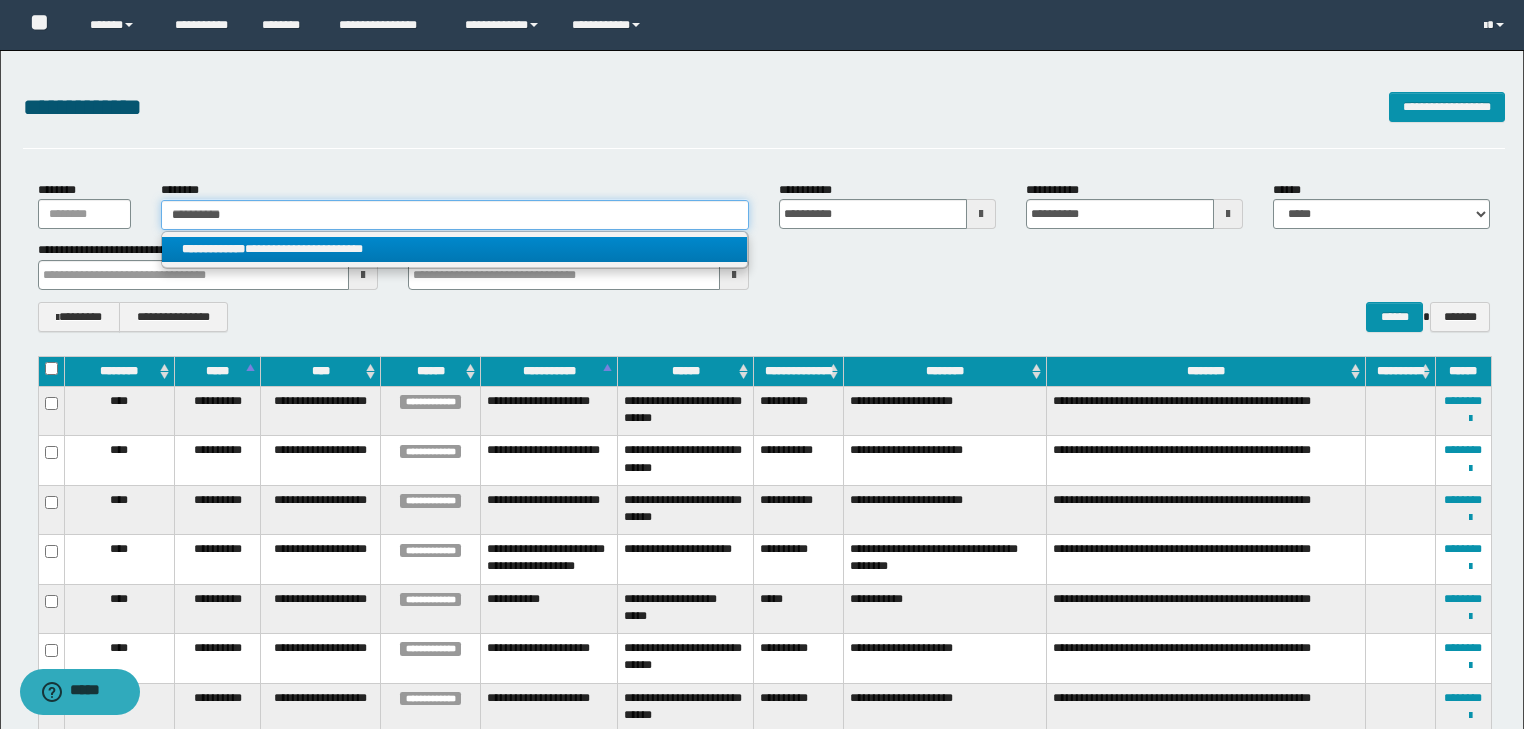 type 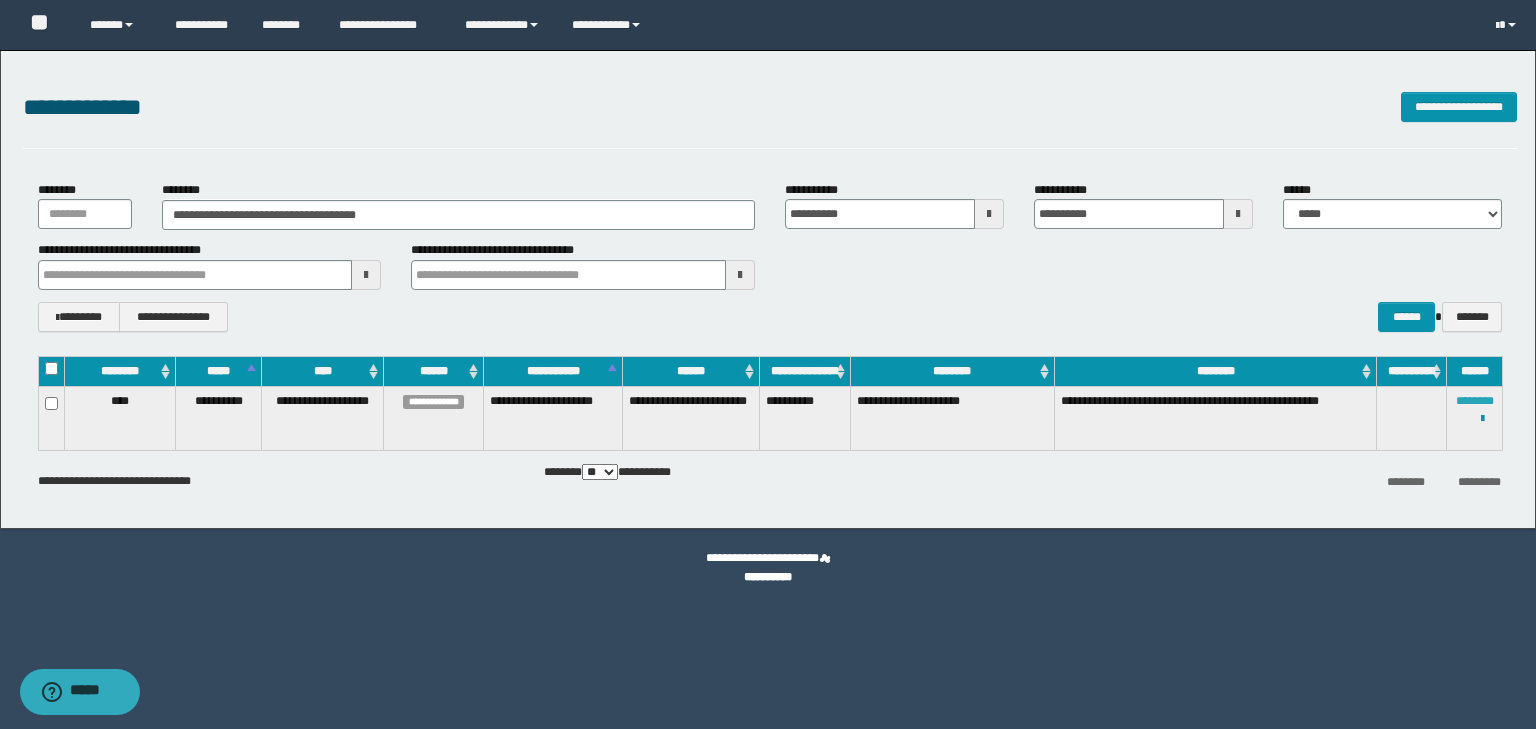 click on "********" at bounding box center (1475, 401) 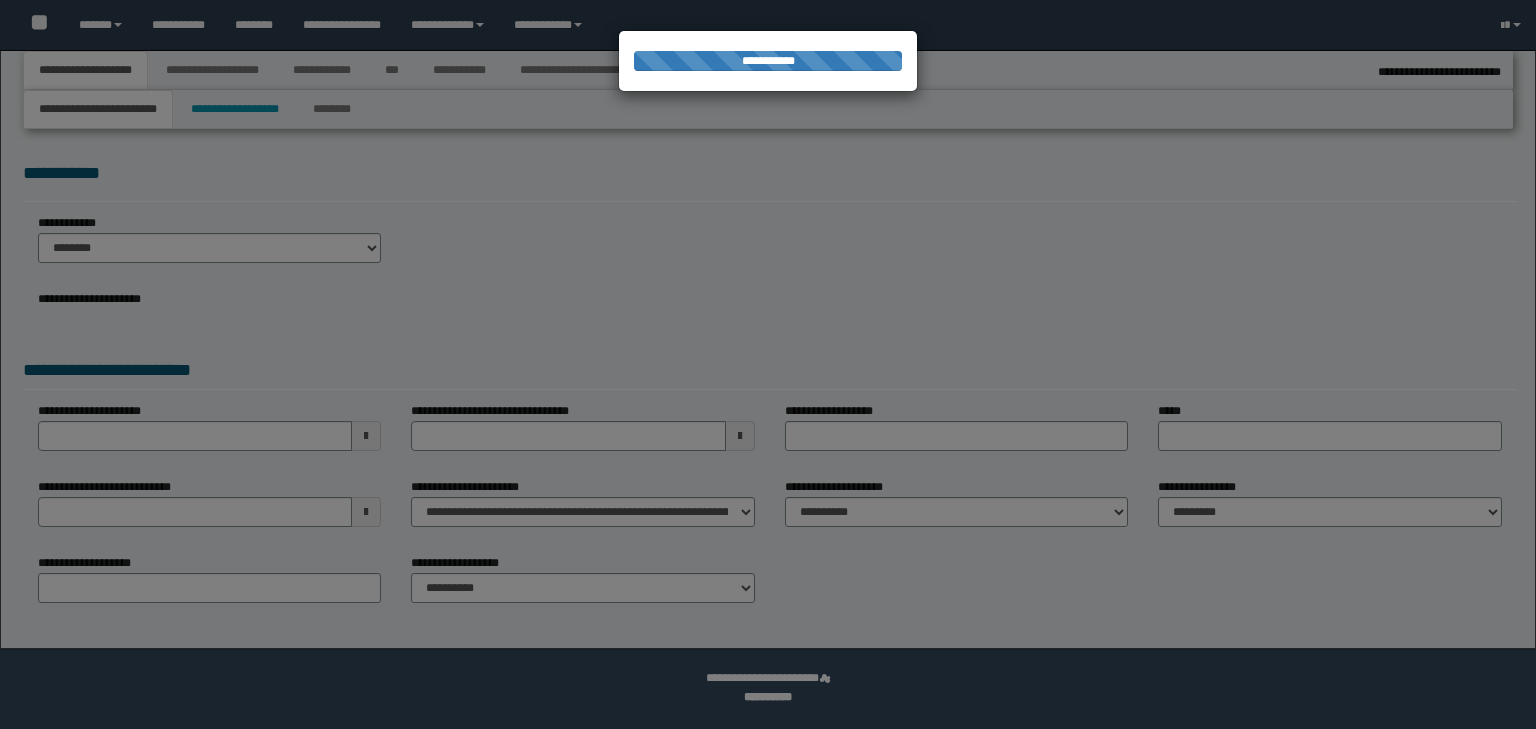 select on "*" 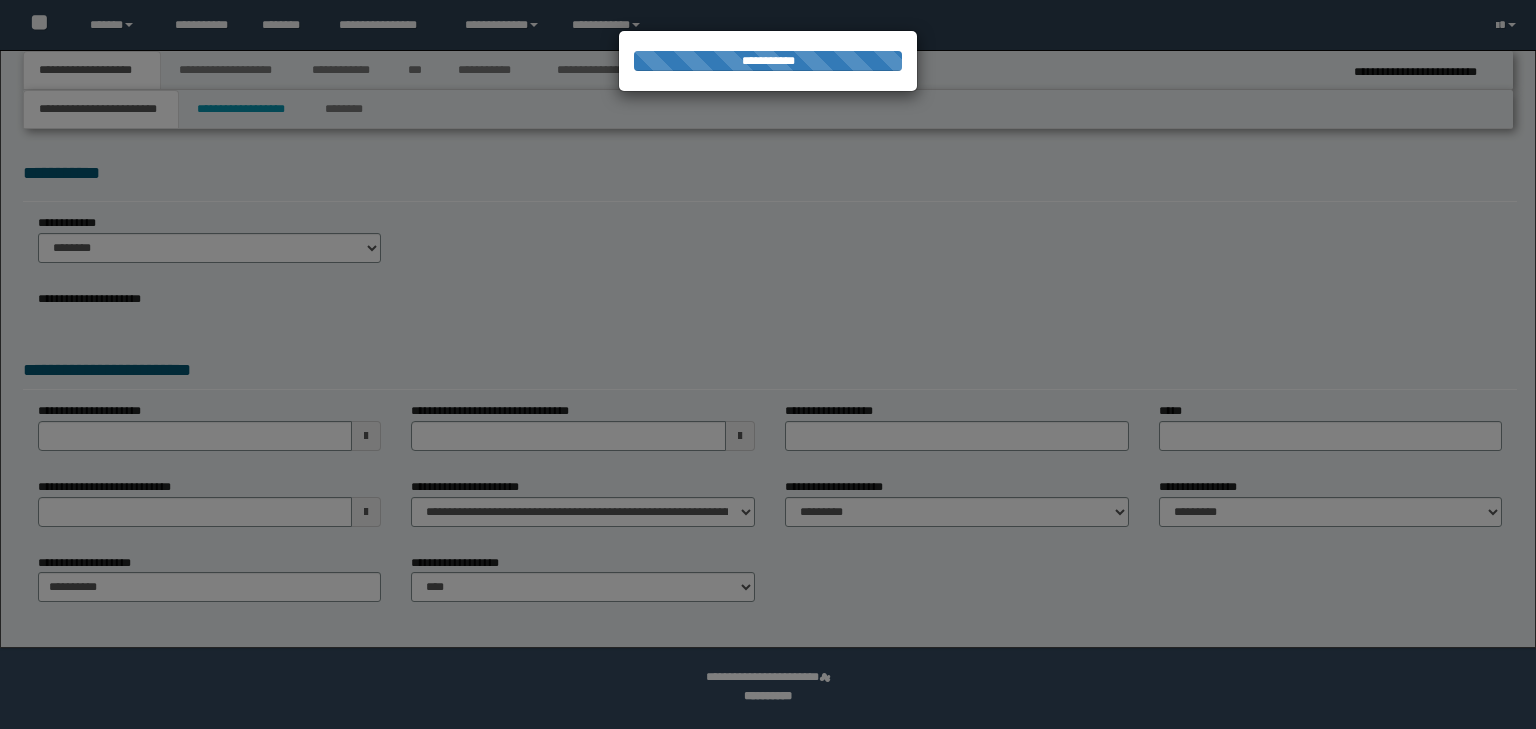 scroll, scrollTop: 0, scrollLeft: 0, axis: both 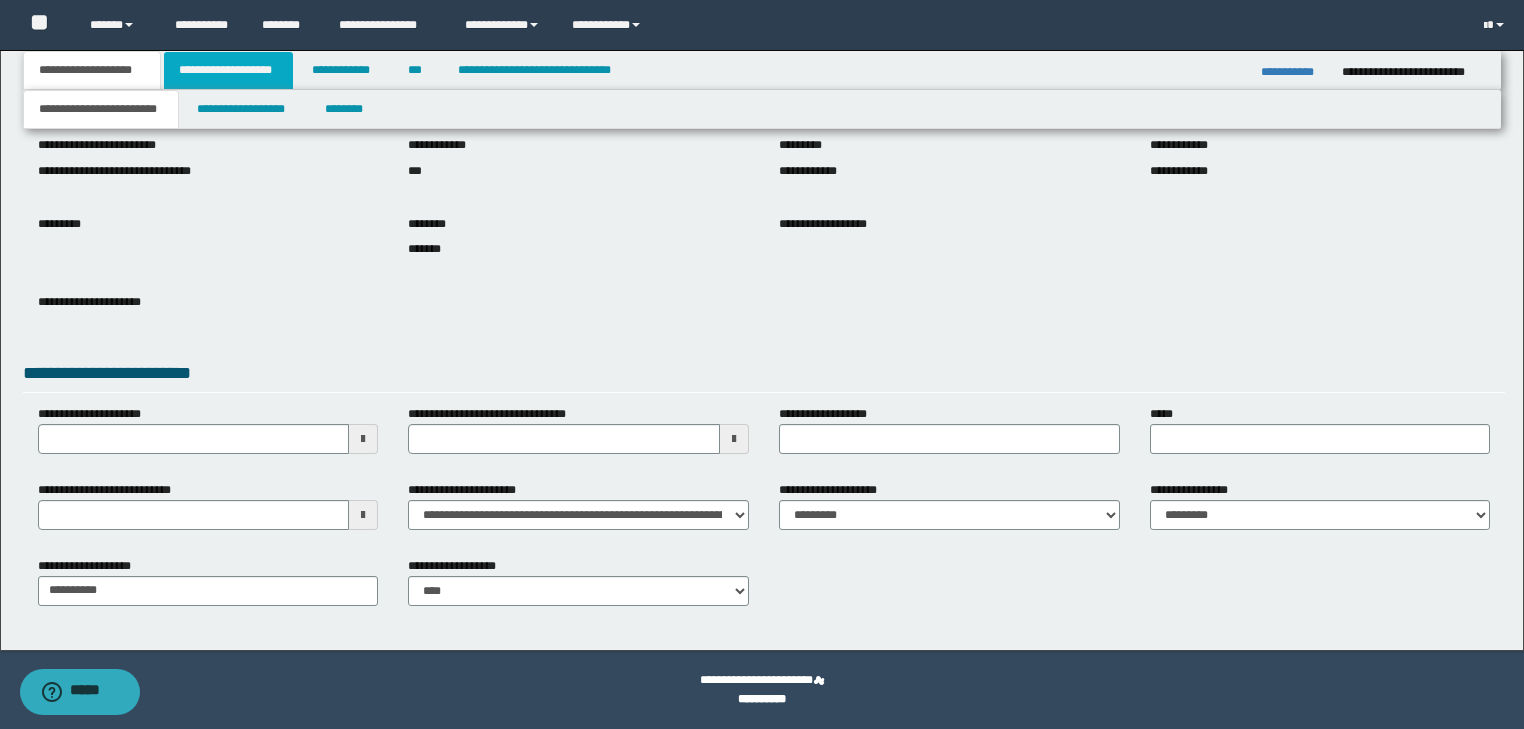 click on "**********" at bounding box center [228, 70] 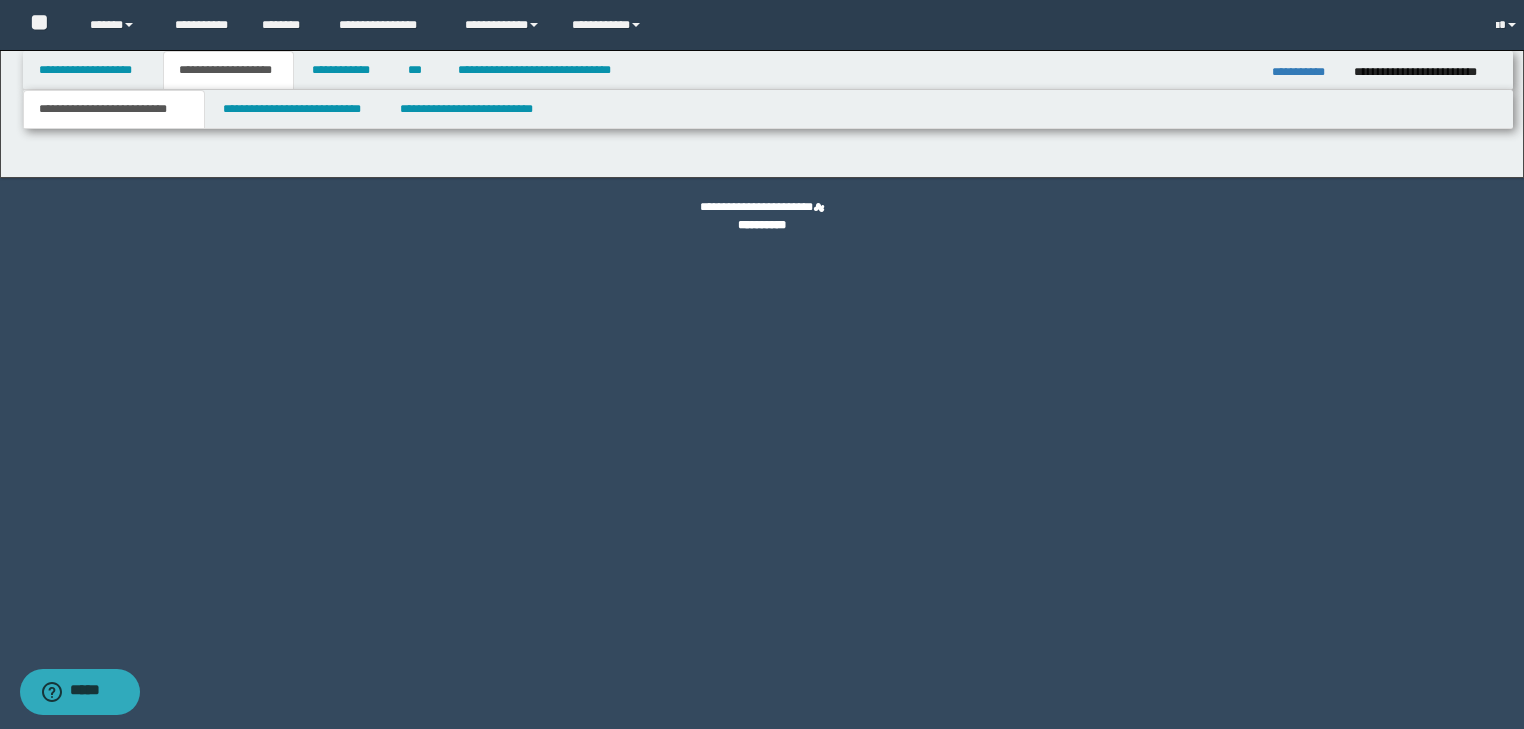 scroll, scrollTop: 0, scrollLeft: 0, axis: both 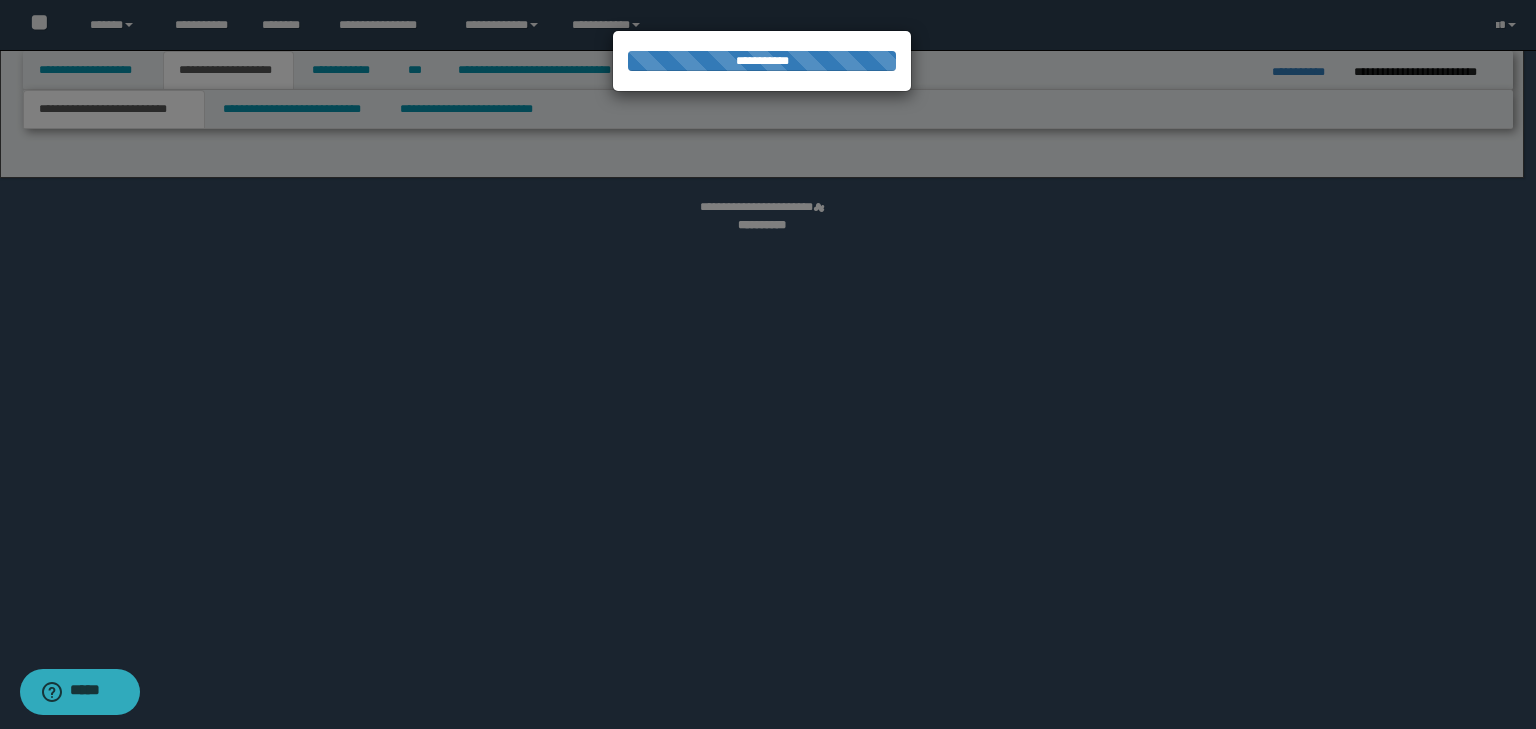click at bounding box center (768, 364) 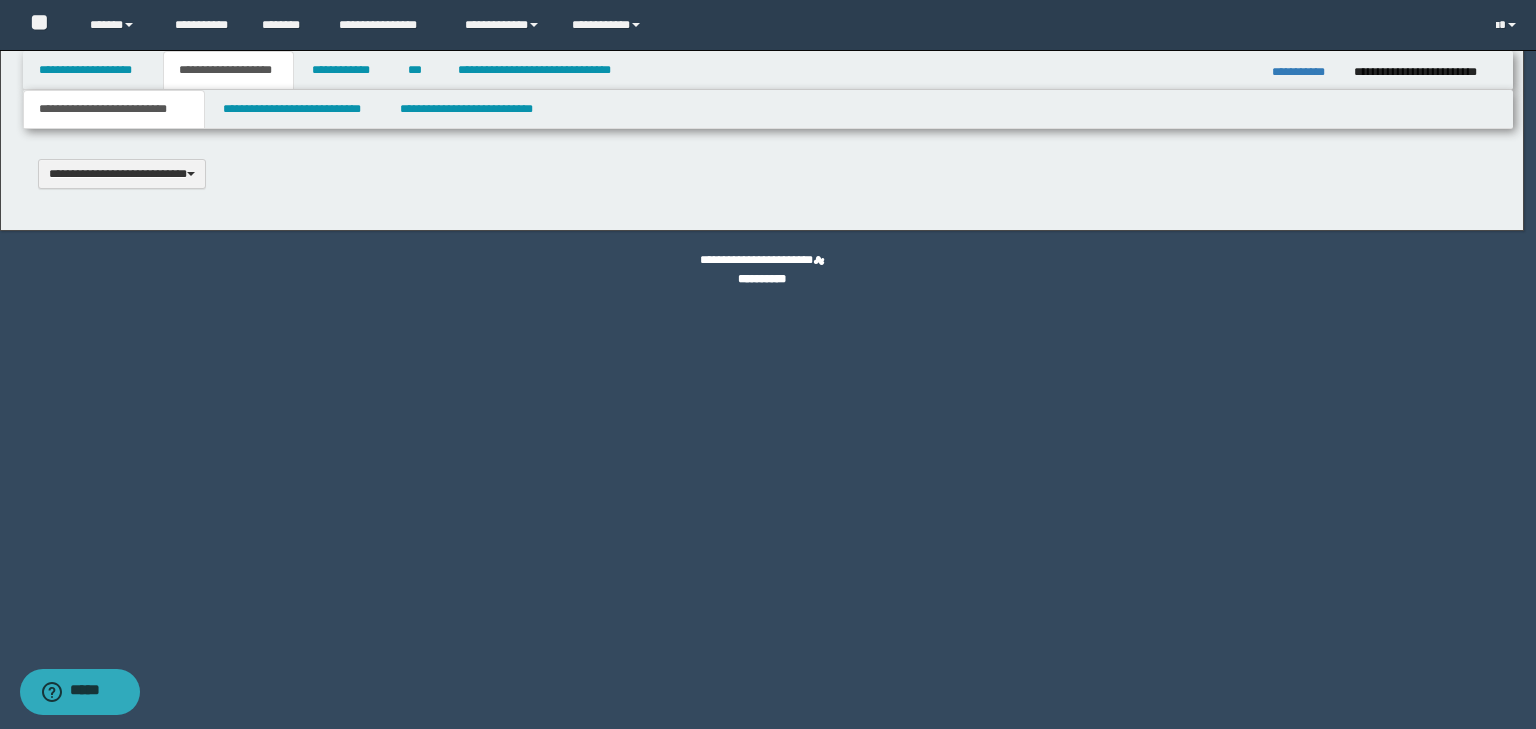 type 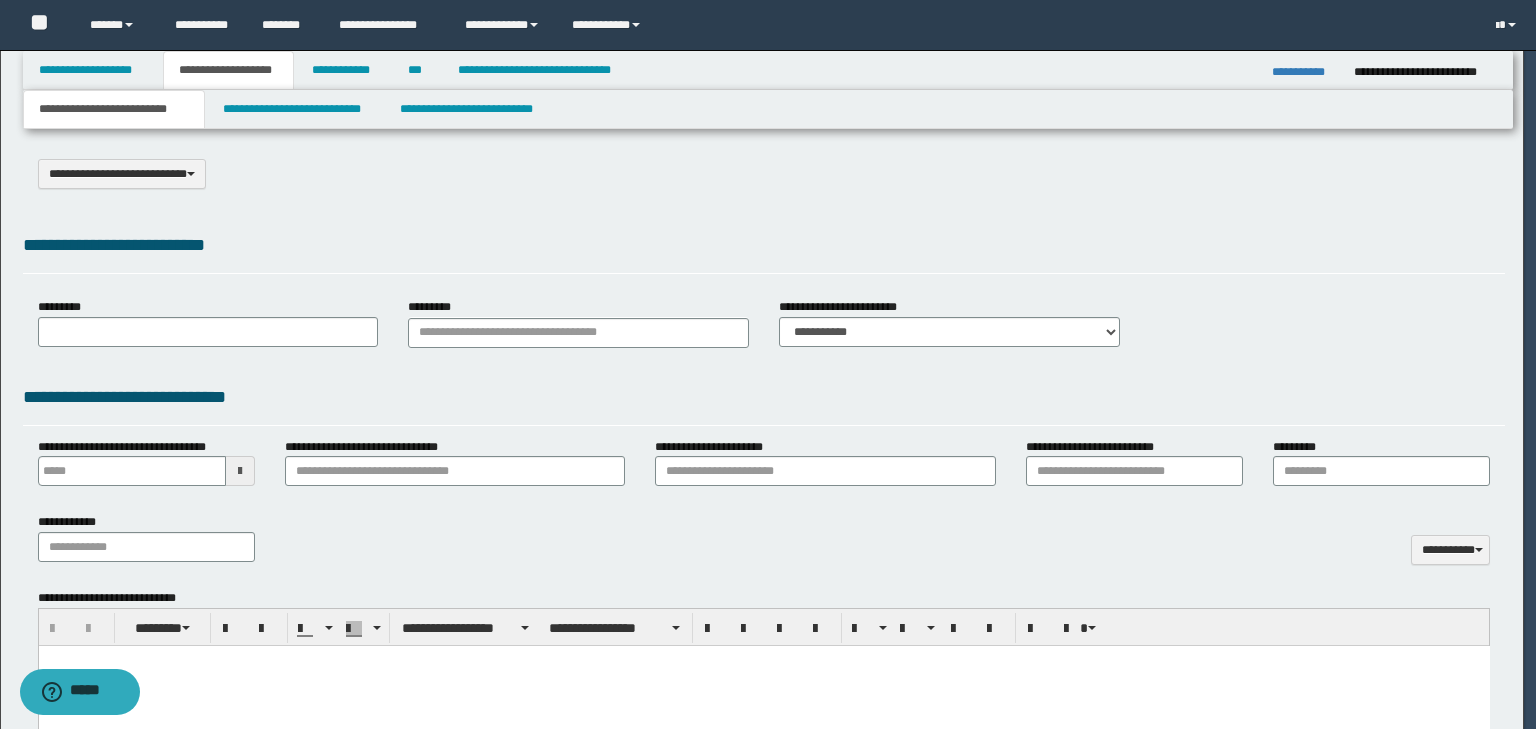 select on "*" 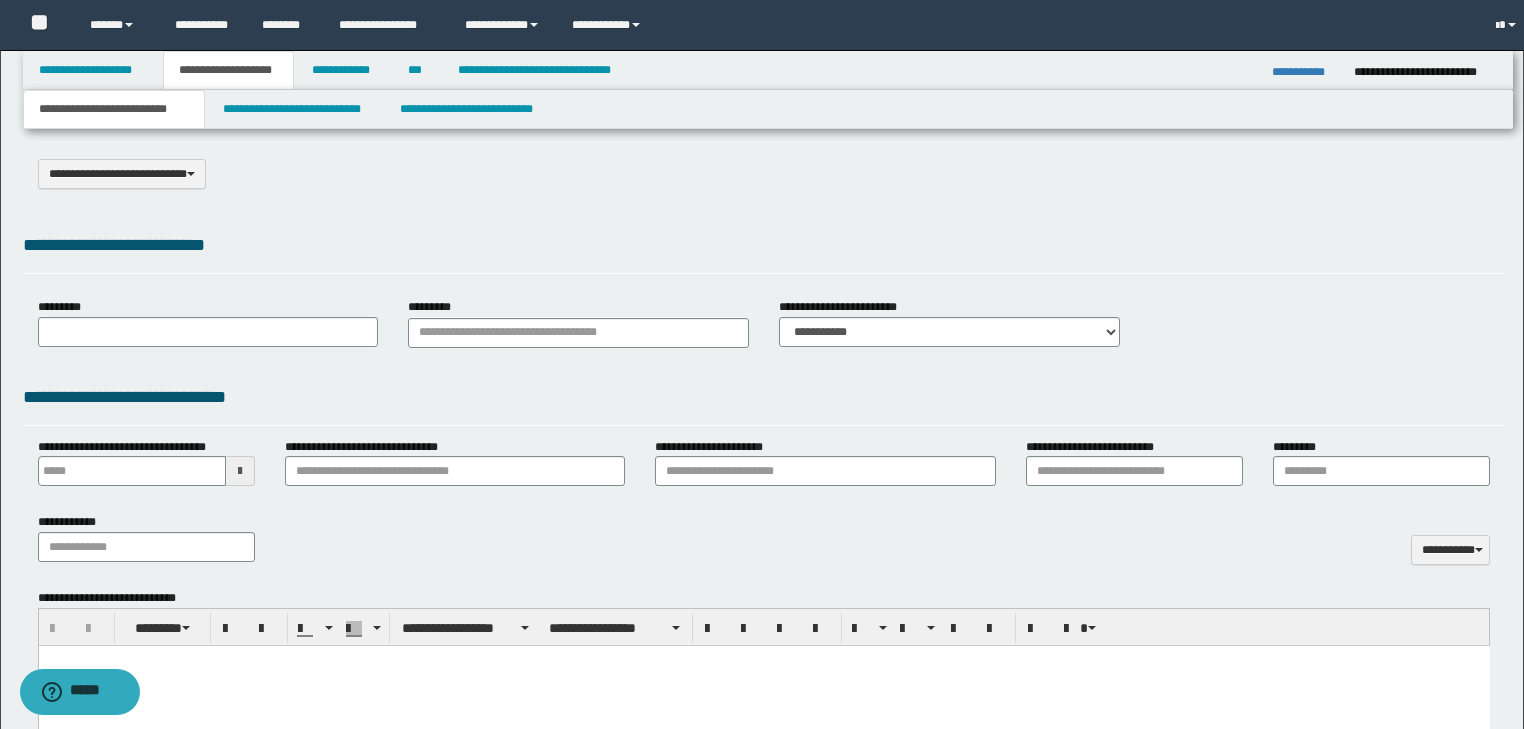 scroll, scrollTop: 0, scrollLeft: 0, axis: both 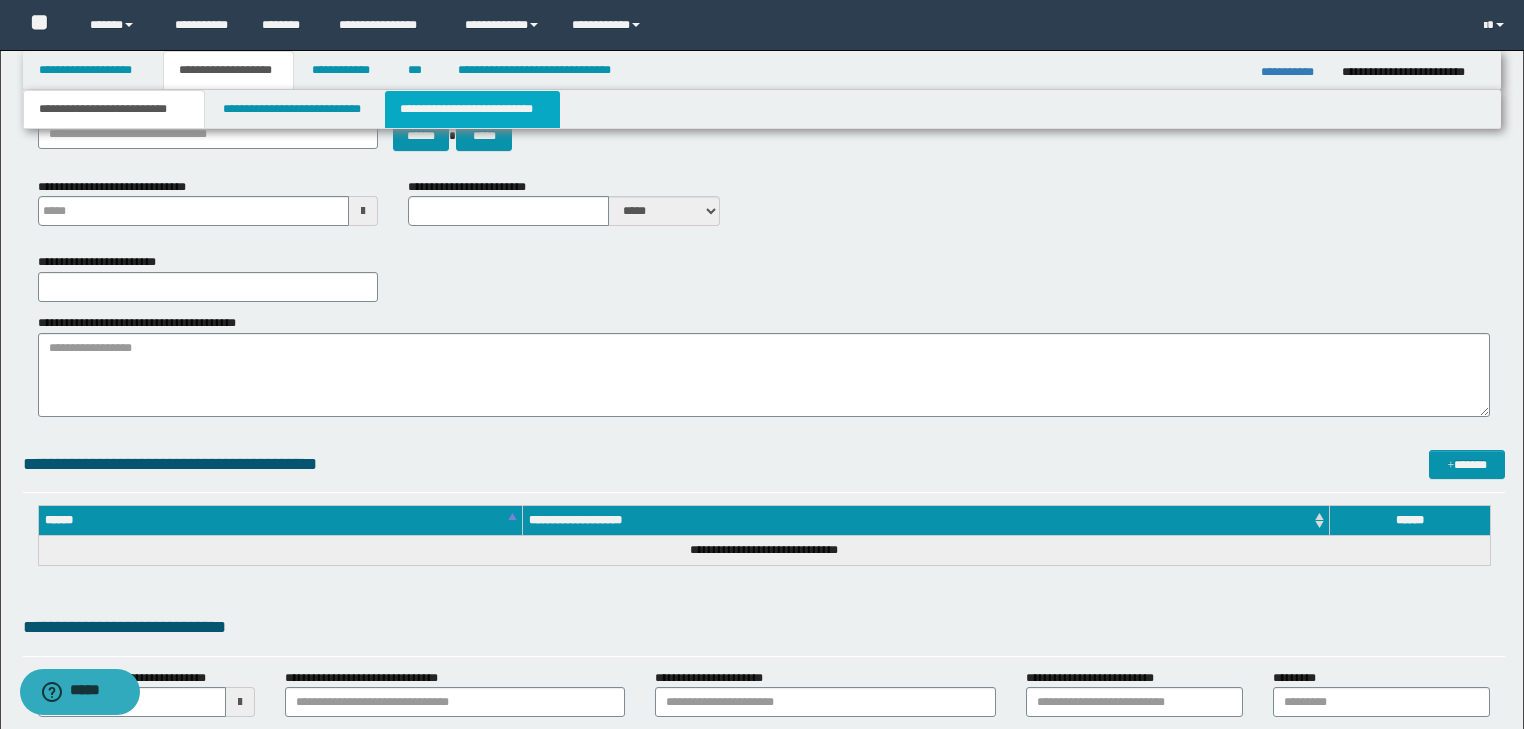 click on "**********" at bounding box center [472, 109] 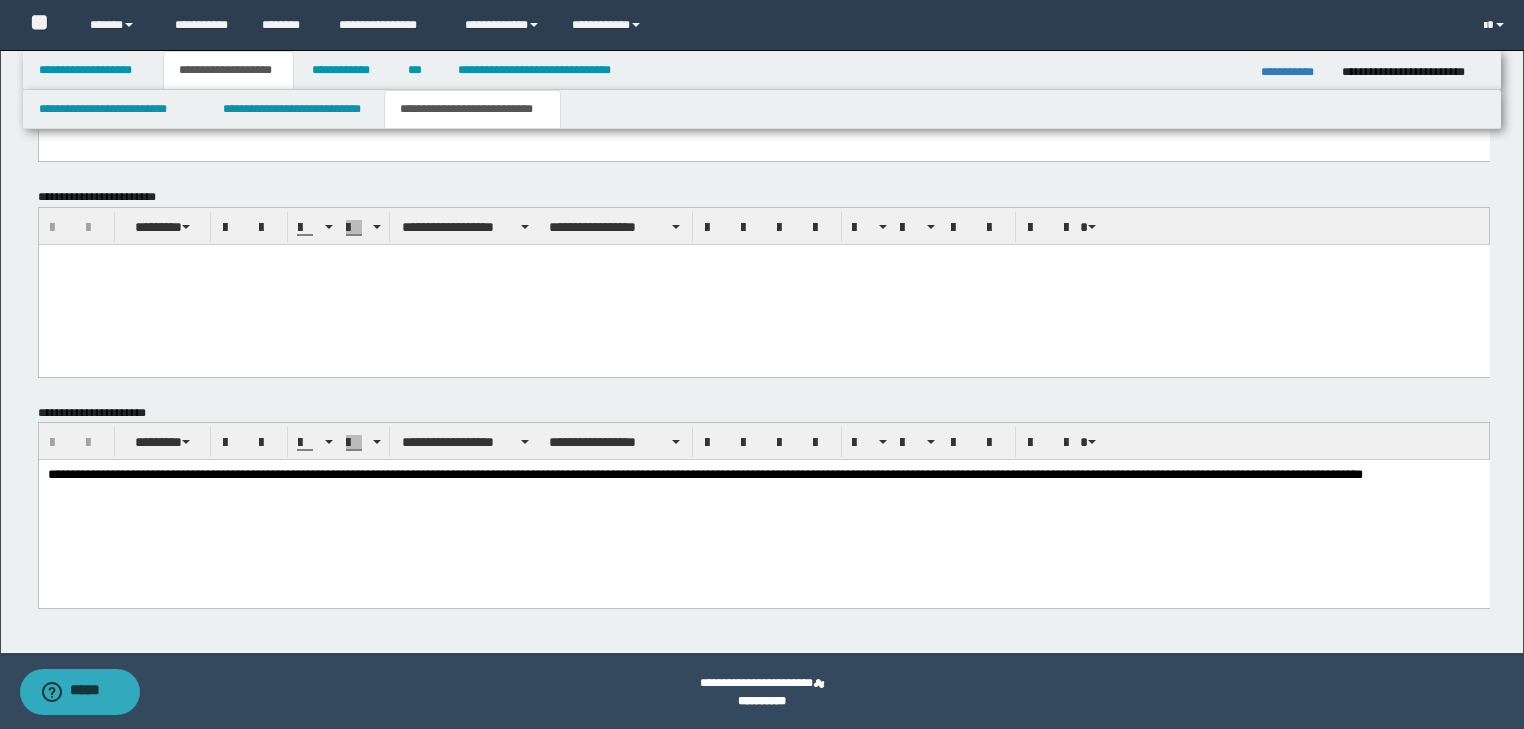 scroll, scrollTop: 799, scrollLeft: 0, axis: vertical 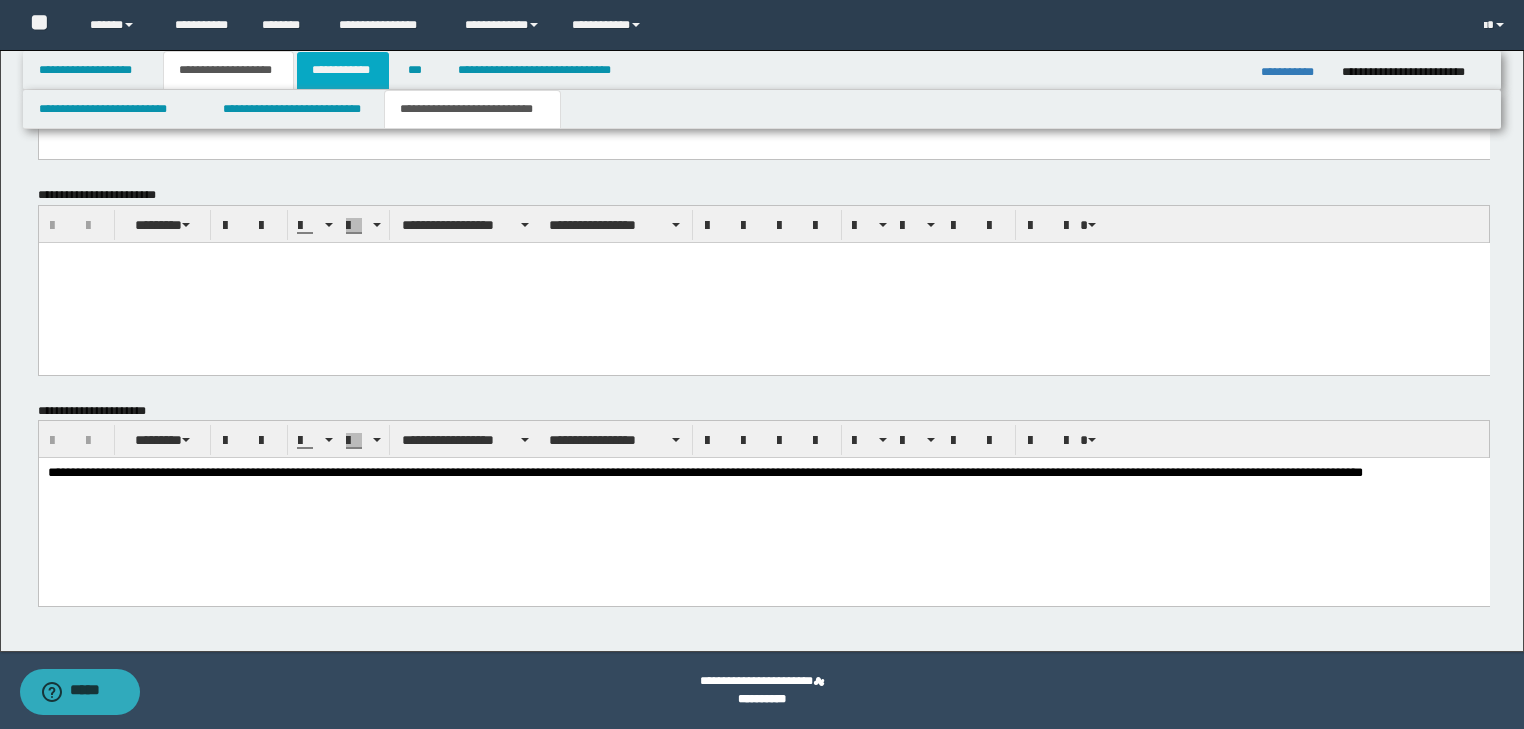 click on "**********" at bounding box center [343, 70] 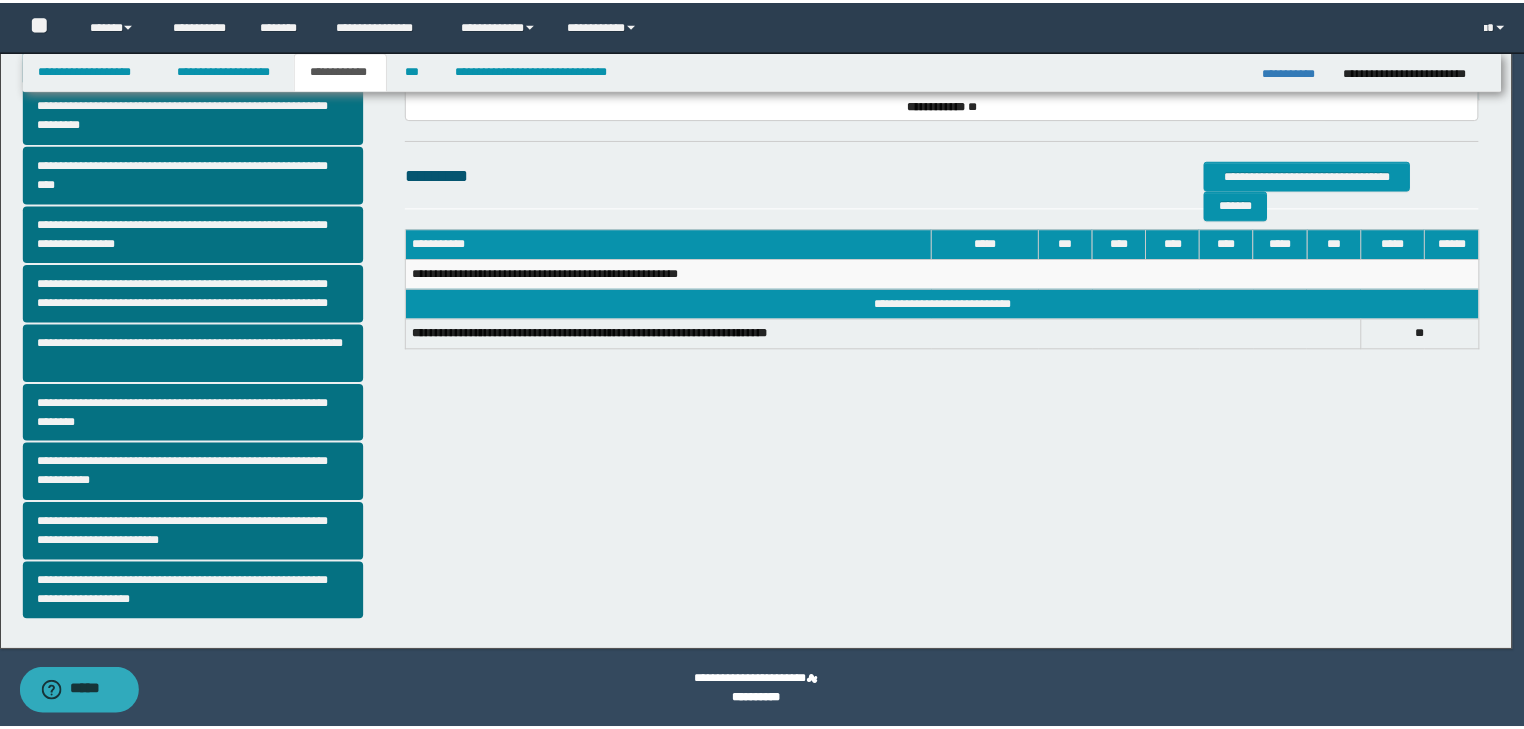 scroll, scrollTop: 344, scrollLeft: 0, axis: vertical 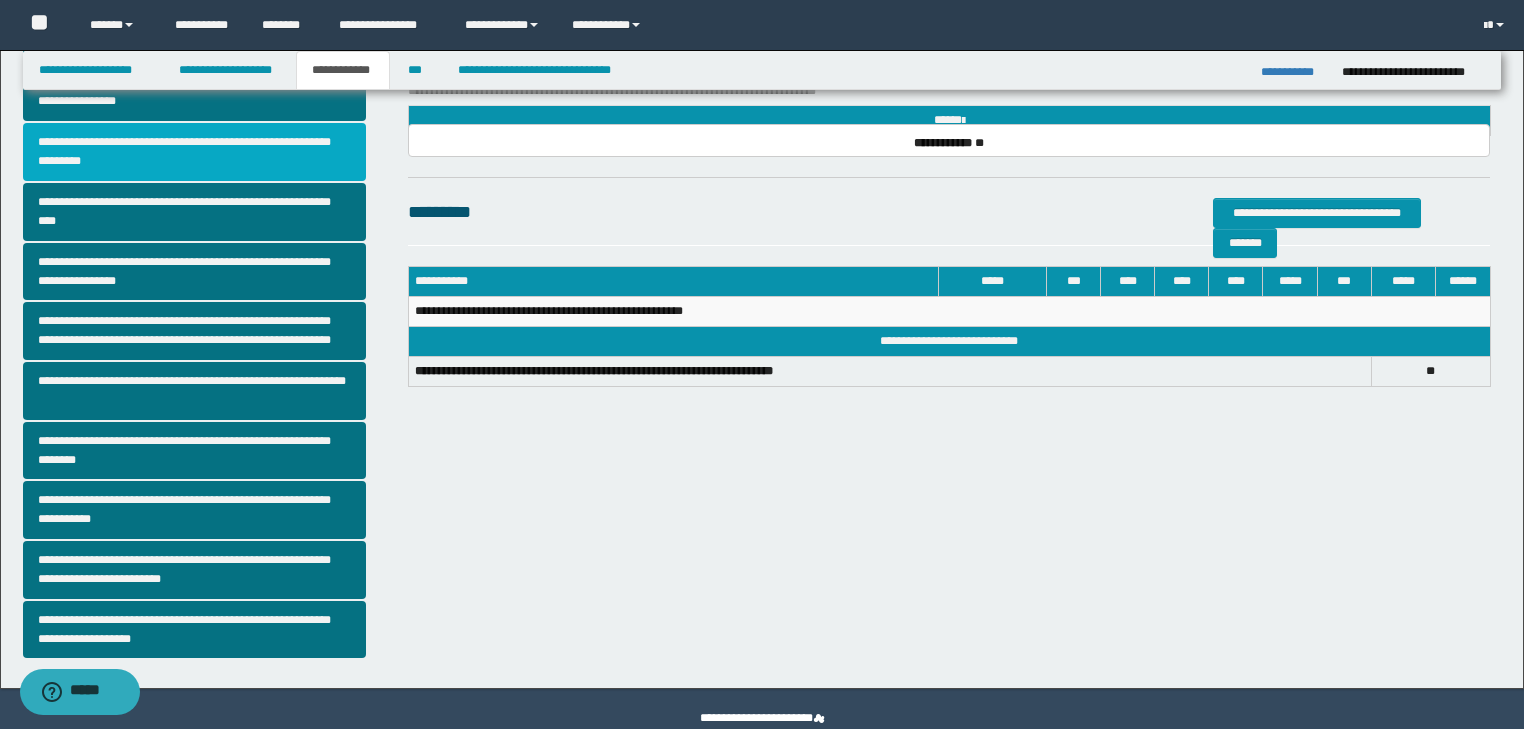 click on "**********" at bounding box center (195, 152) 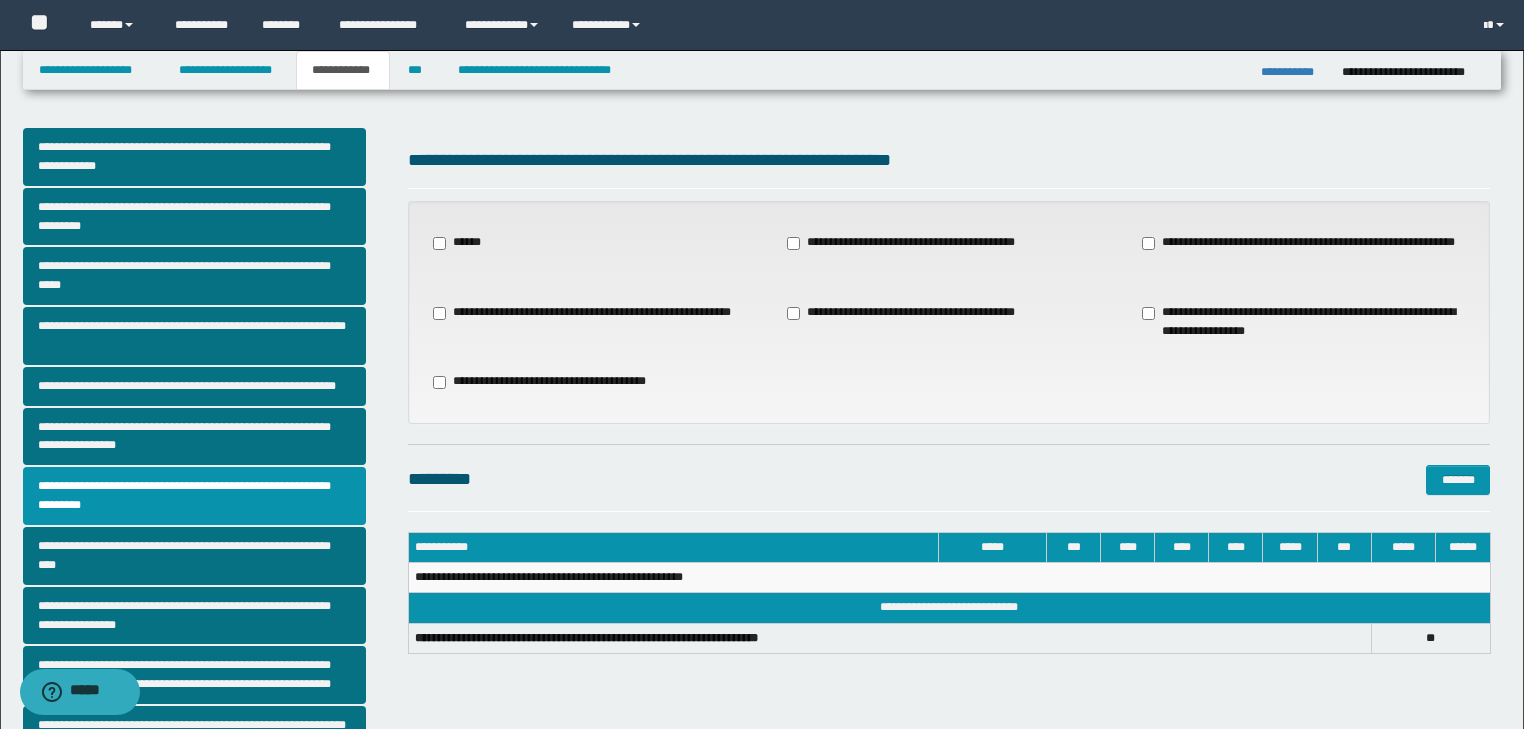 click on "**********" at bounding box center (1304, 252) 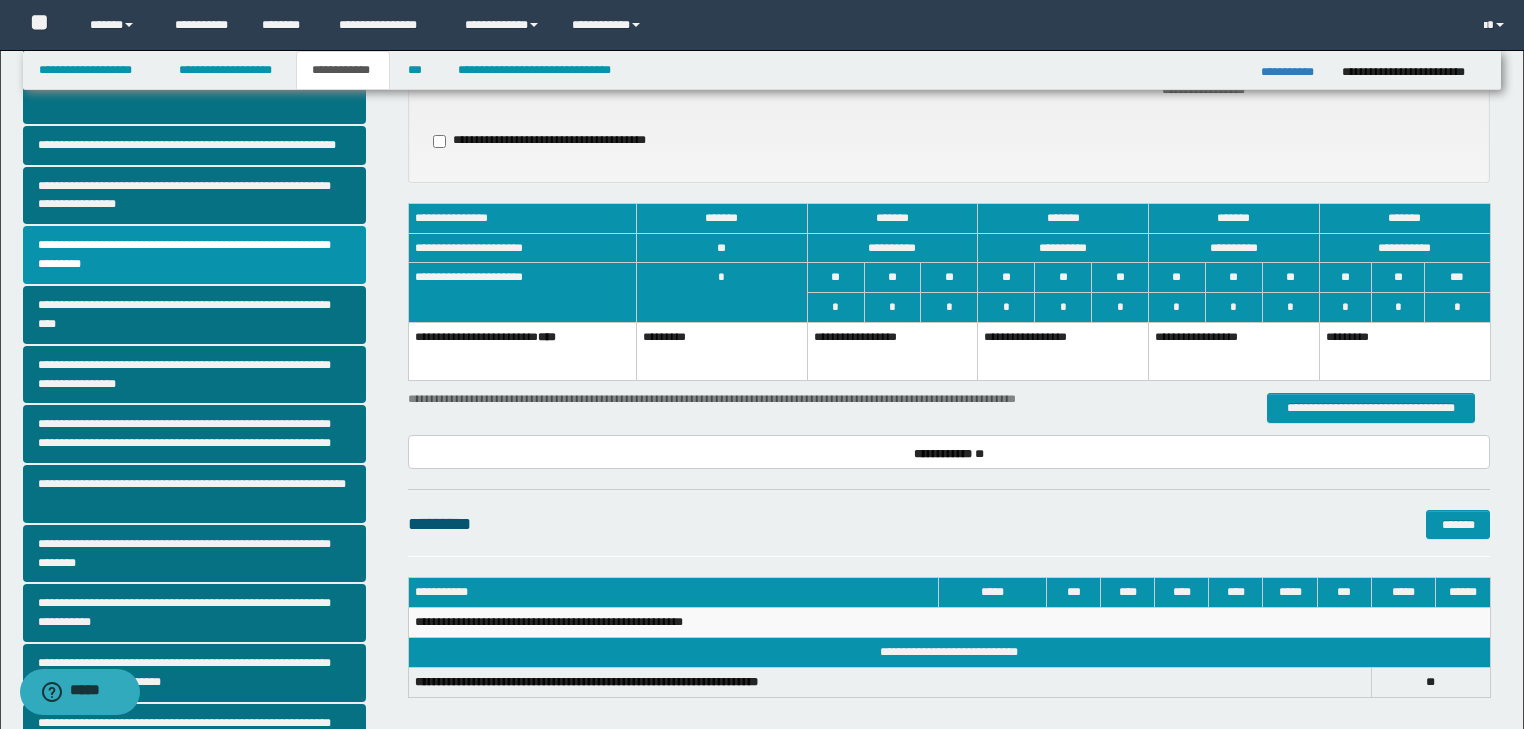 scroll, scrollTop: 240, scrollLeft: 0, axis: vertical 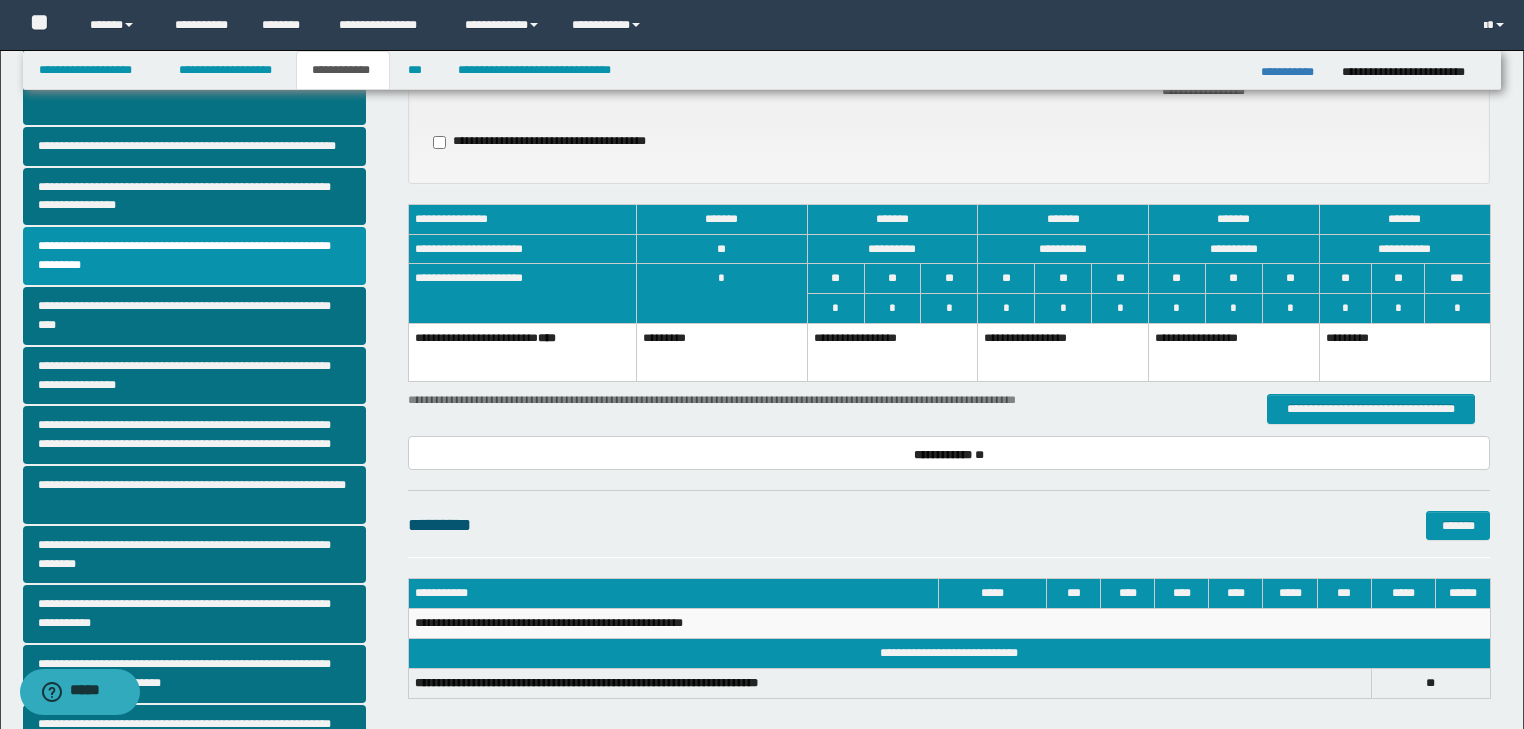 click on "*********" at bounding box center [721, 352] 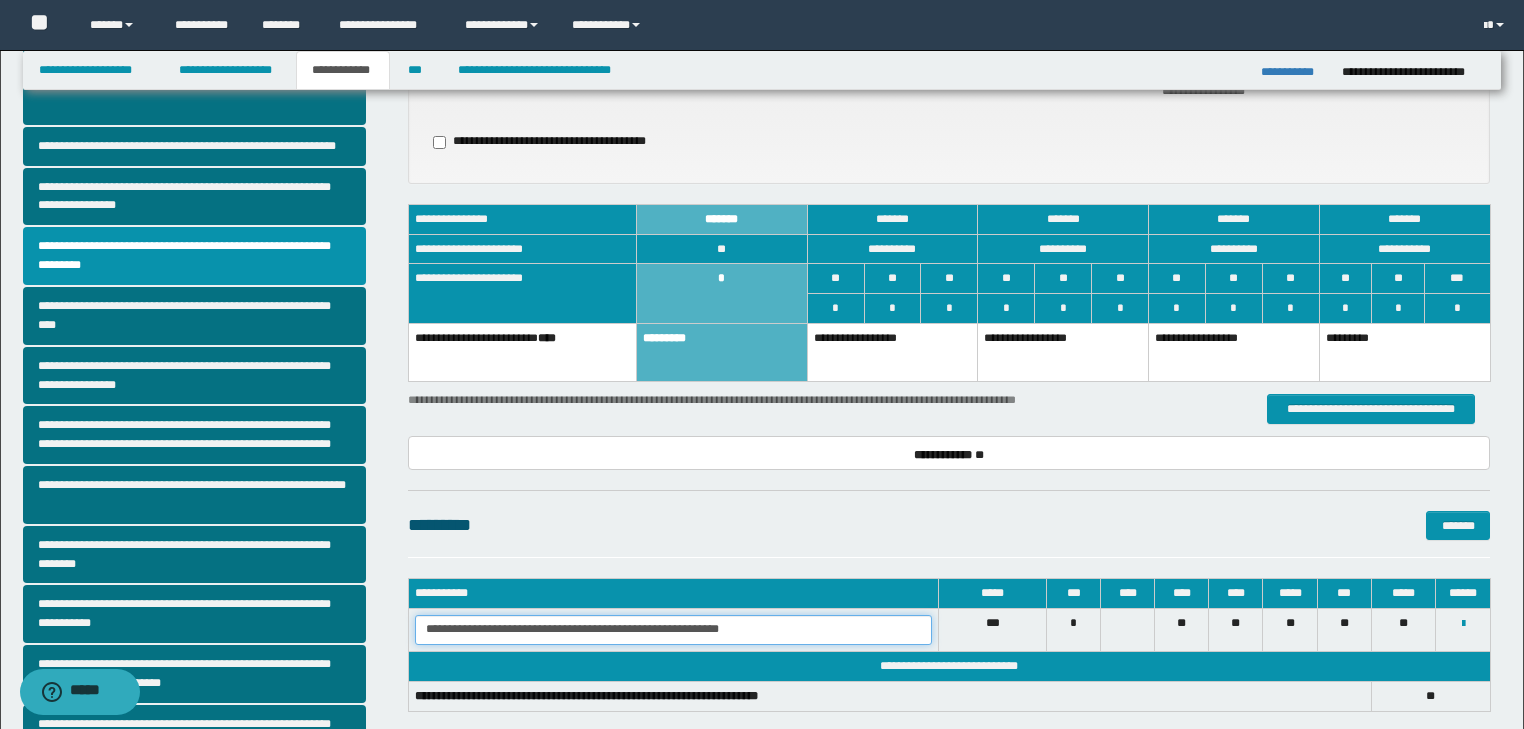 click on "**********" at bounding box center (673, 630) 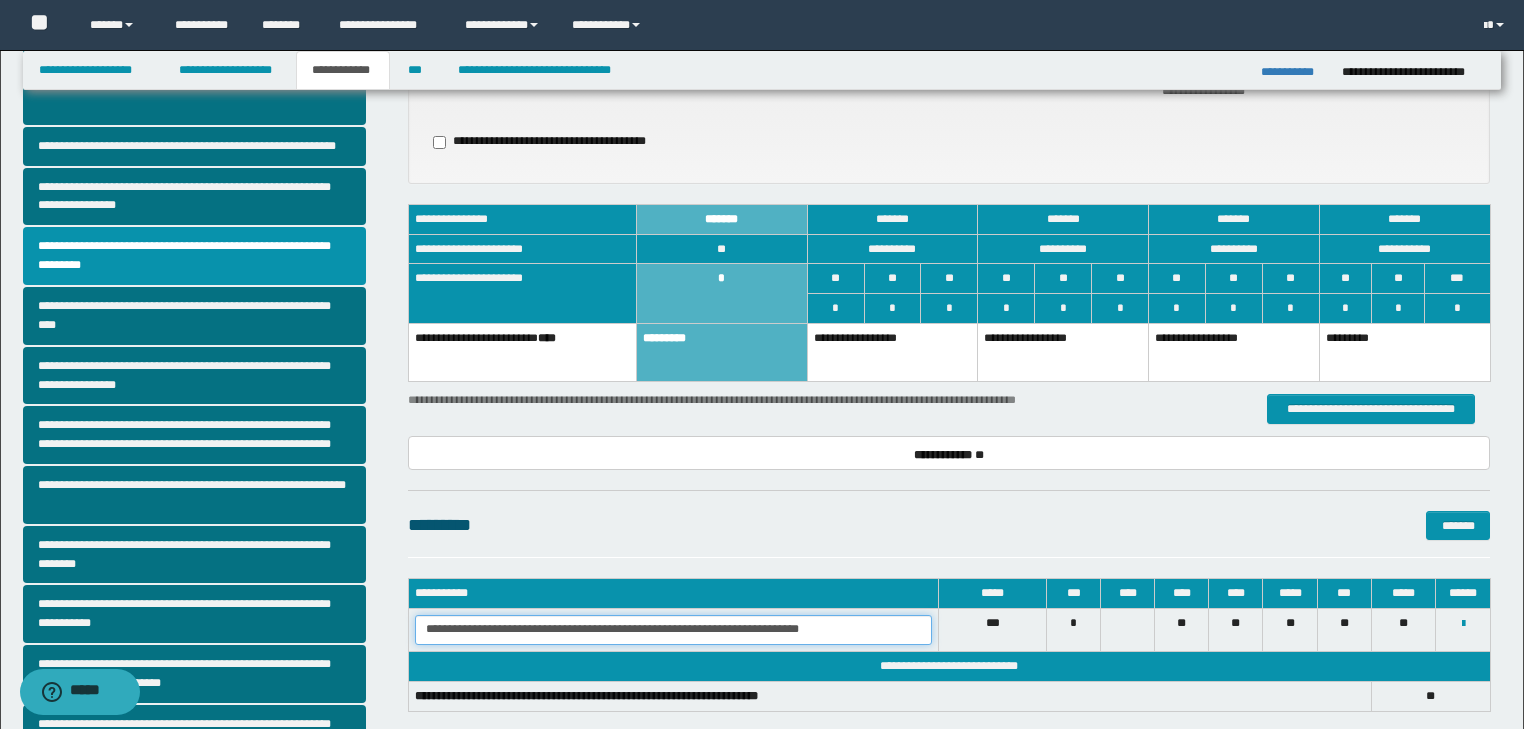 type on "**********" 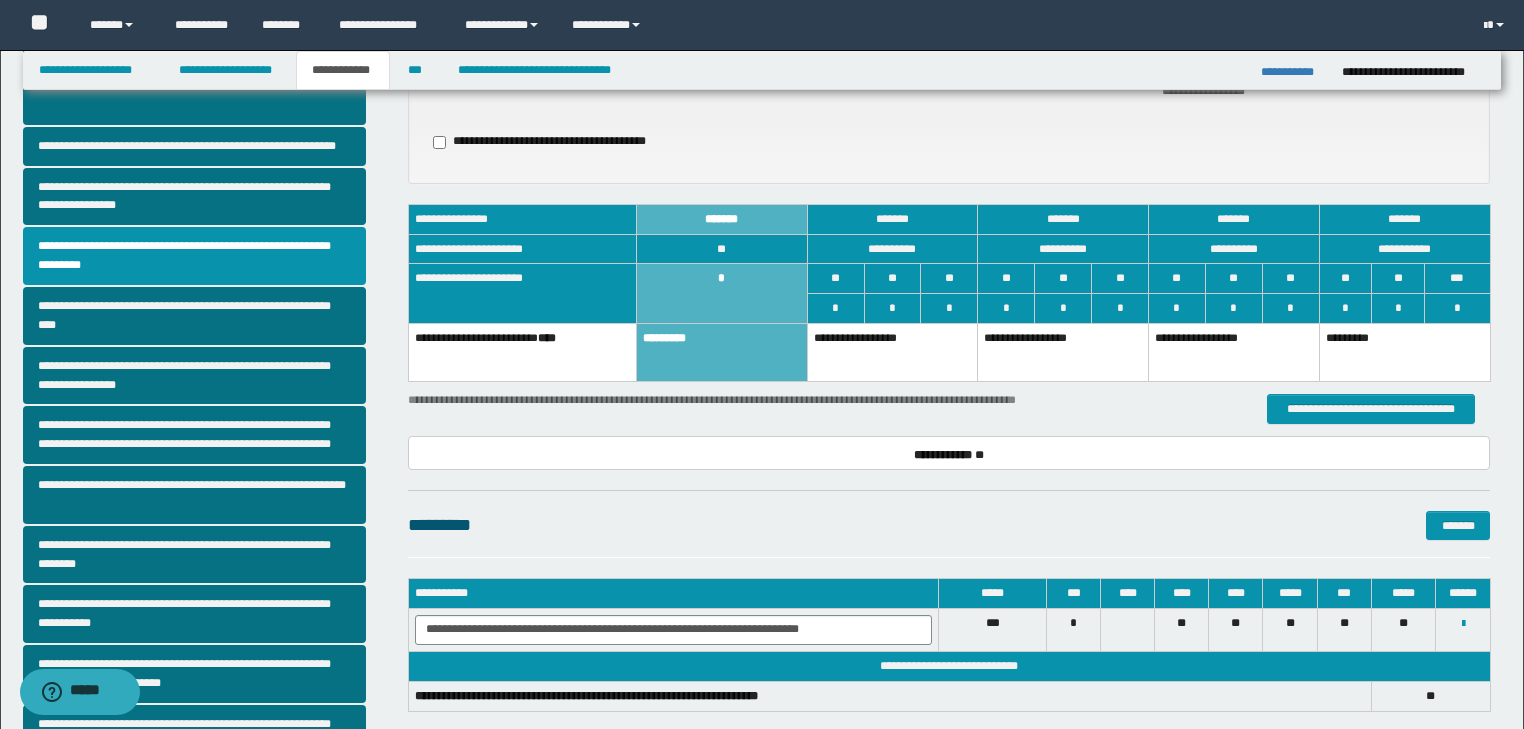 click on "*********
*******" at bounding box center [949, 525] 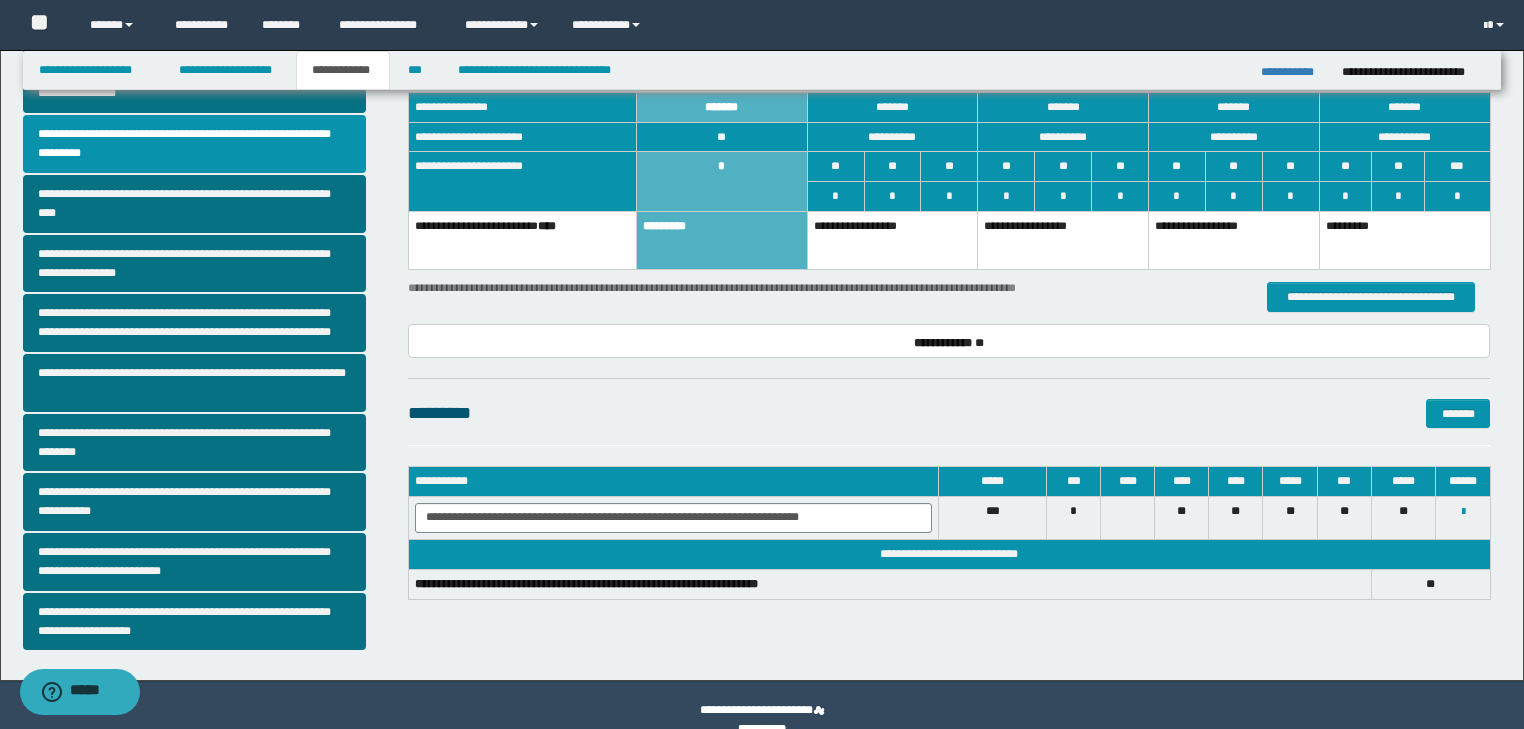 scroll, scrollTop: 382, scrollLeft: 0, axis: vertical 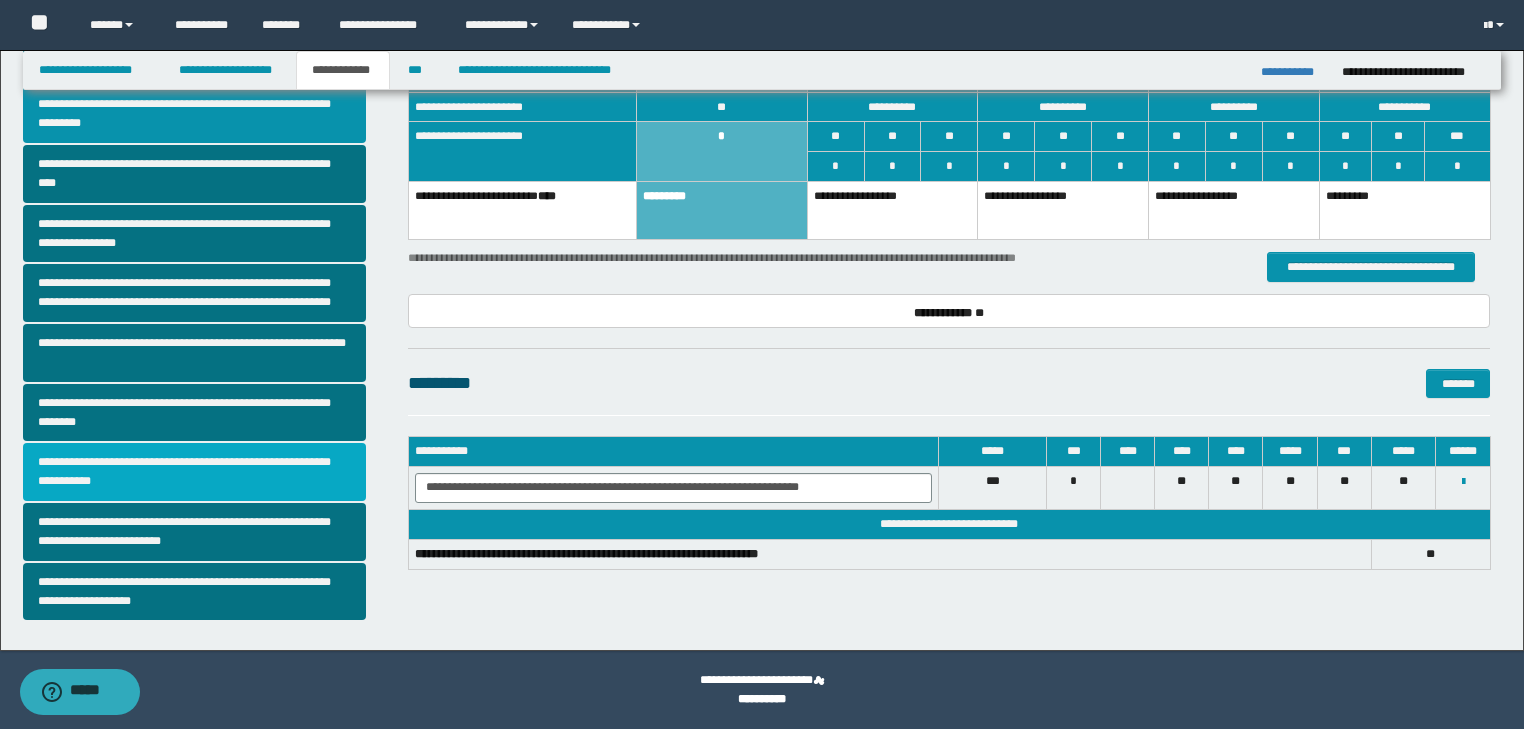 click on "**********" at bounding box center (195, 472) 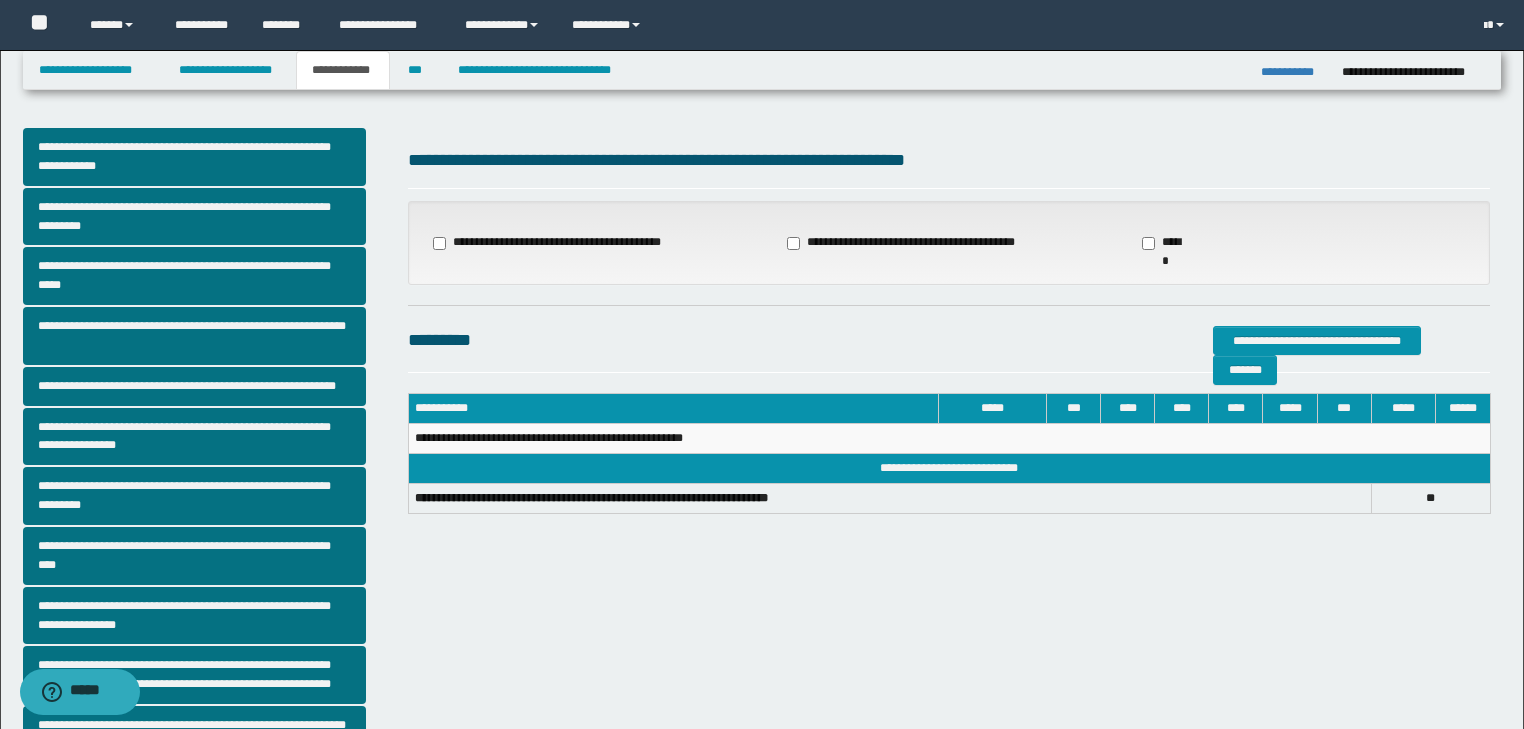 click on "**********" at bounding box center (903, 243) 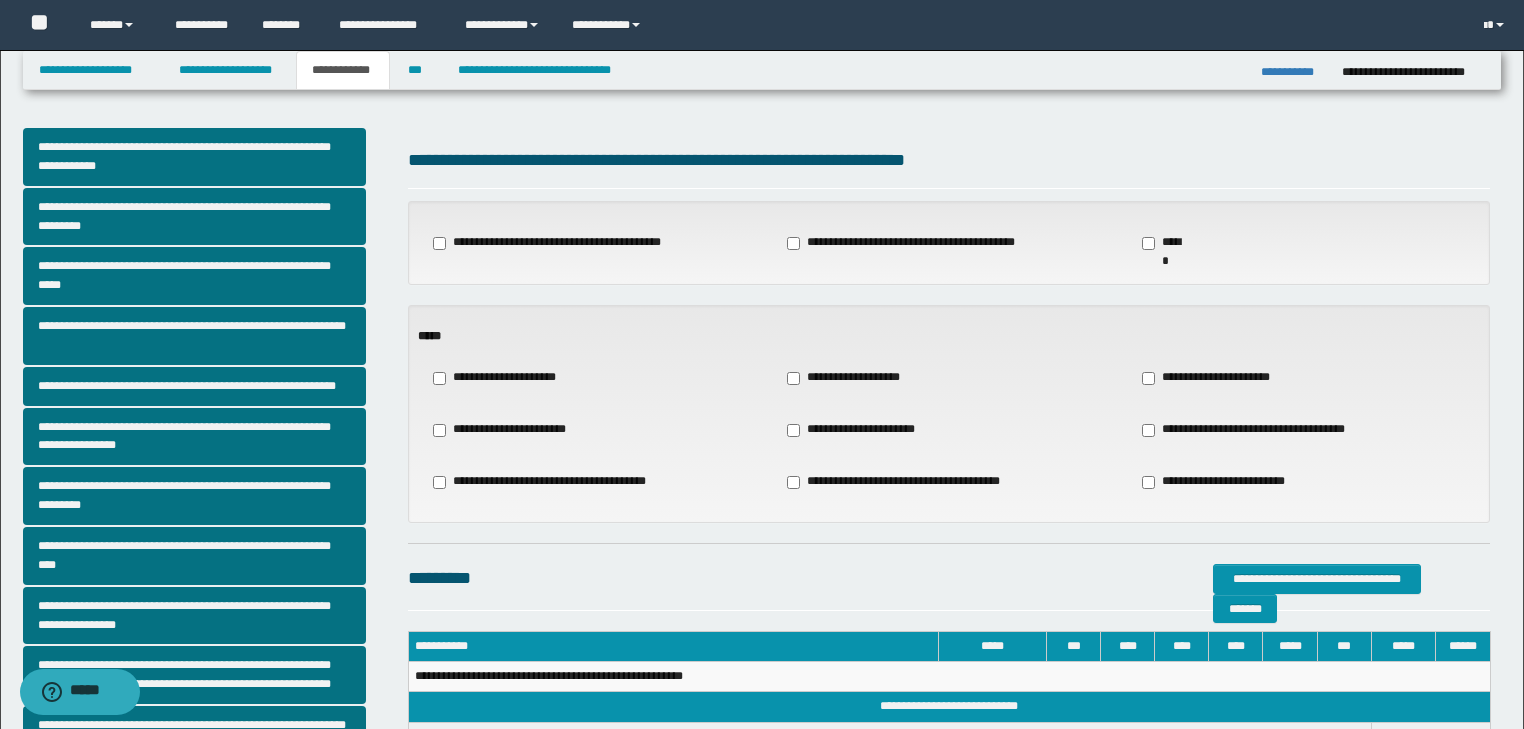 click on "**********" at bounding box center [851, 378] 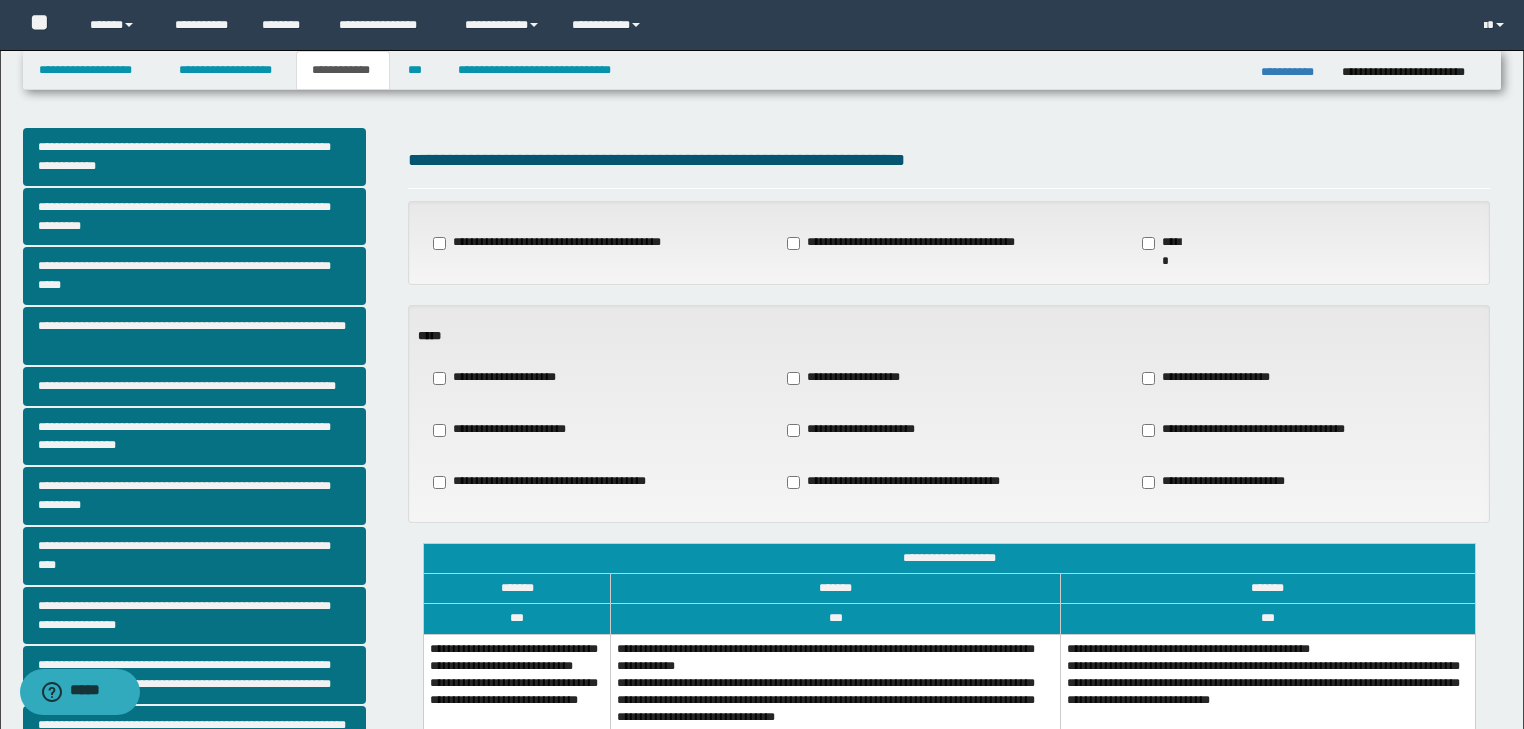 click on "**********" at bounding box center [835, 707] 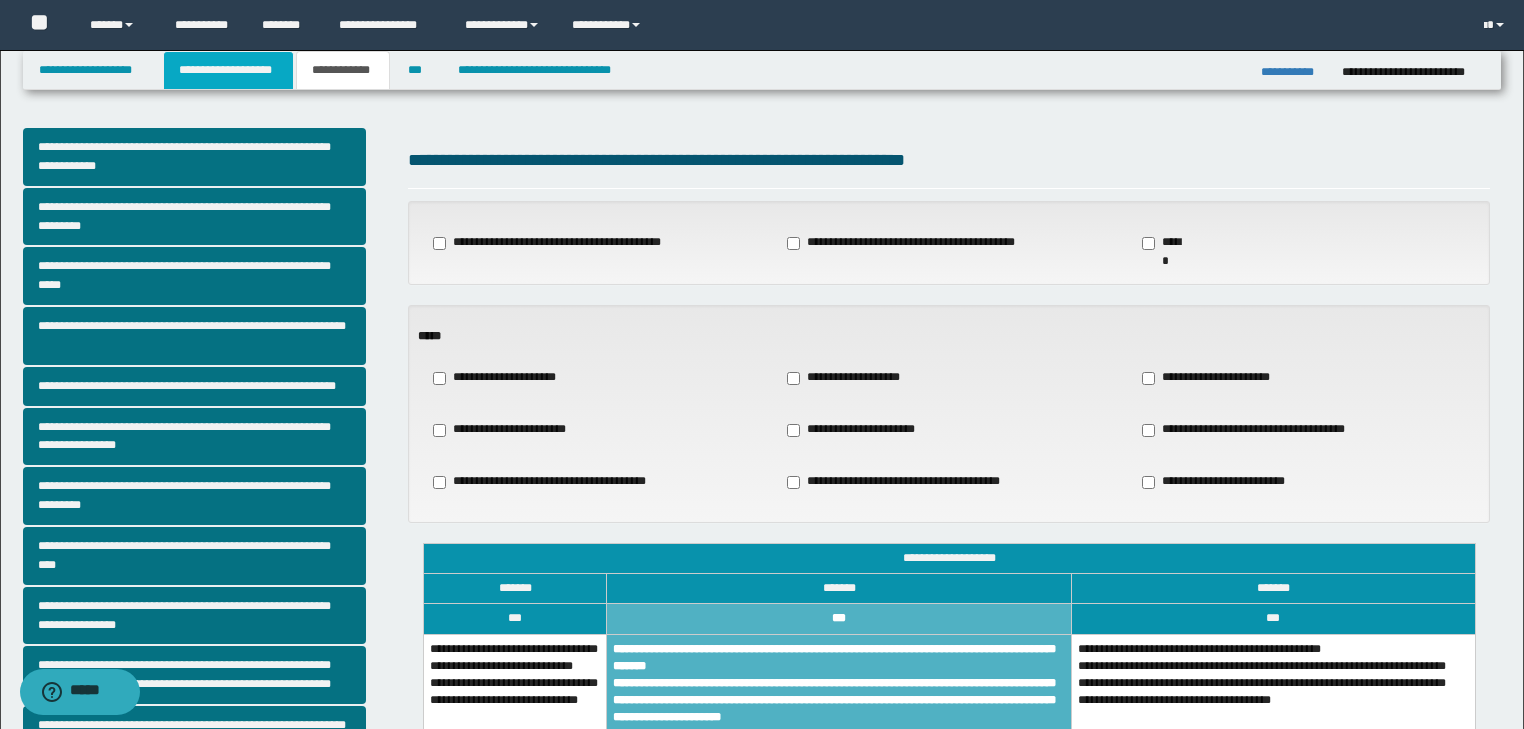click on "**********" at bounding box center (228, 70) 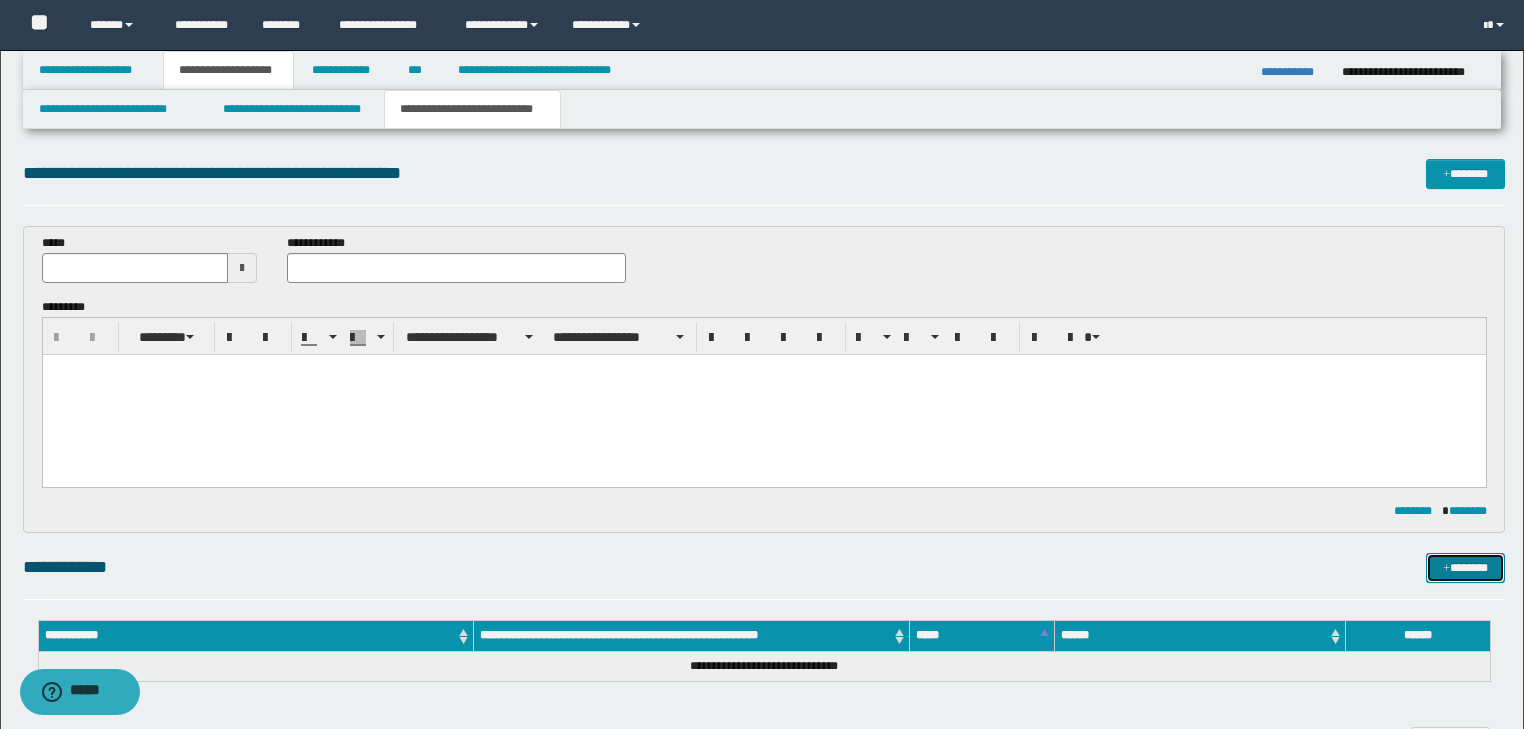 click on "*******" at bounding box center (1465, 568) 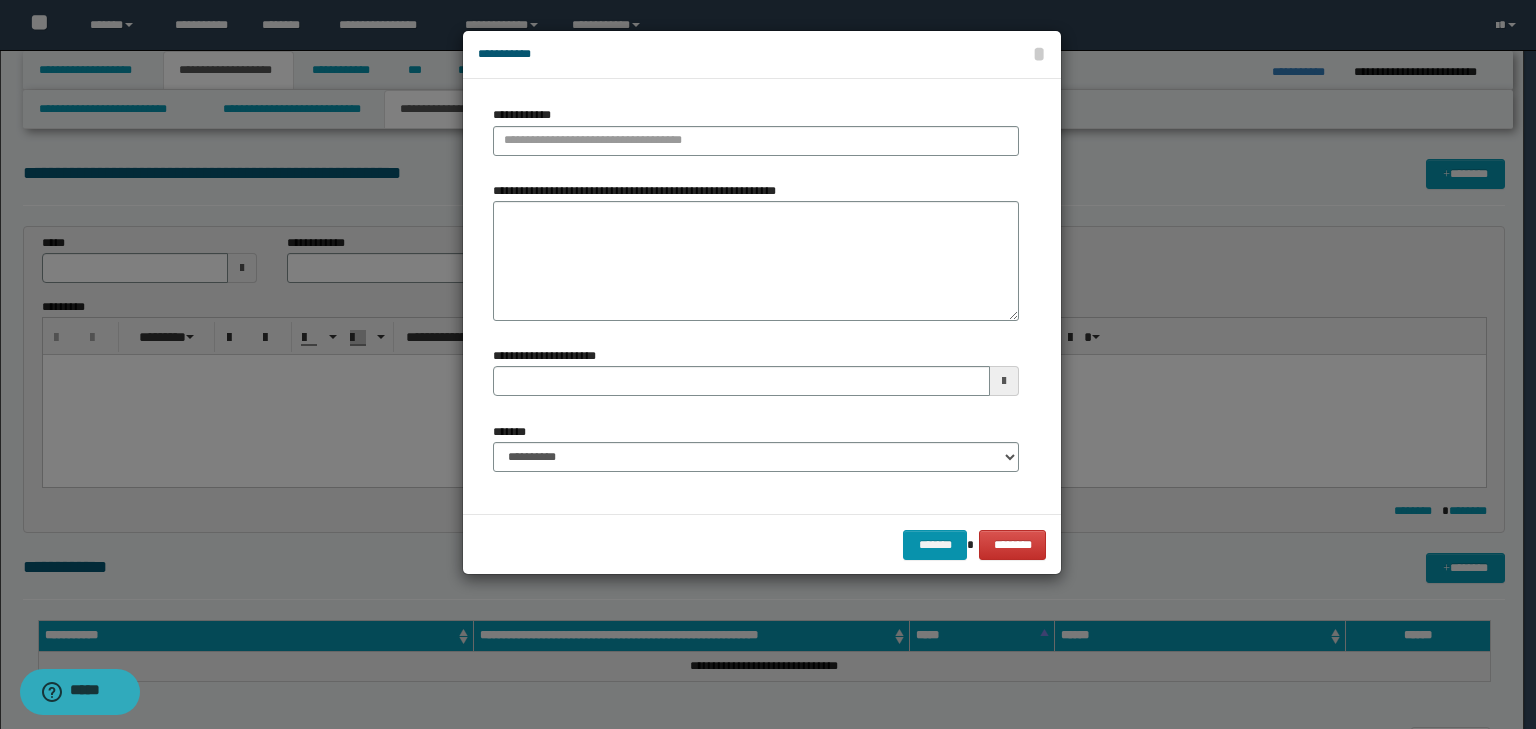 click on "**********" at bounding box center [756, 138] 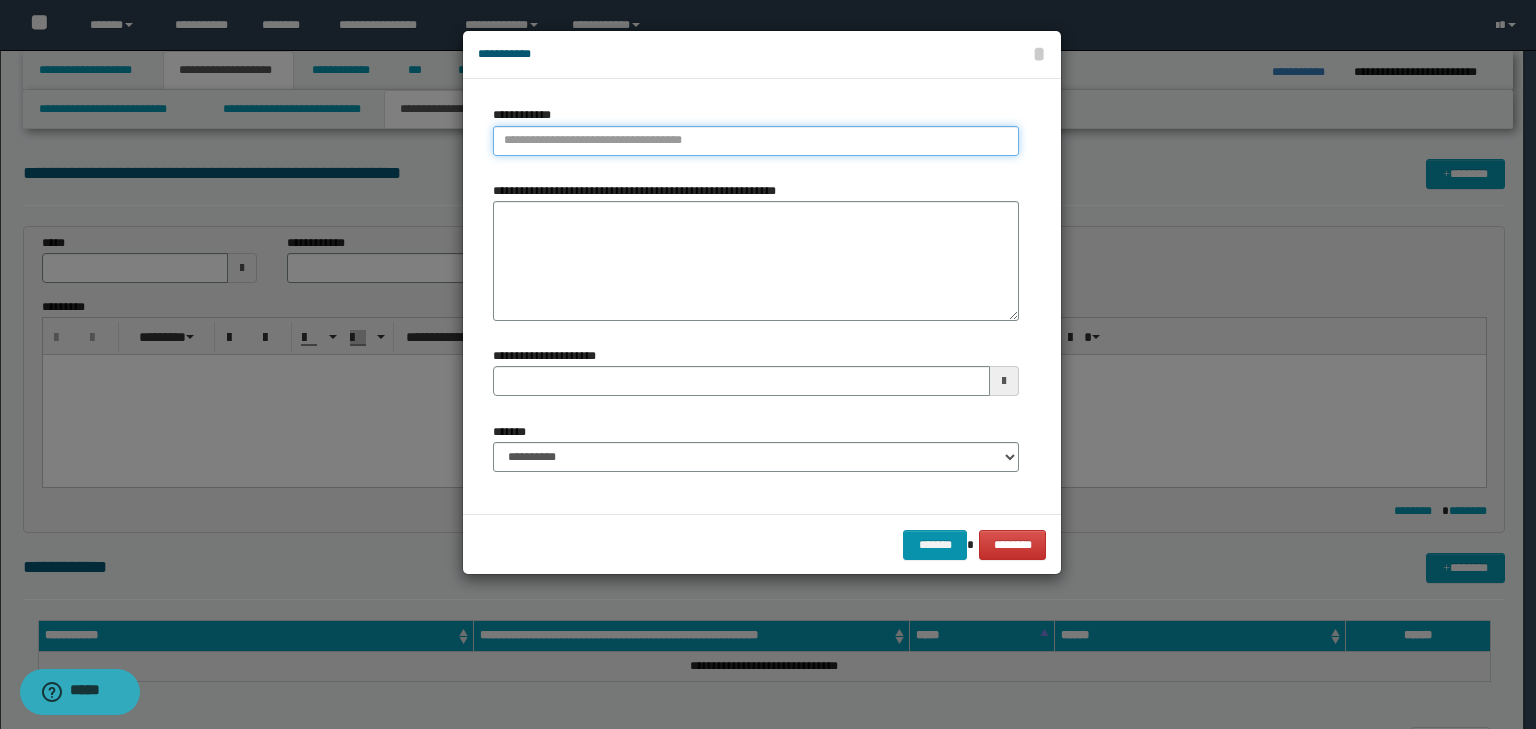 click on "**********" at bounding box center (756, 141) 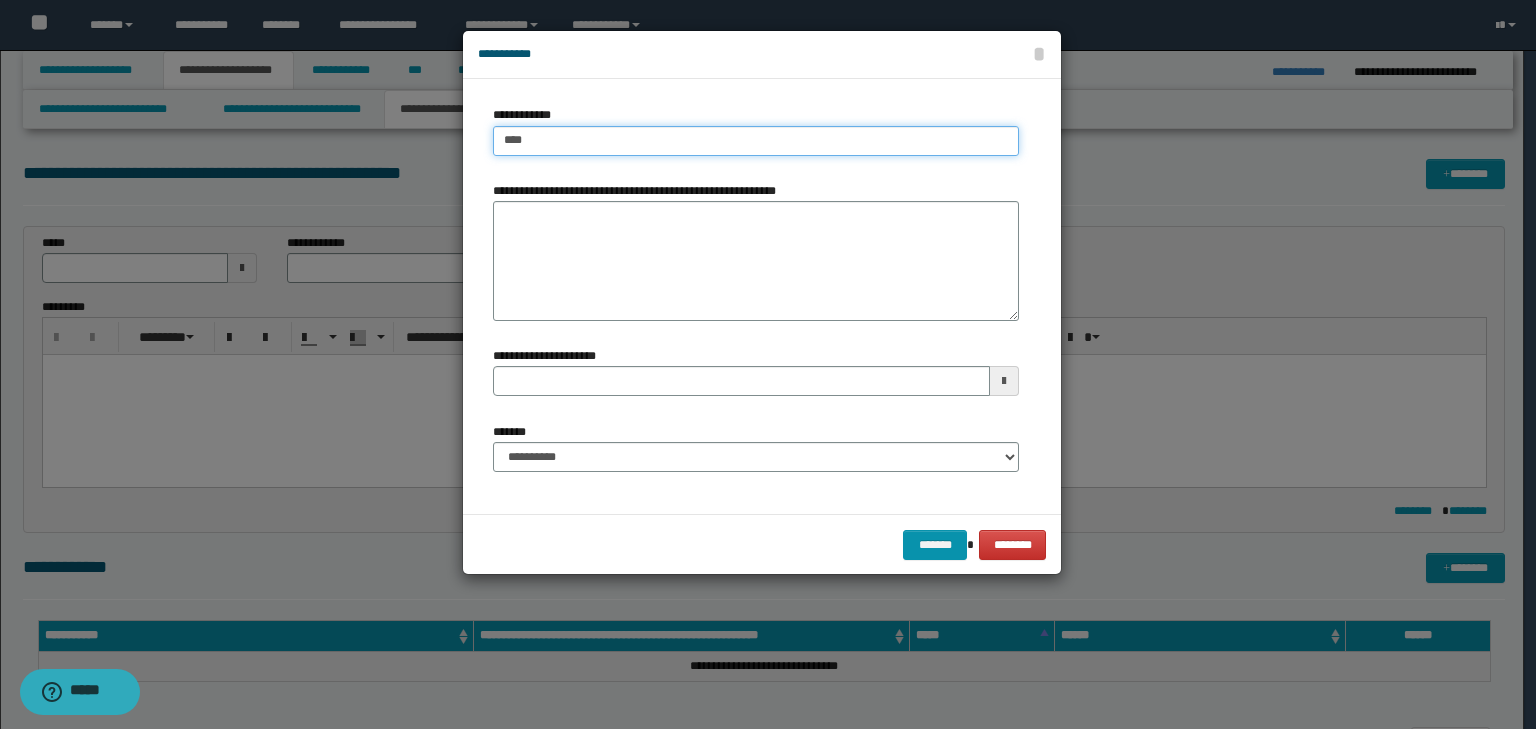 type on "*****" 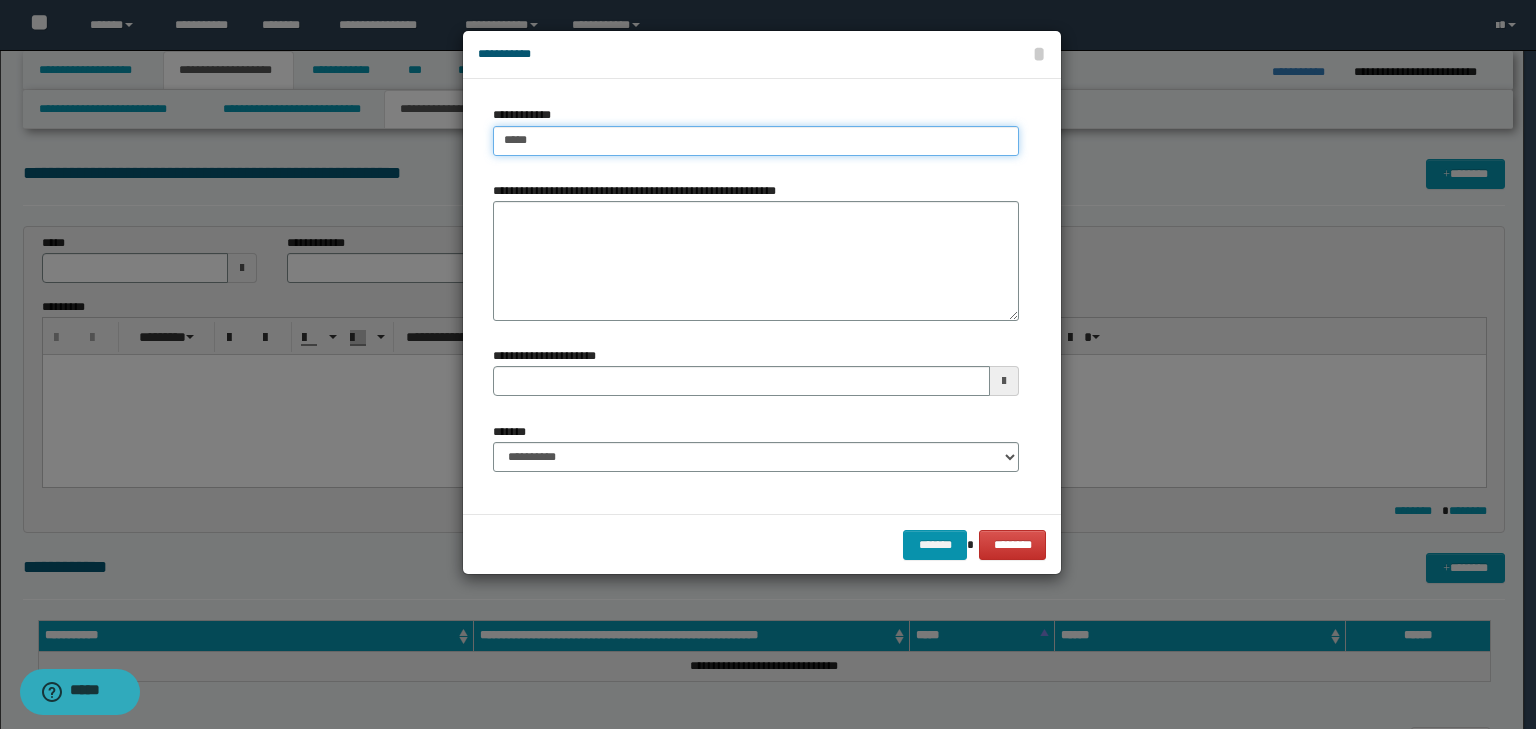 type on "*****" 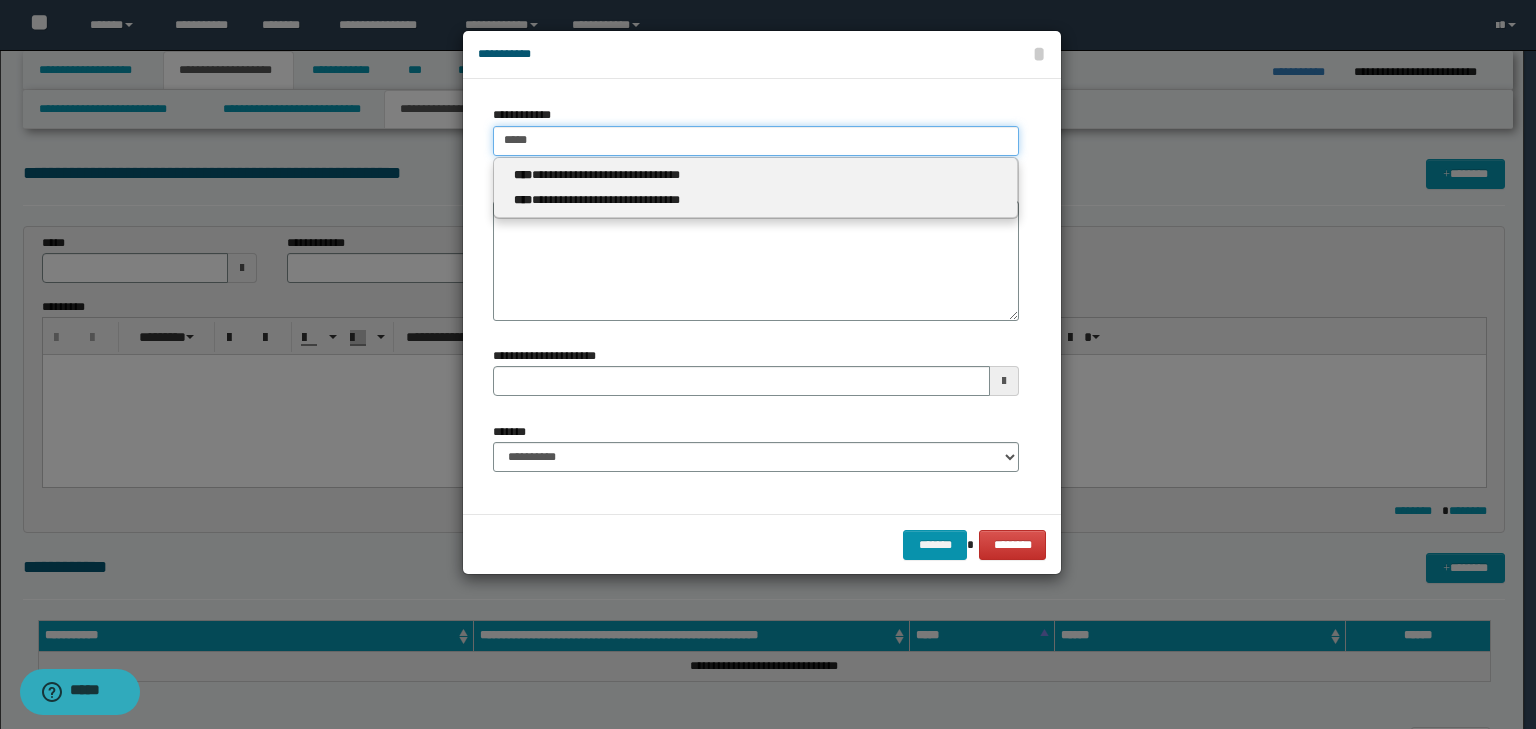 type on "*****" 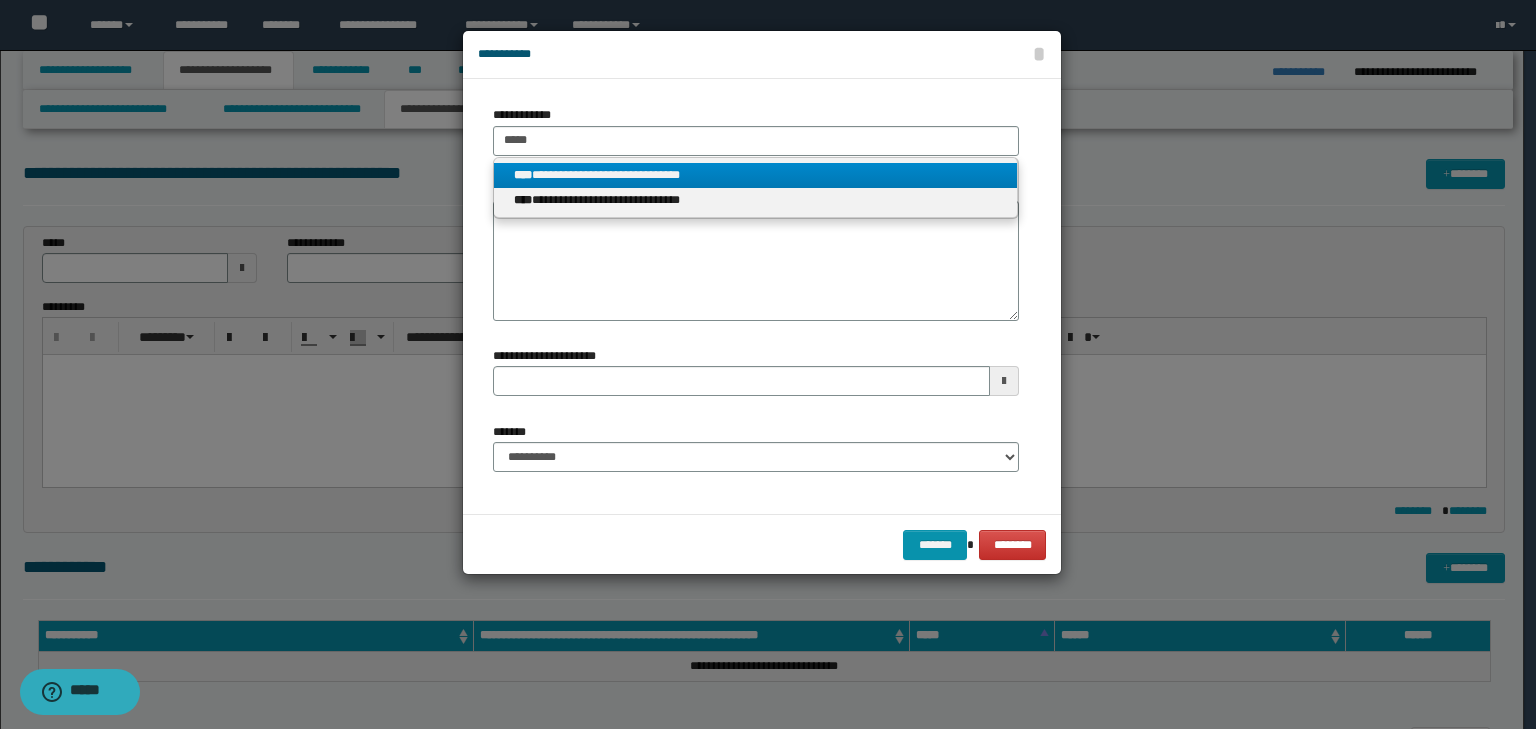 click on "**********" at bounding box center [756, 175] 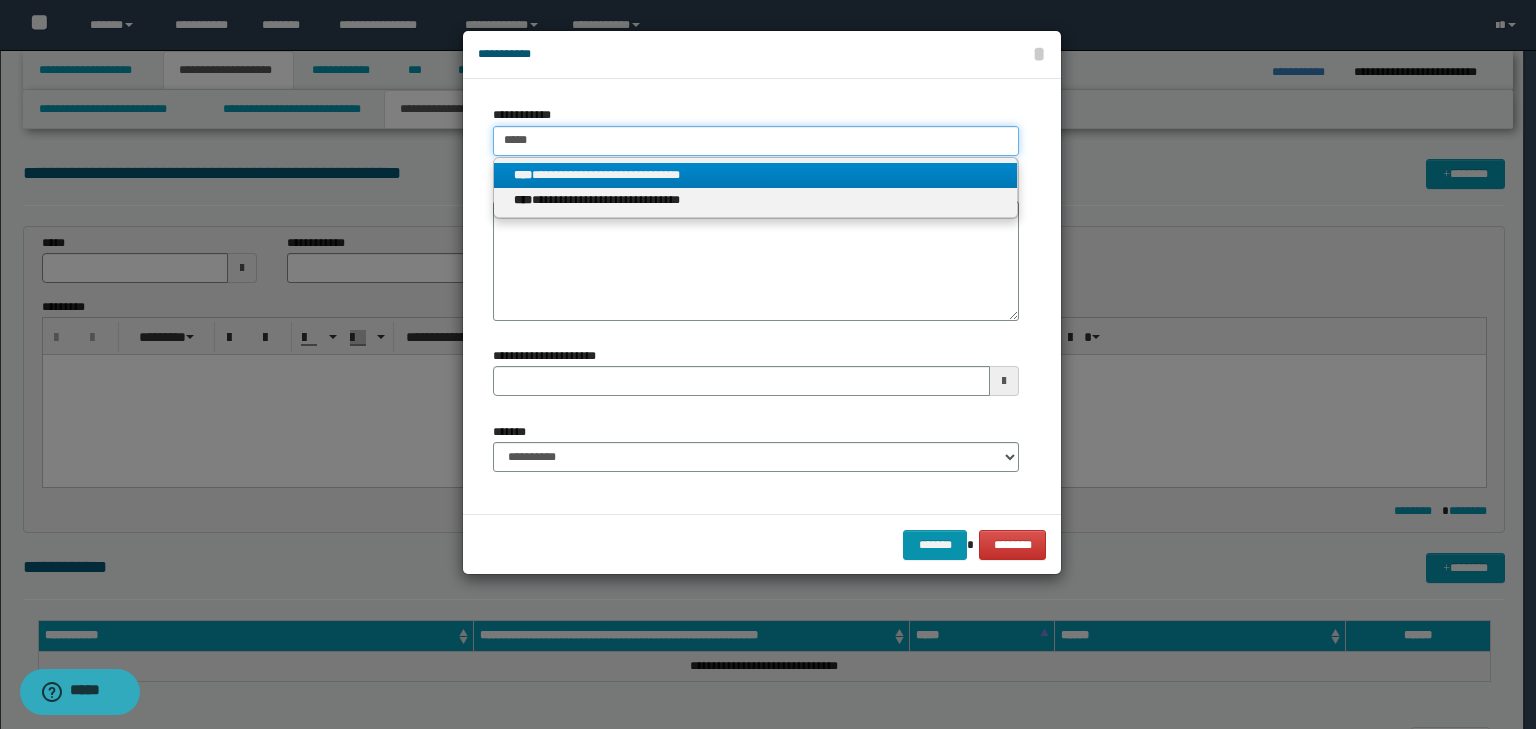 type 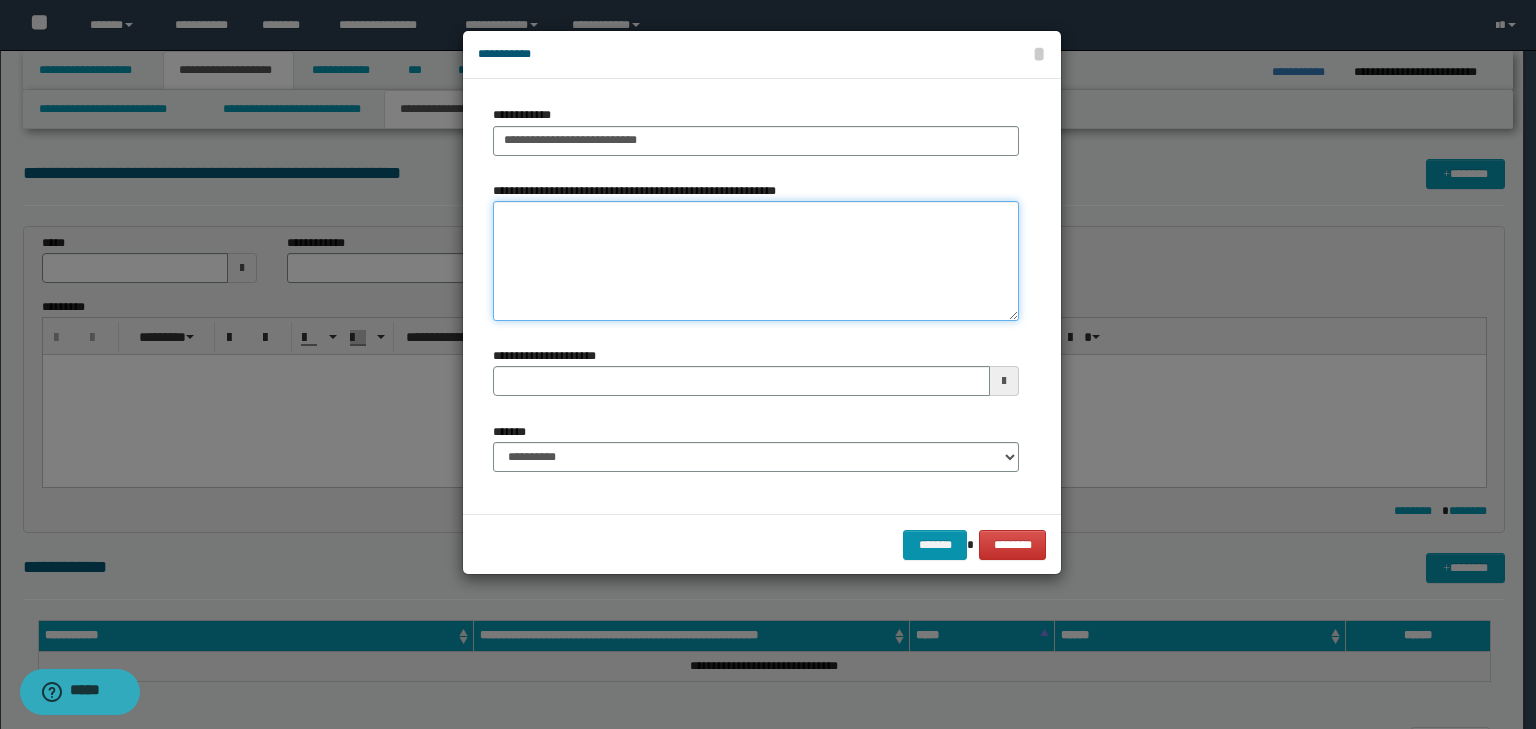 click on "**********" at bounding box center (756, 261) 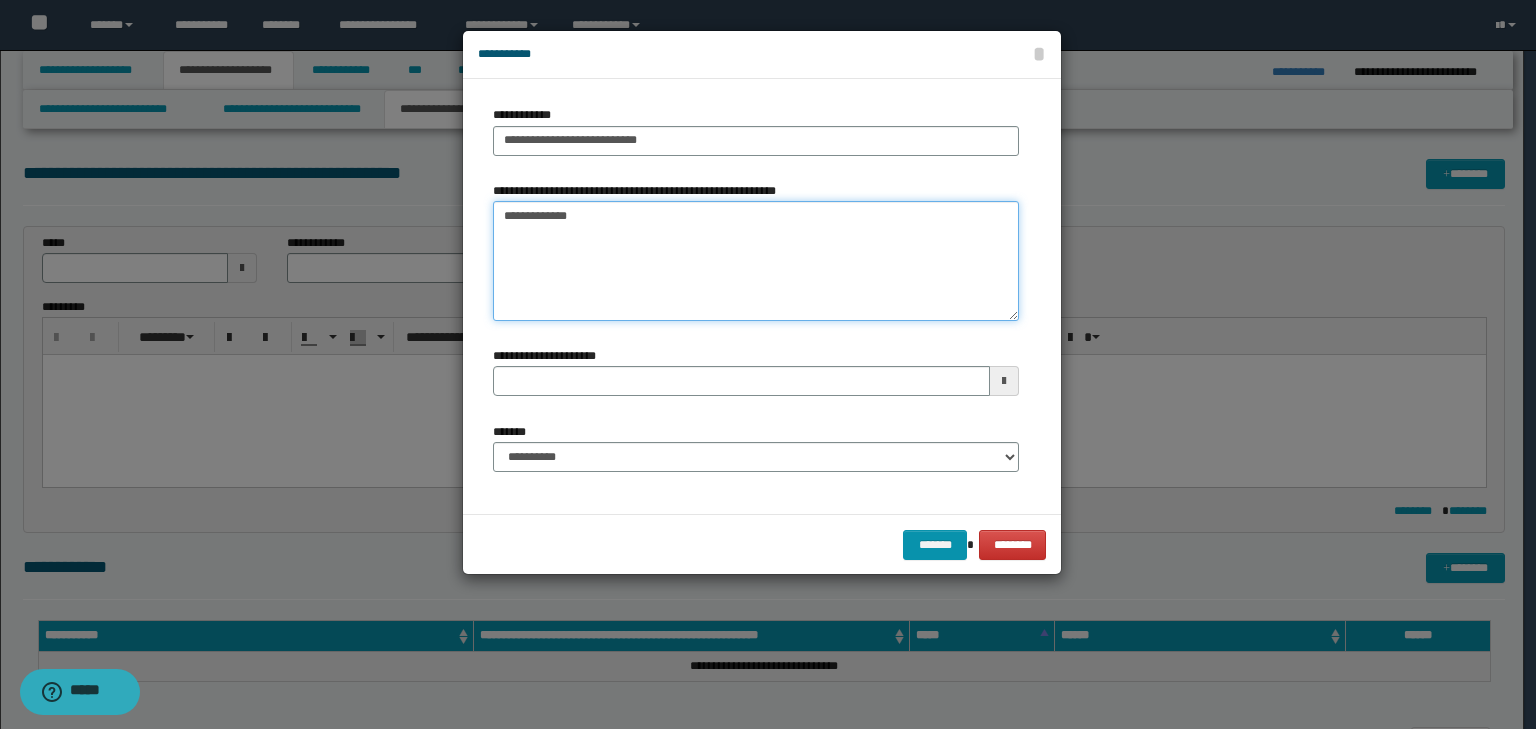 type on "**********" 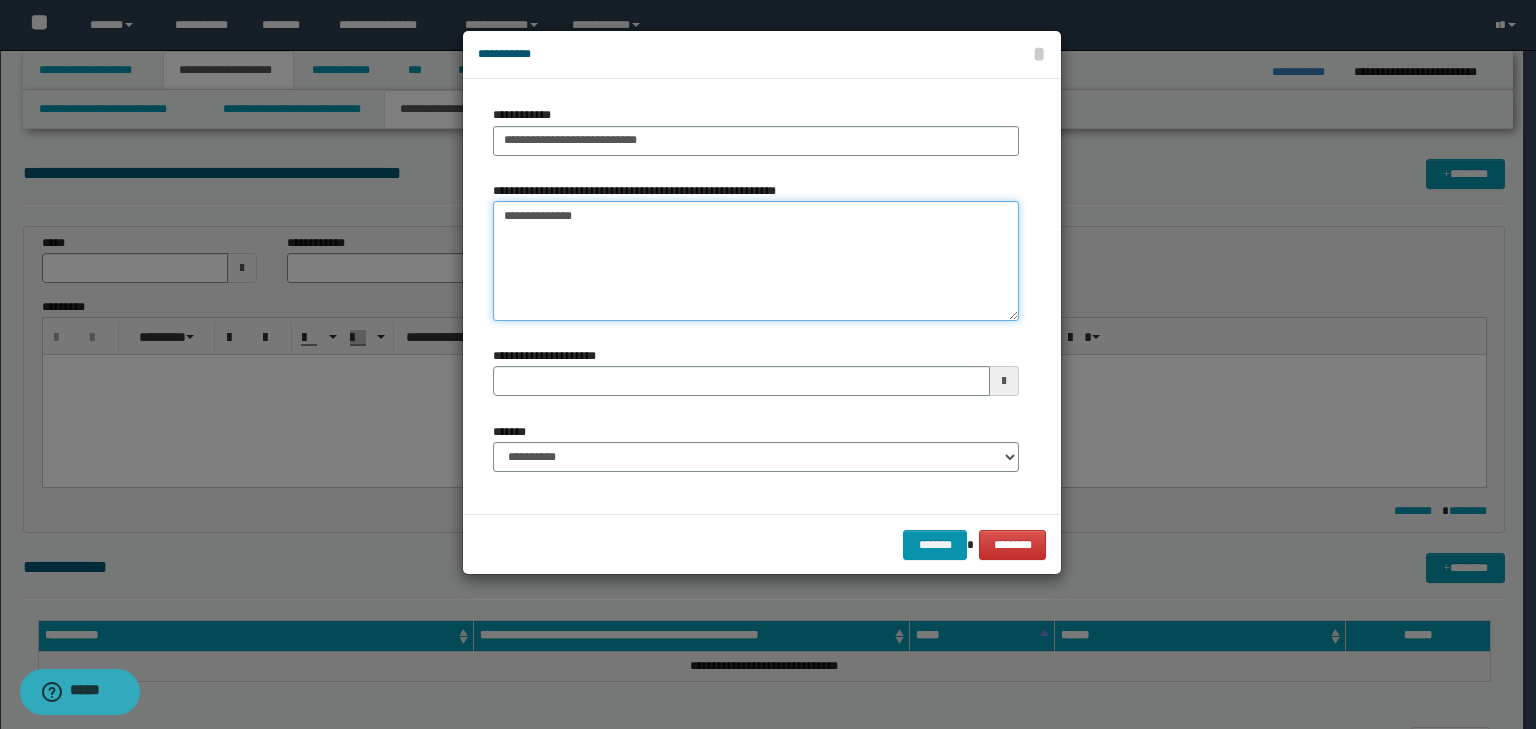 type 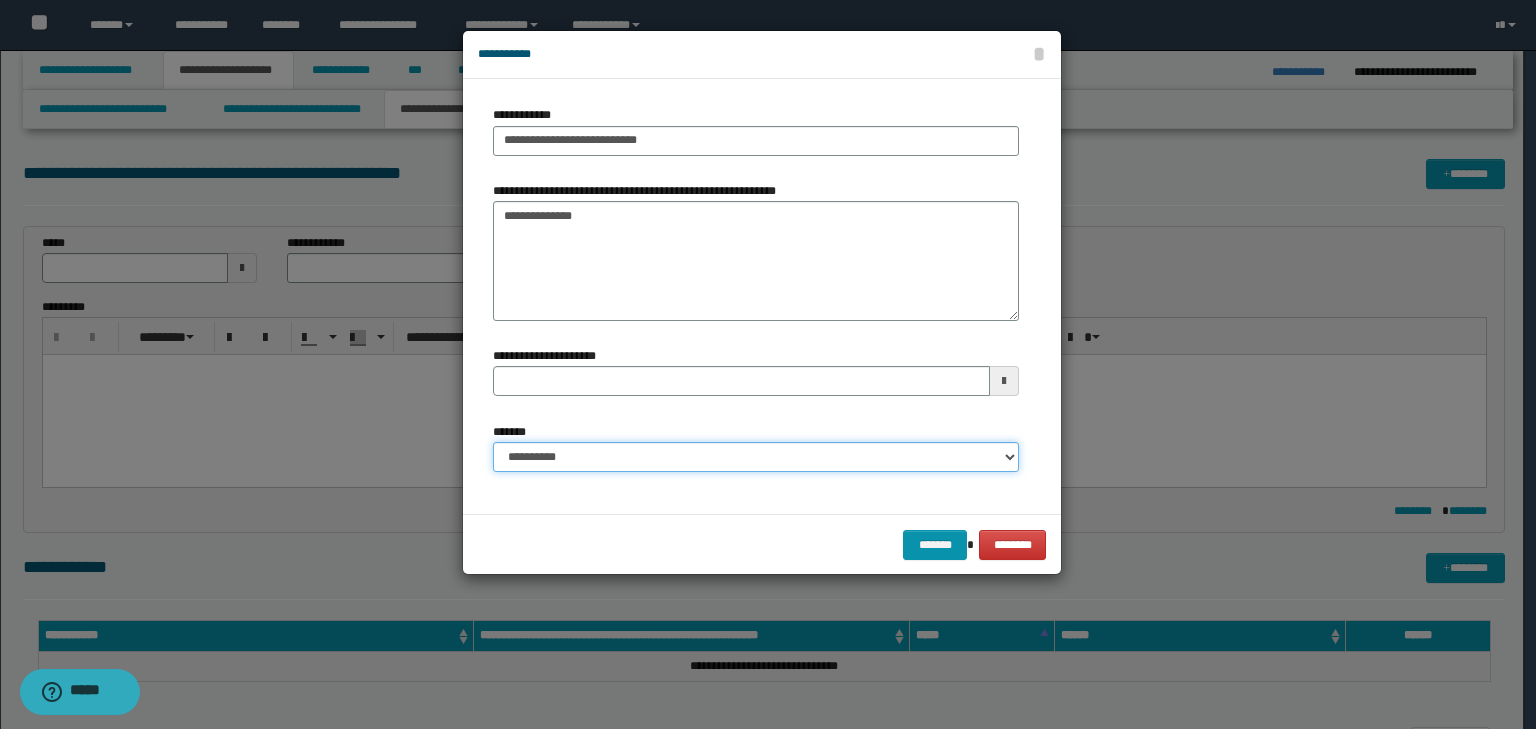 click on "**********" at bounding box center (756, 457) 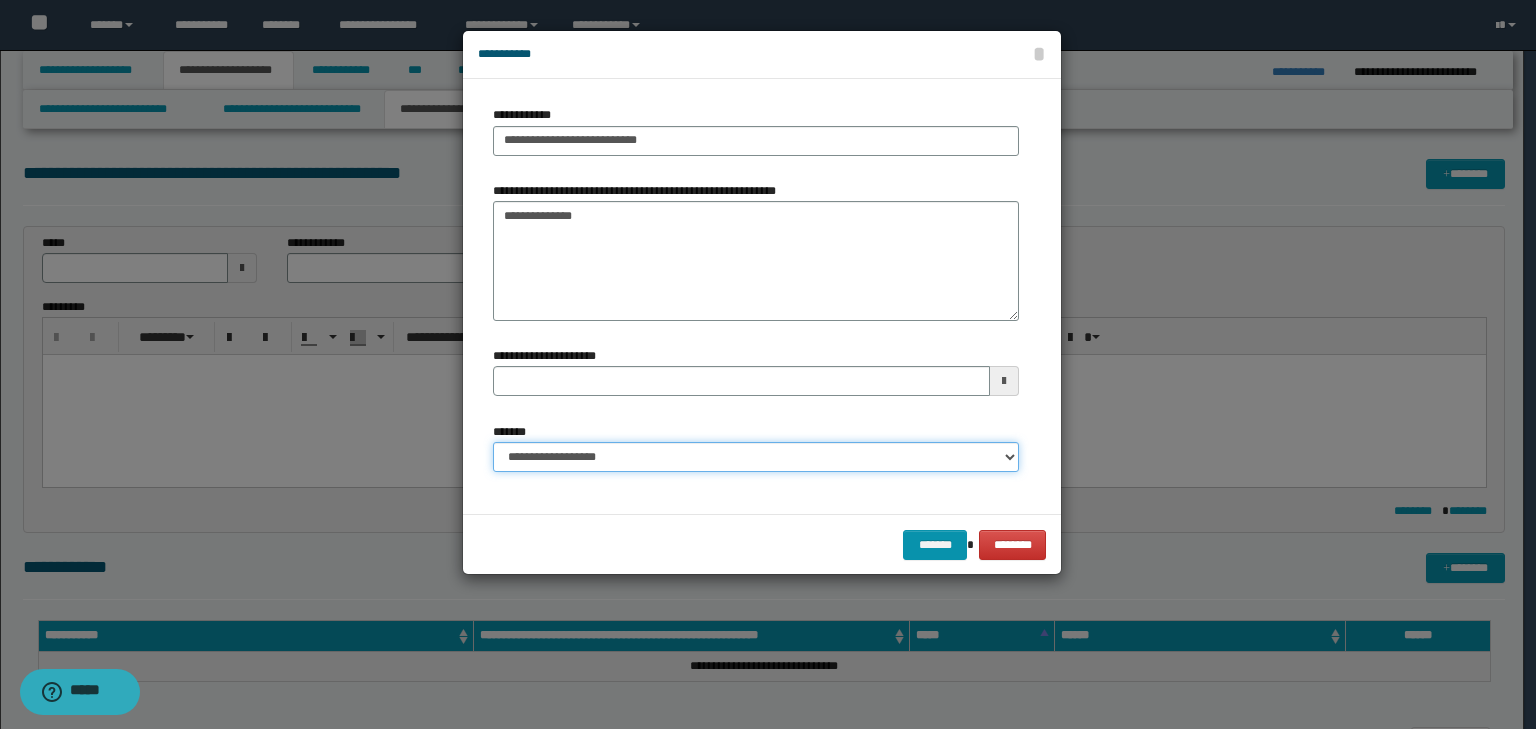 click on "**********" at bounding box center [756, 457] 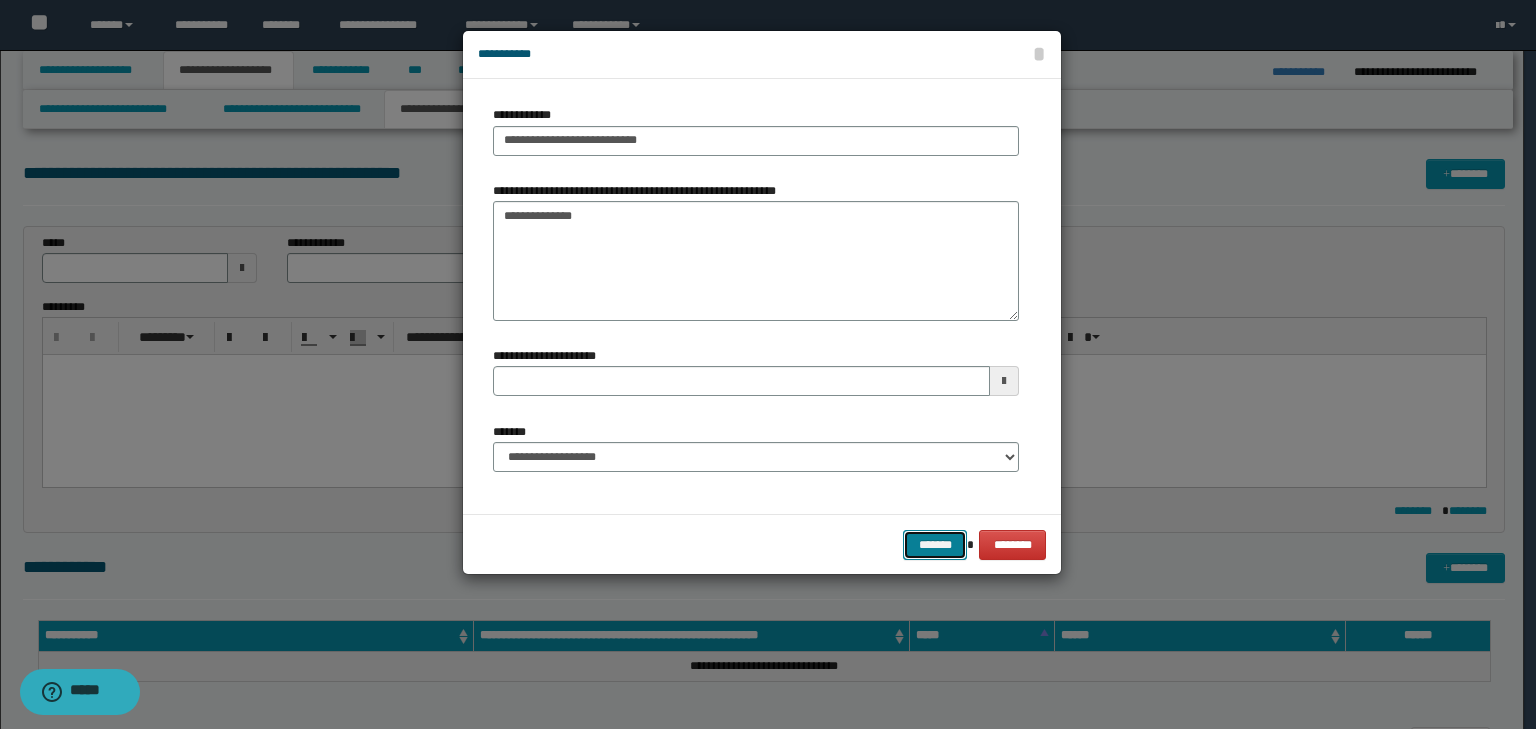 click on "*******" at bounding box center (935, 545) 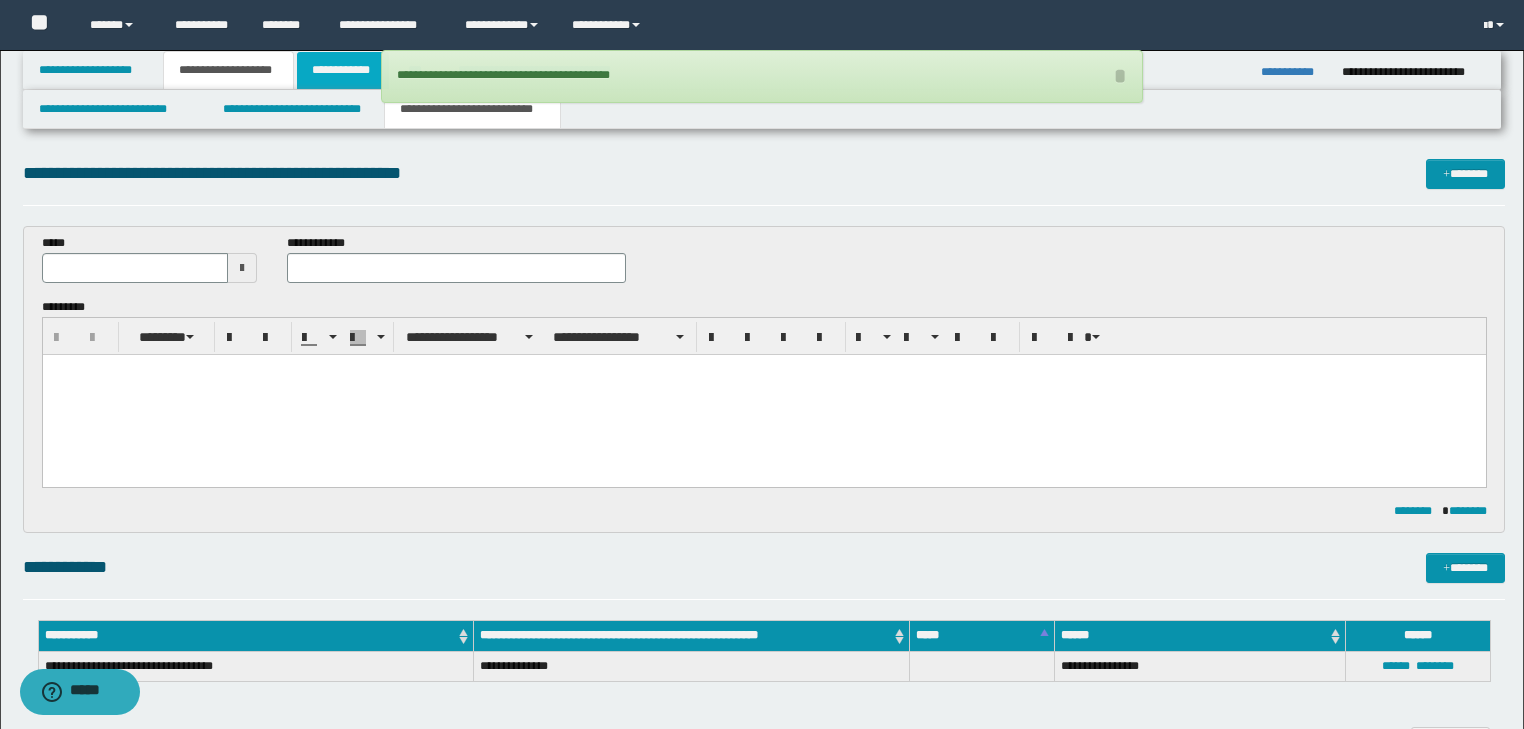 click on "**********" at bounding box center (343, 70) 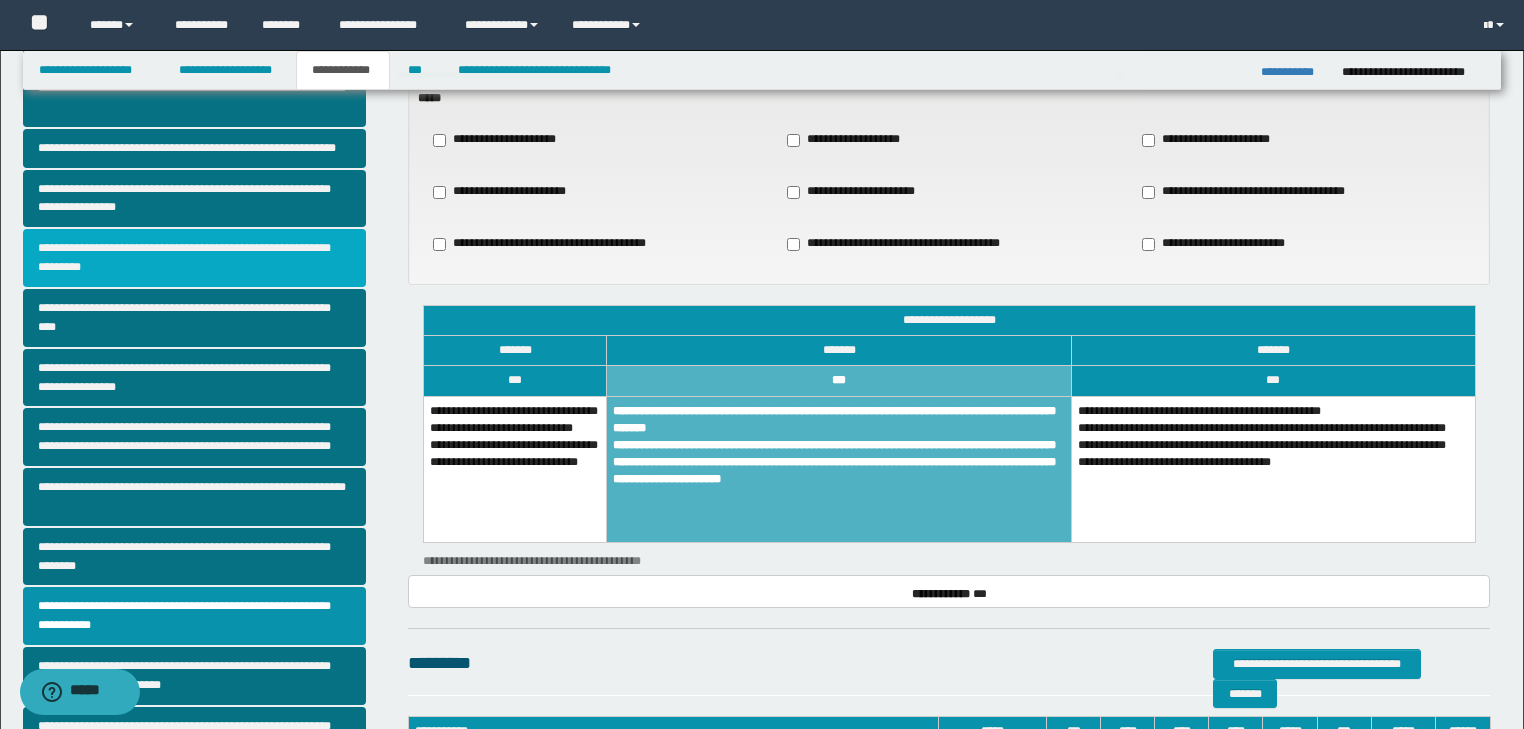 scroll, scrollTop: 239, scrollLeft: 0, axis: vertical 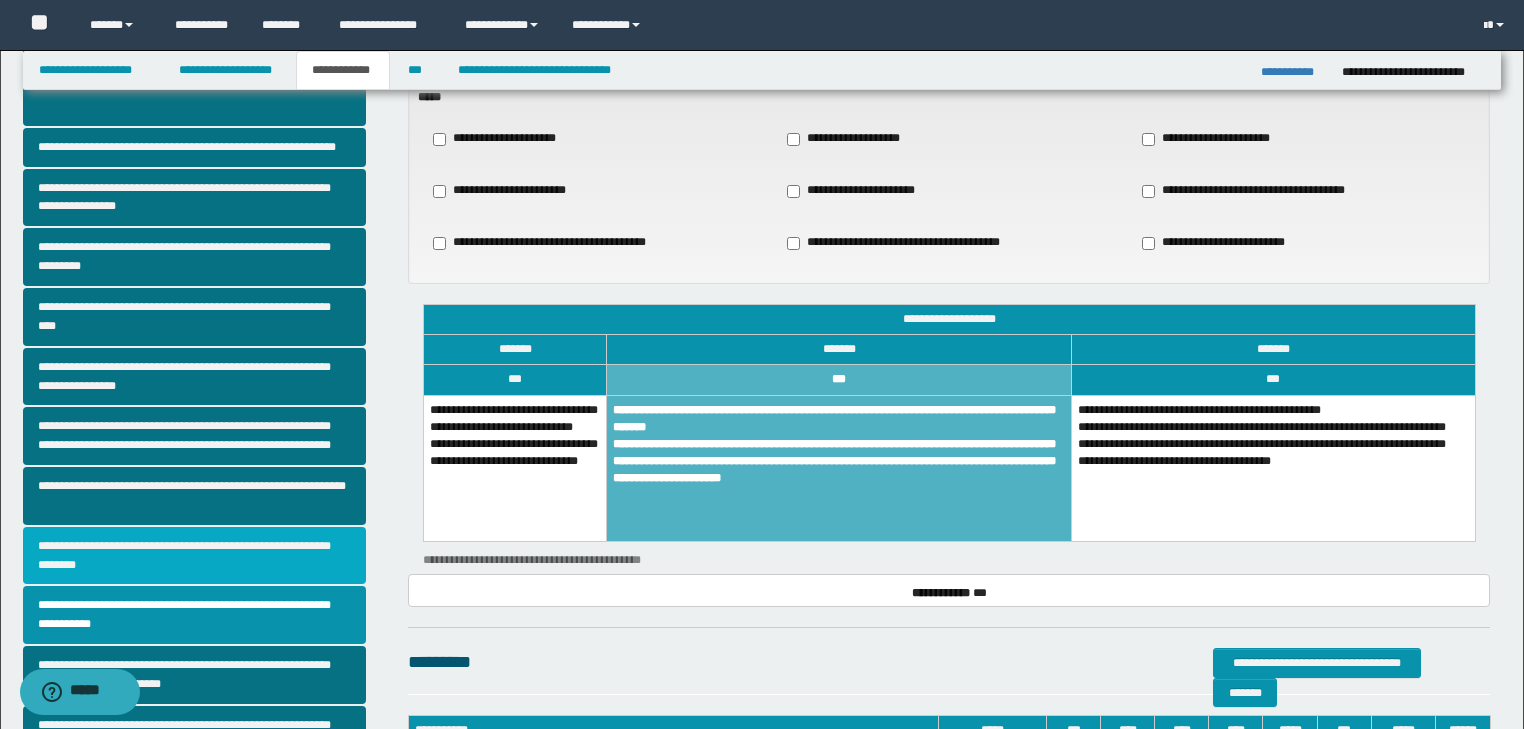 click on "**********" at bounding box center (195, 556) 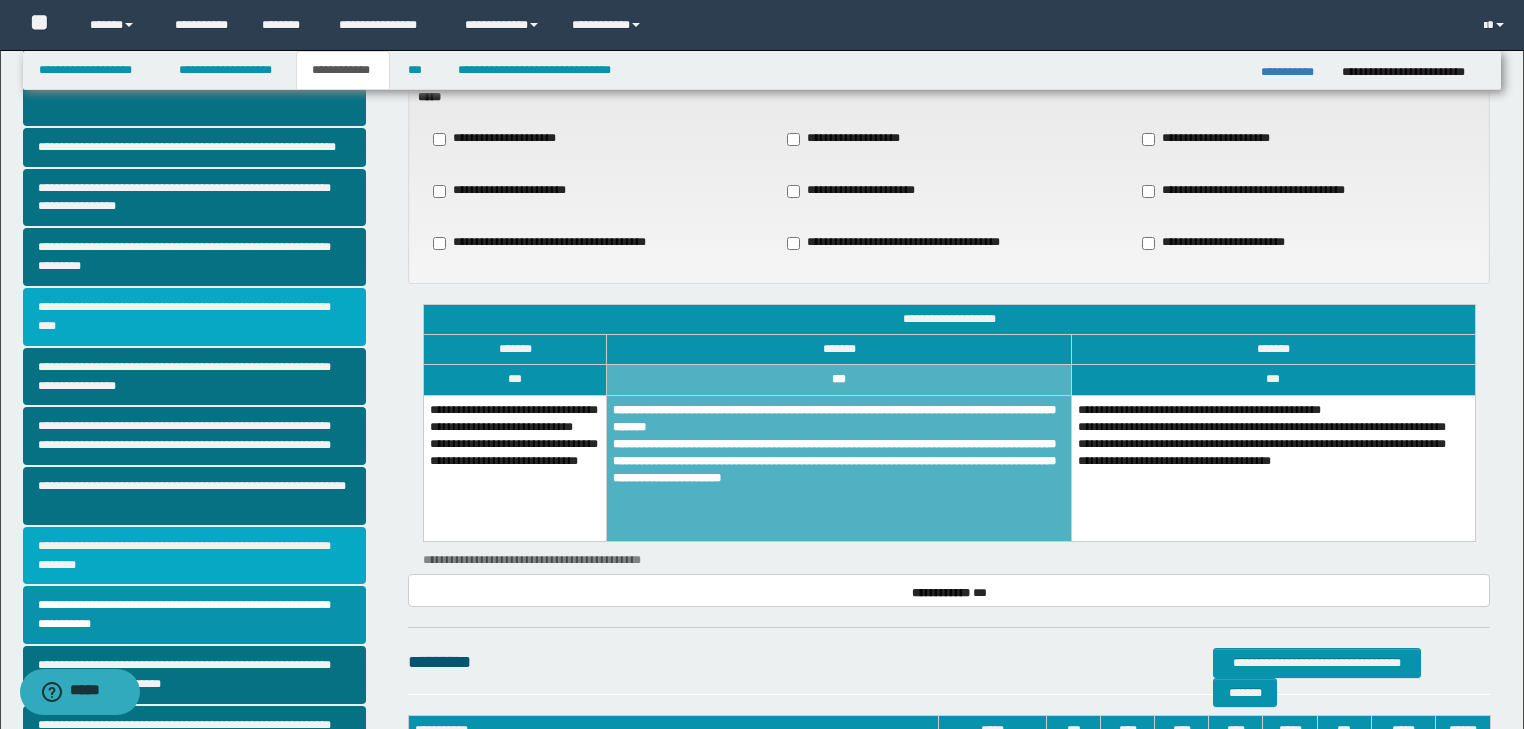 scroll, scrollTop: 0, scrollLeft: 0, axis: both 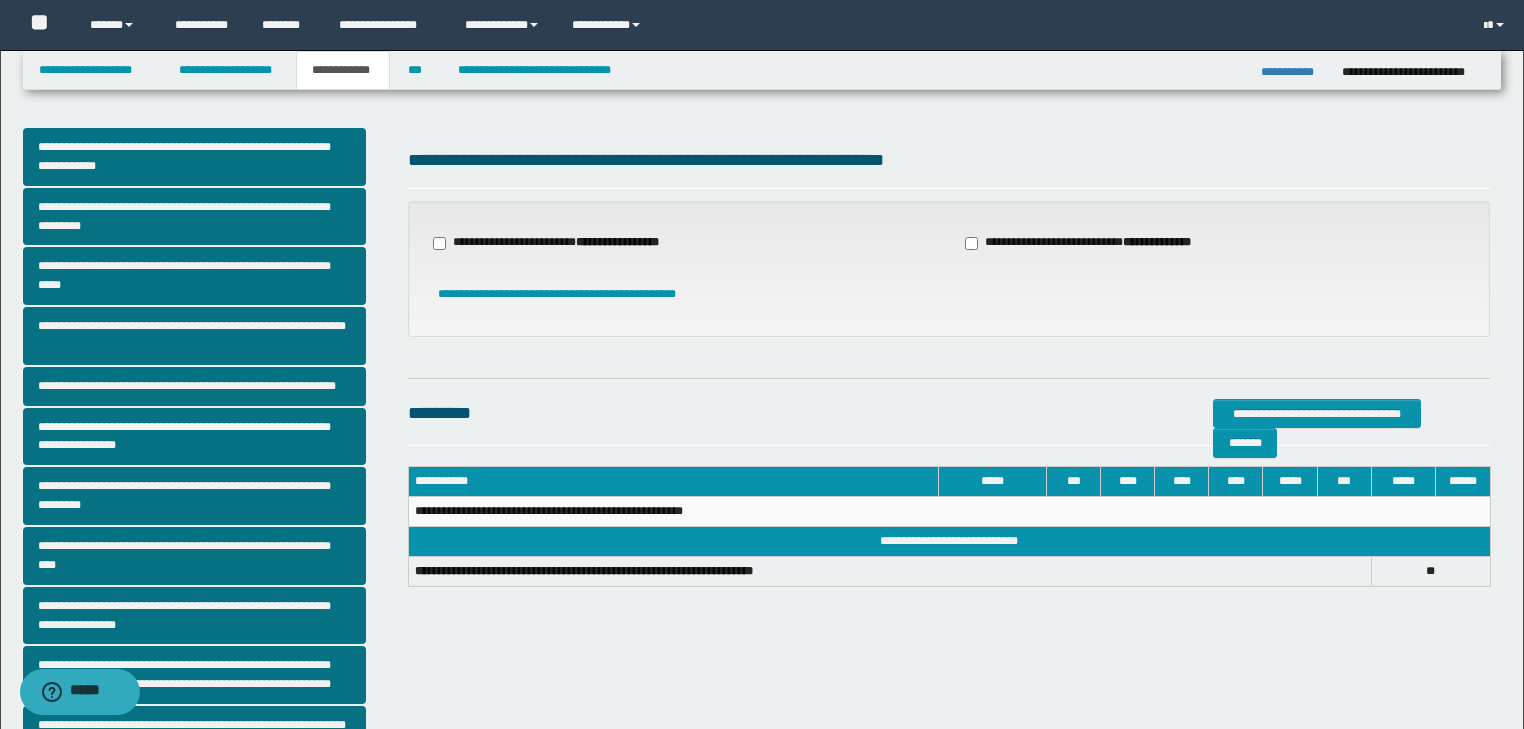 click on "**********" at bounding box center (1090, 243) 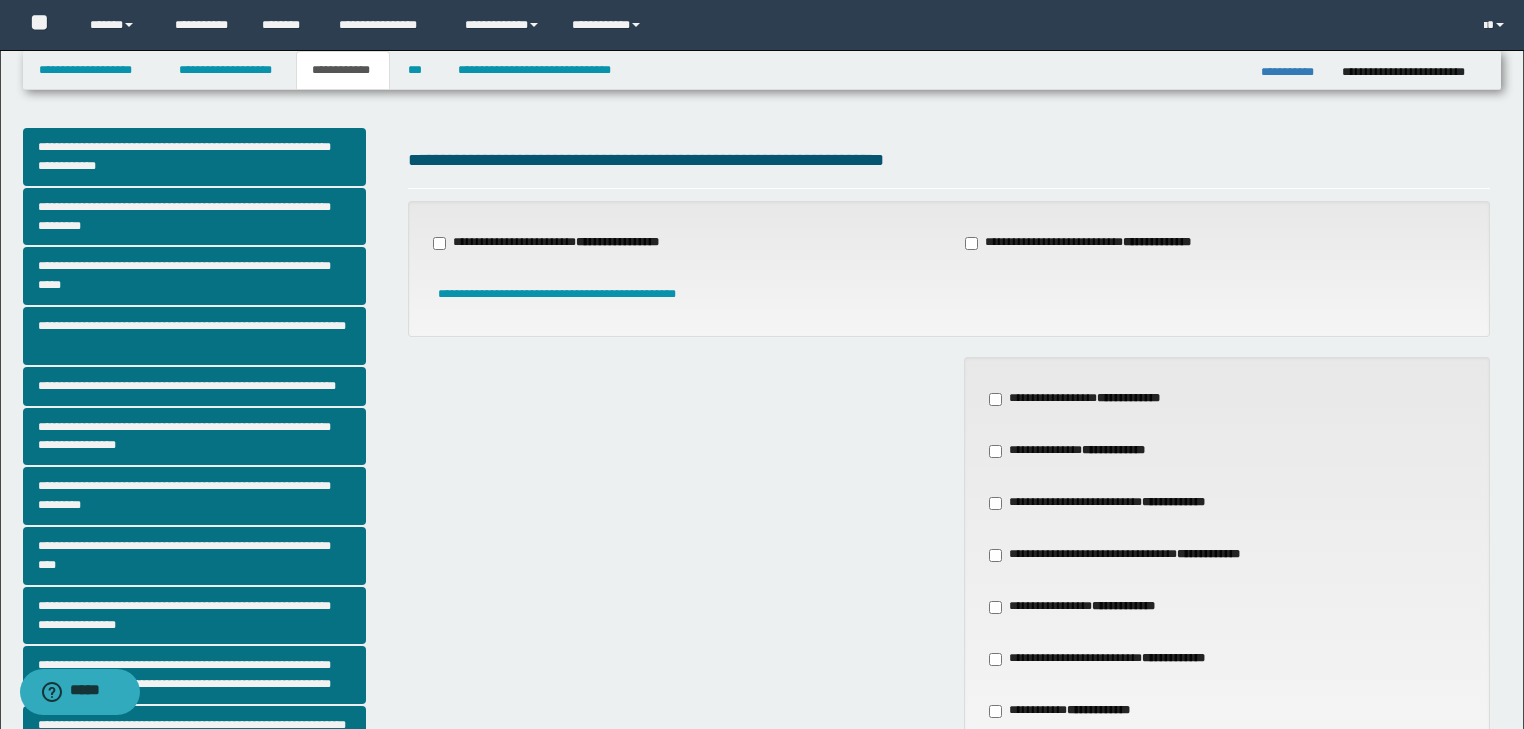 click on "**********" at bounding box center (1134, 555) 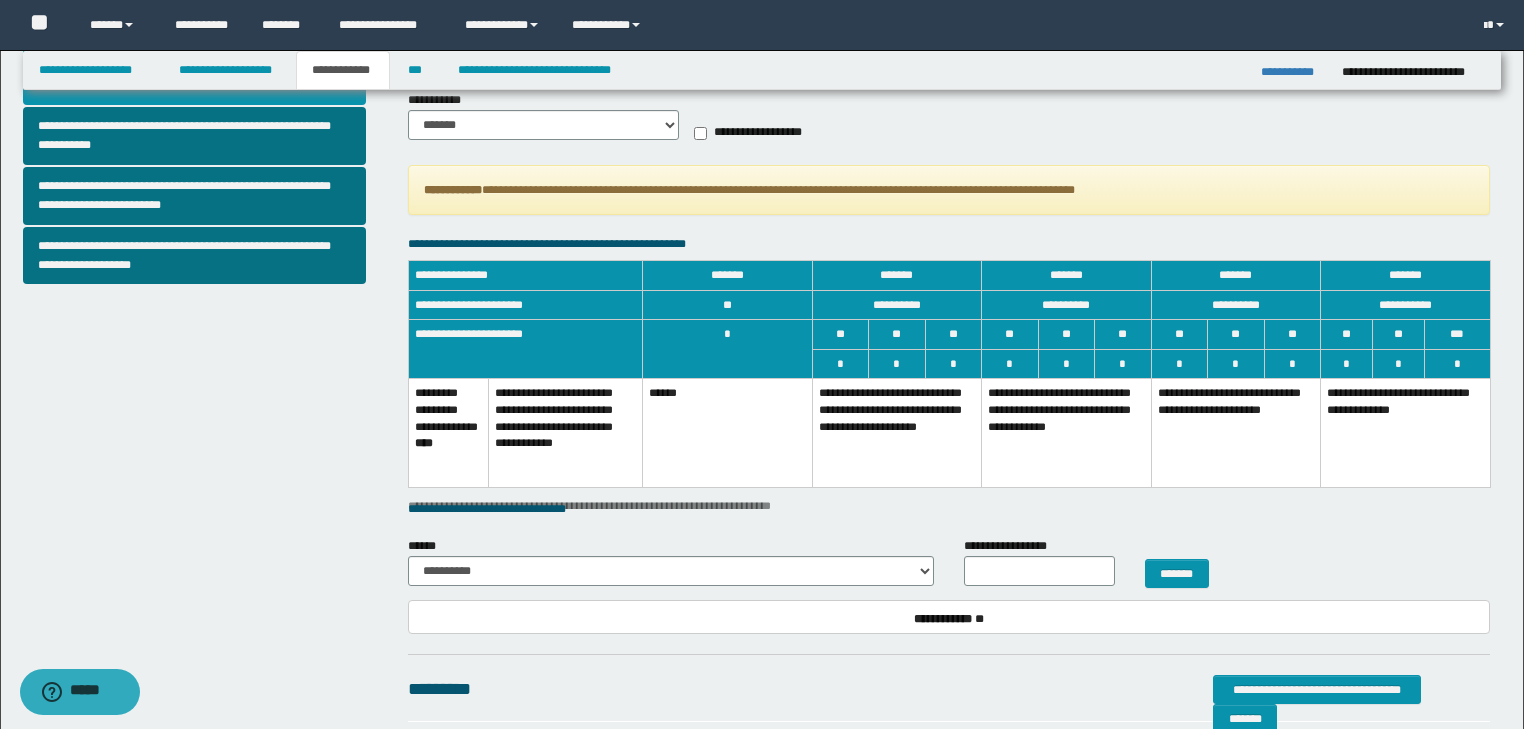 scroll, scrollTop: 719, scrollLeft: 0, axis: vertical 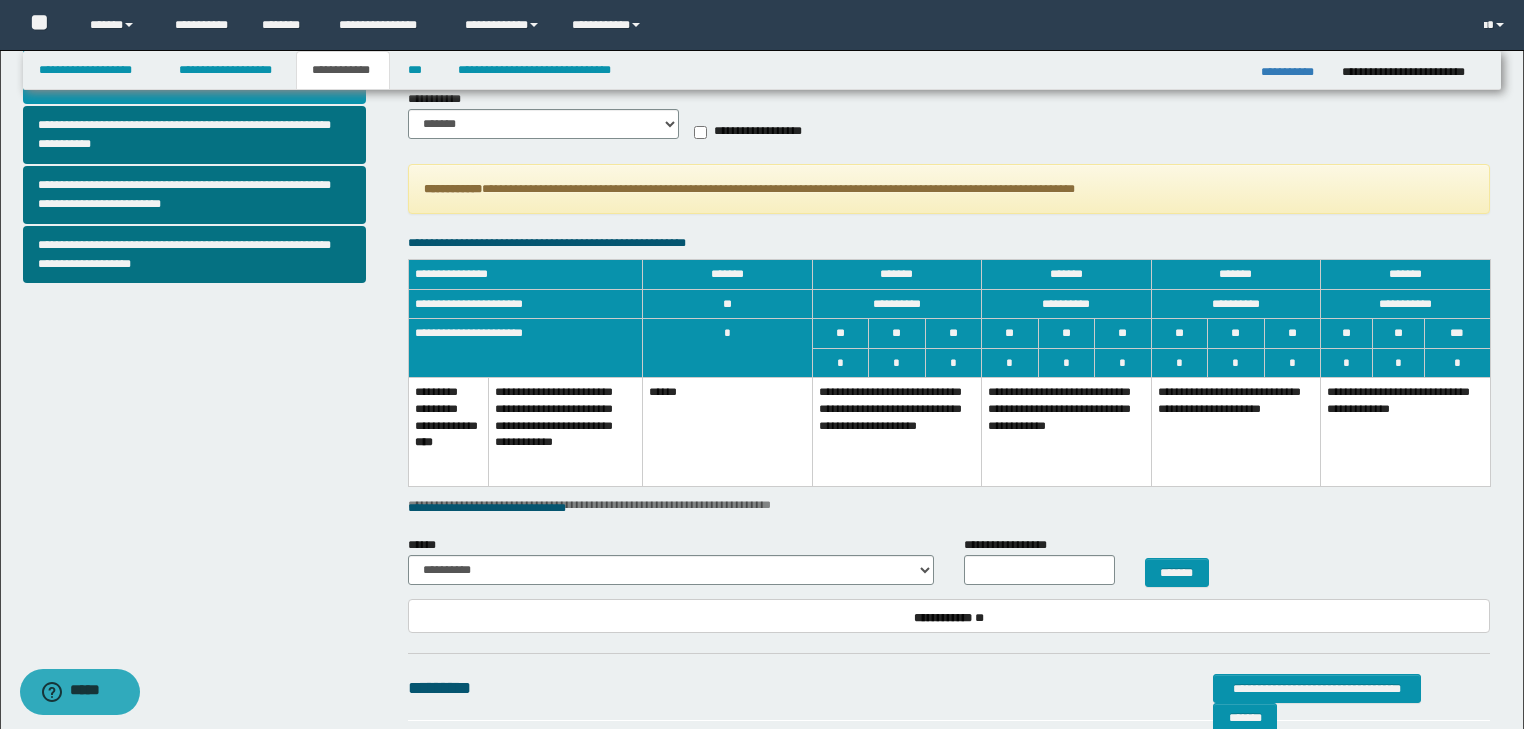 click on "**********" at bounding box center (897, 432) 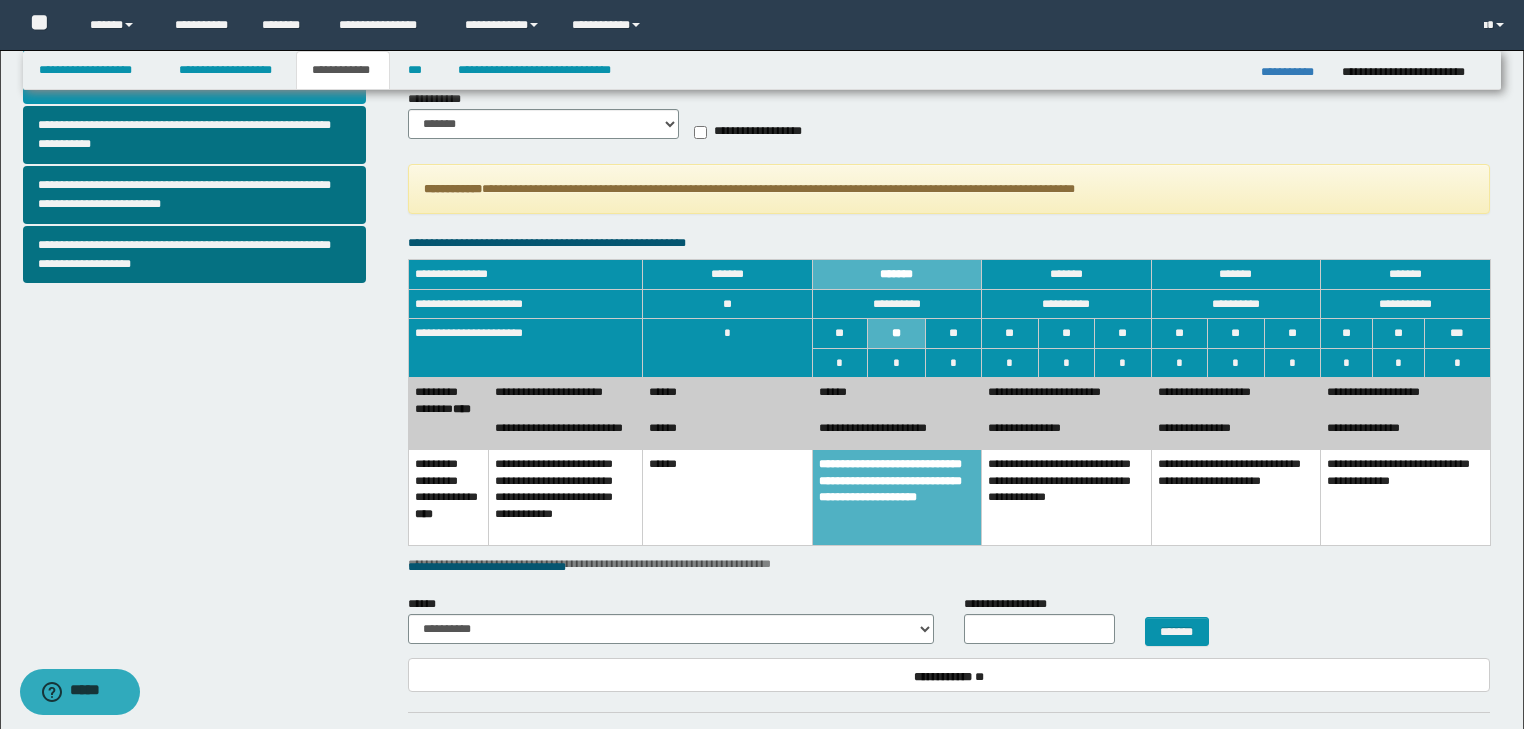 click on "******" at bounding box center [728, 432] 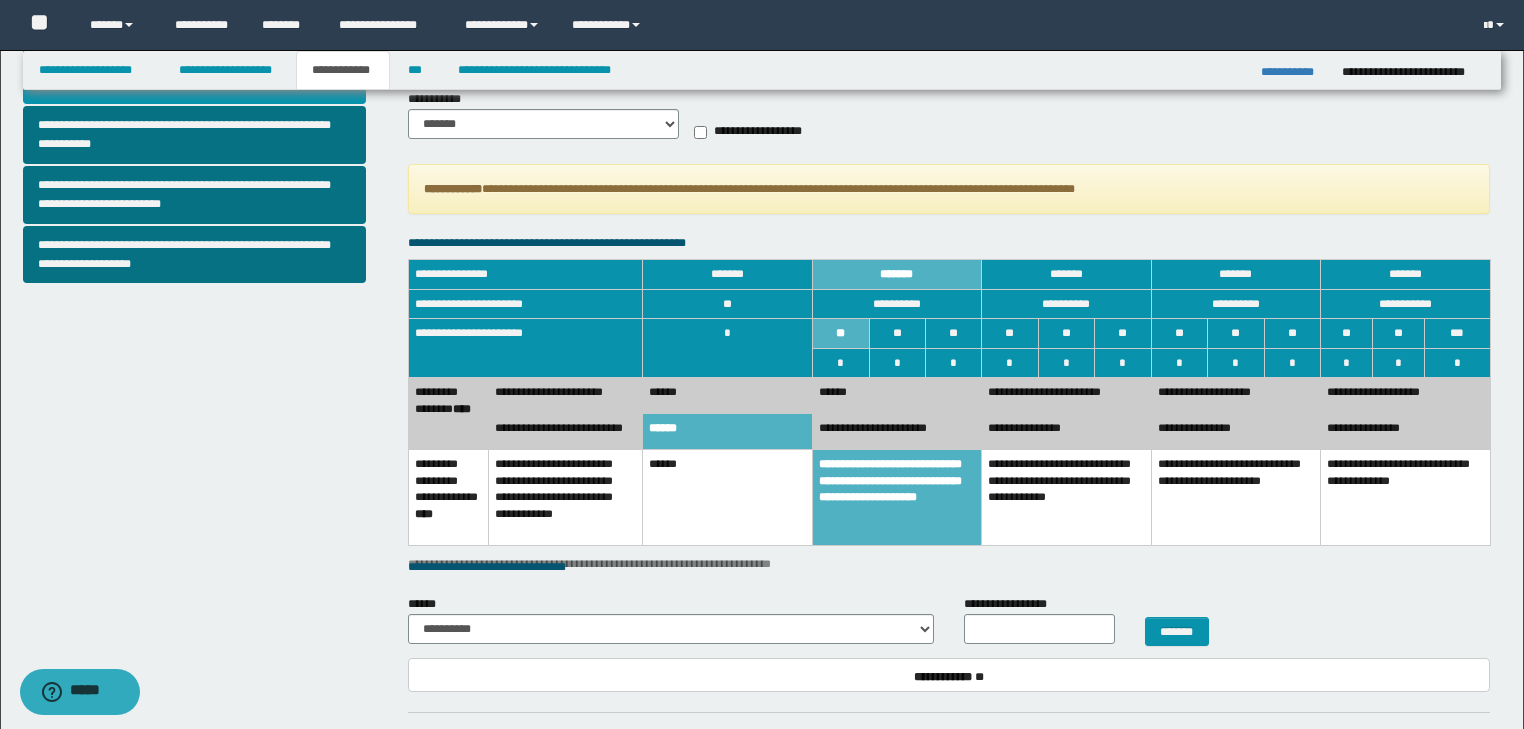 click on "******" at bounding box center (728, 396) 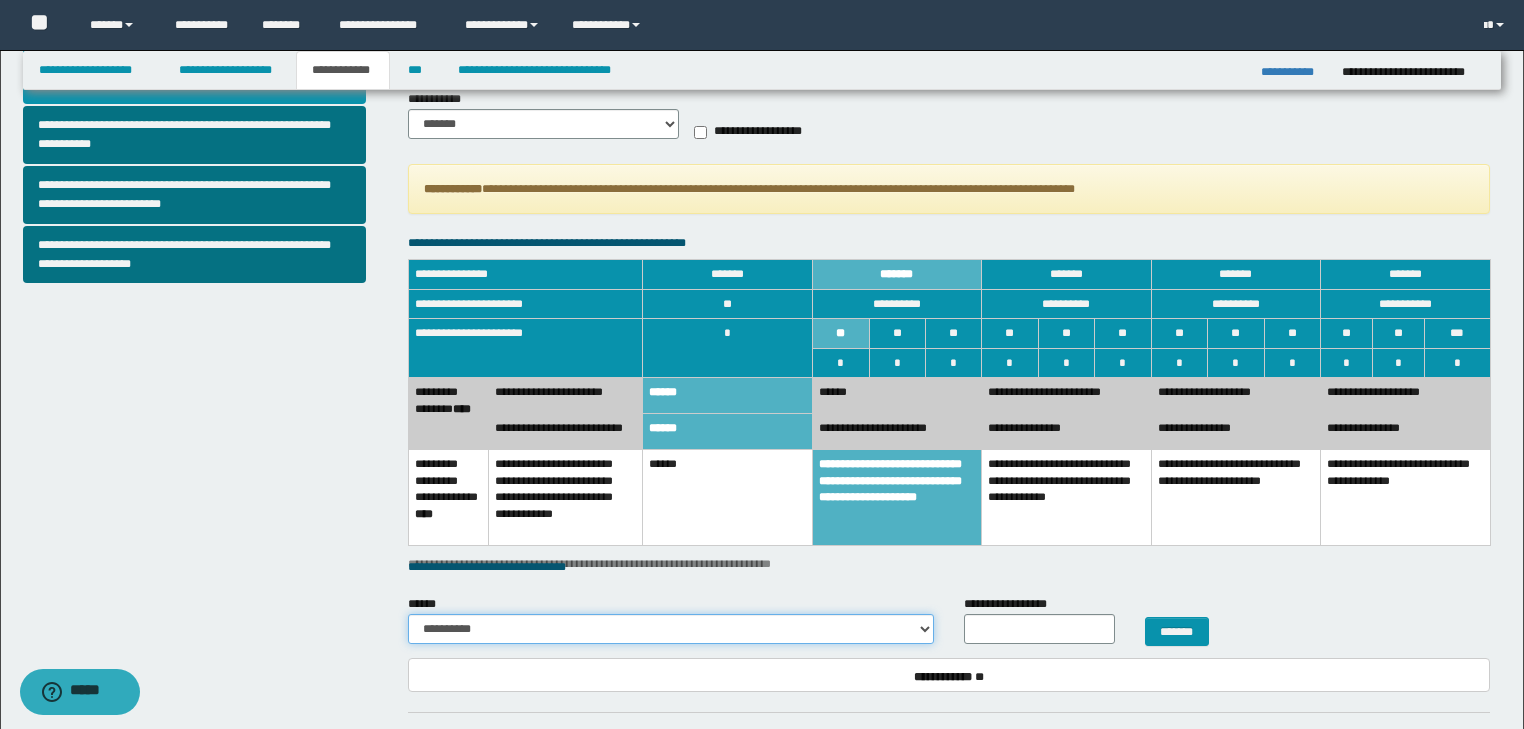 click on "**********" at bounding box center [671, 629] 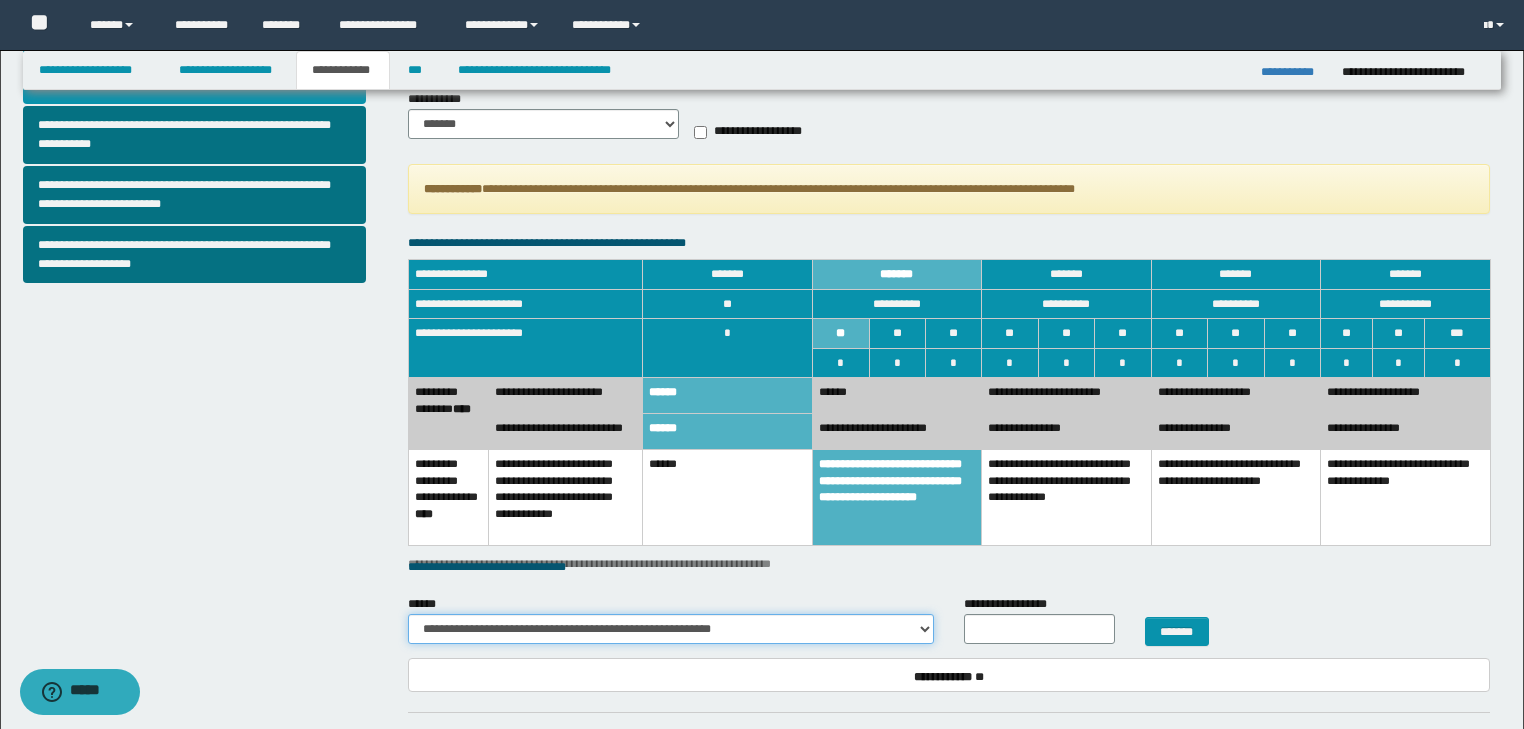 click on "**********" at bounding box center [671, 629] 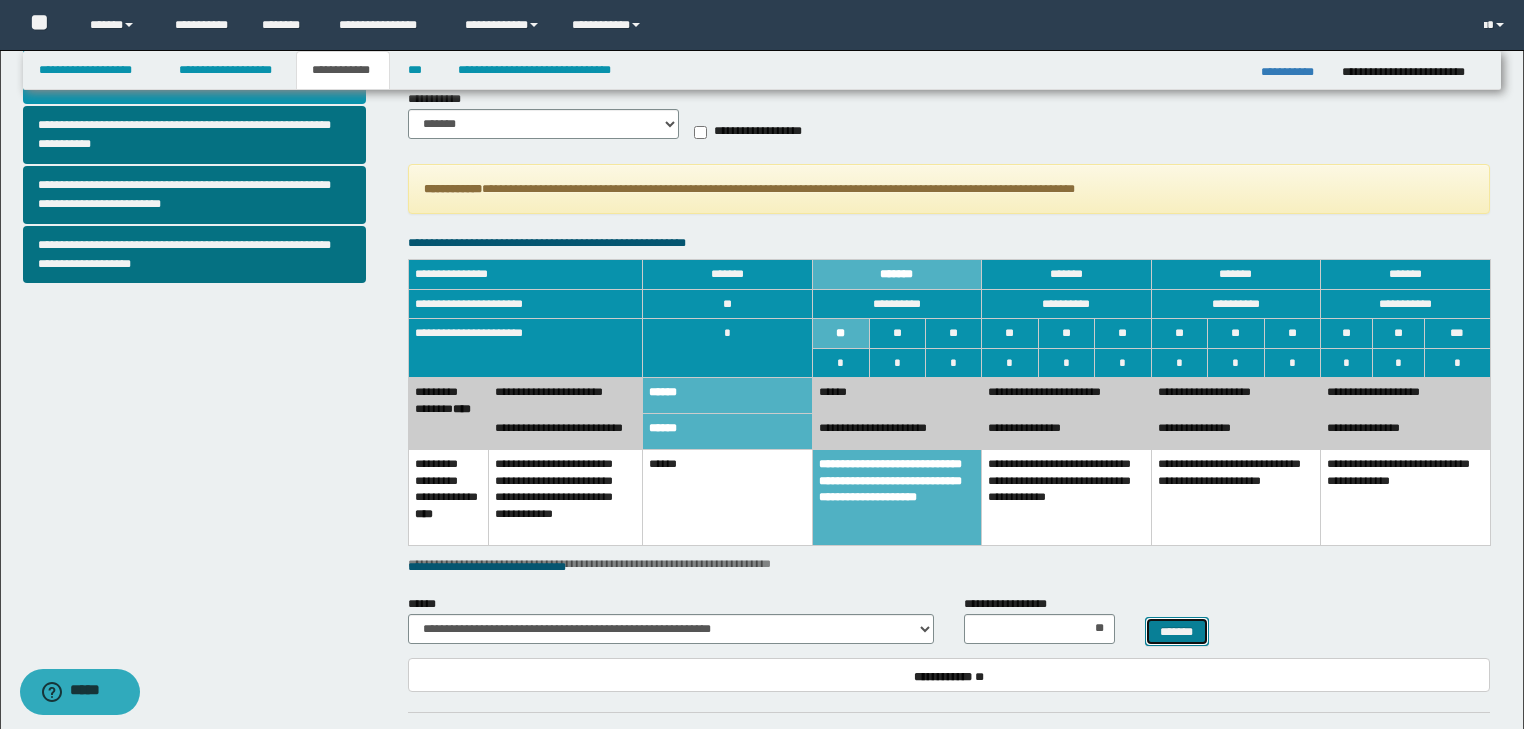 click on "*******" at bounding box center [1177, 632] 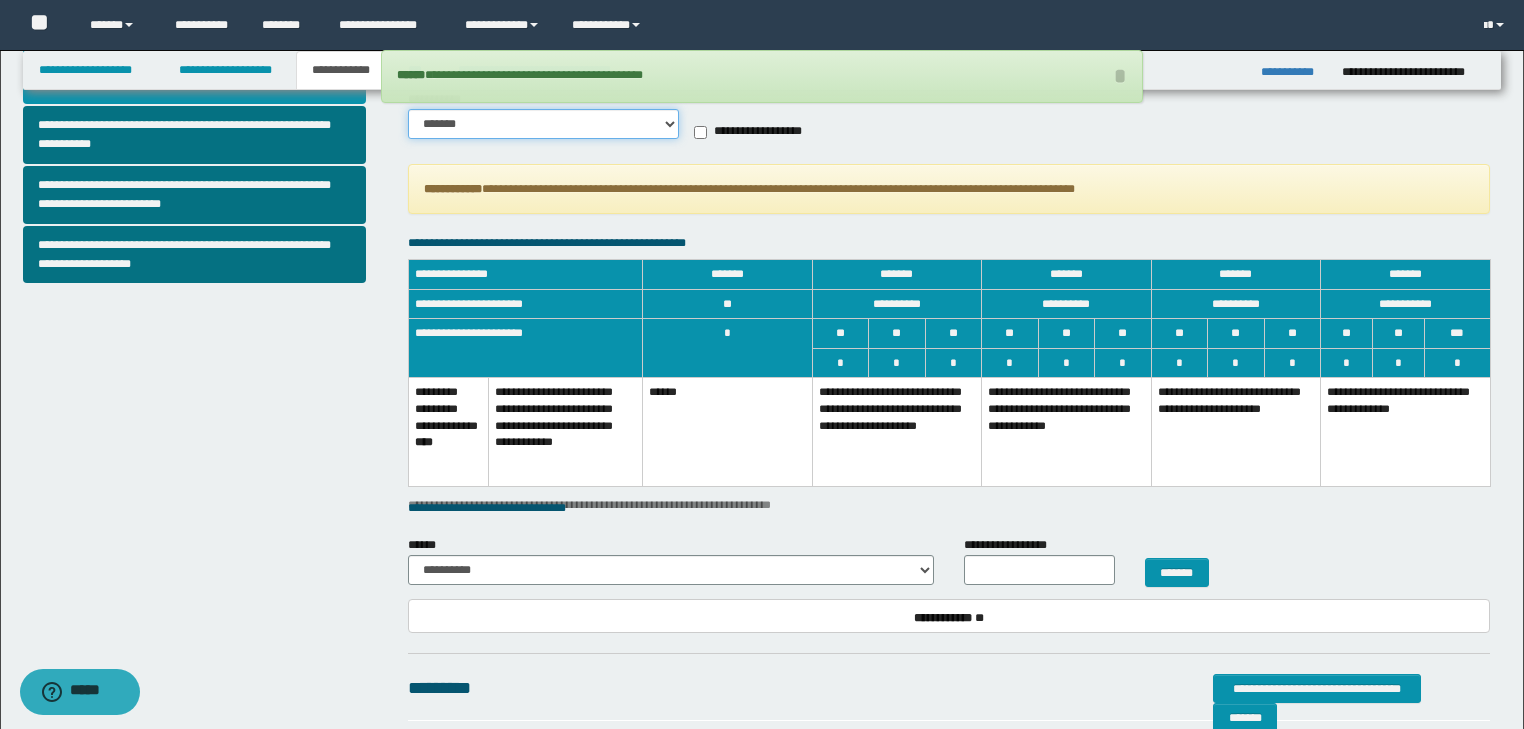 click on "*******
*********" at bounding box center (543, 124) 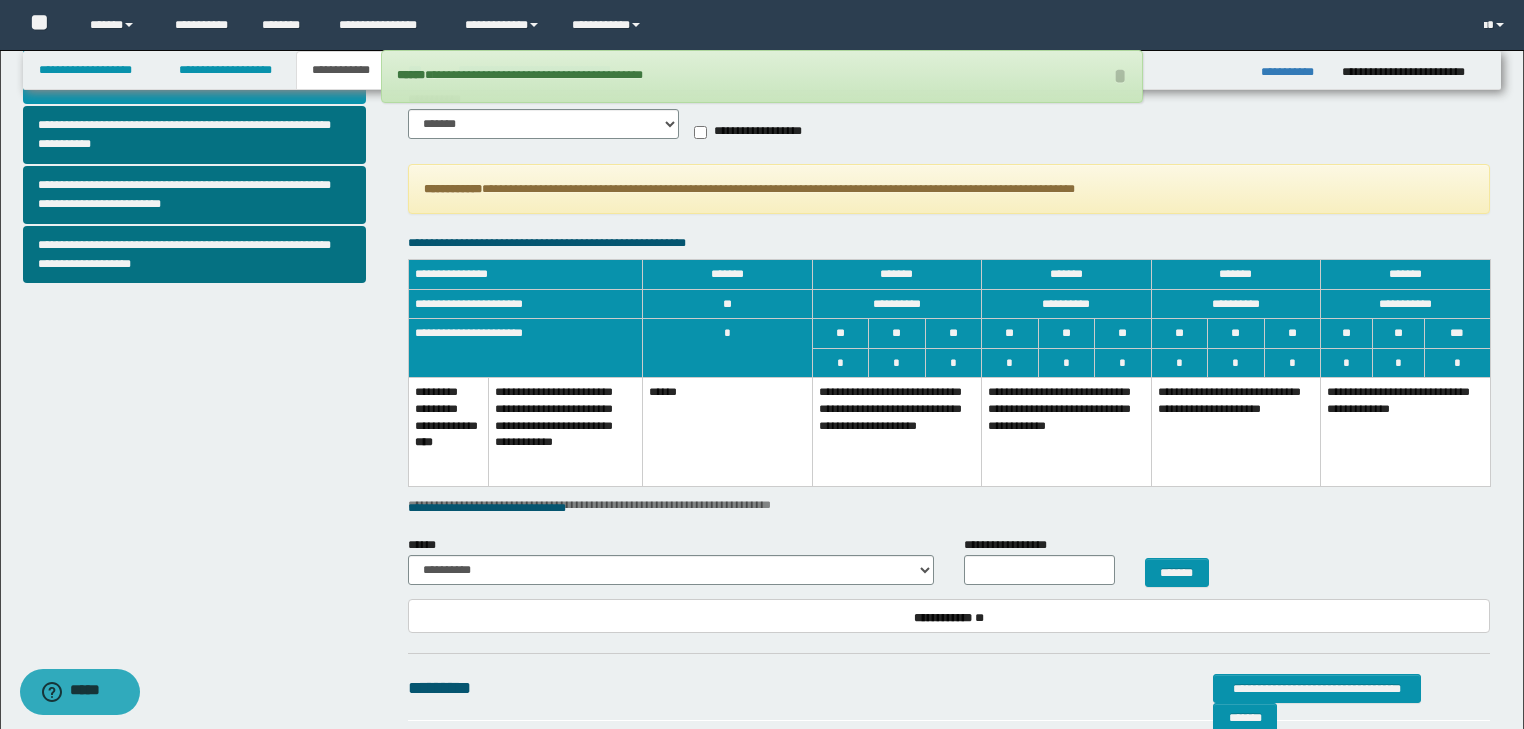 click on "**********" at bounding box center [897, 432] 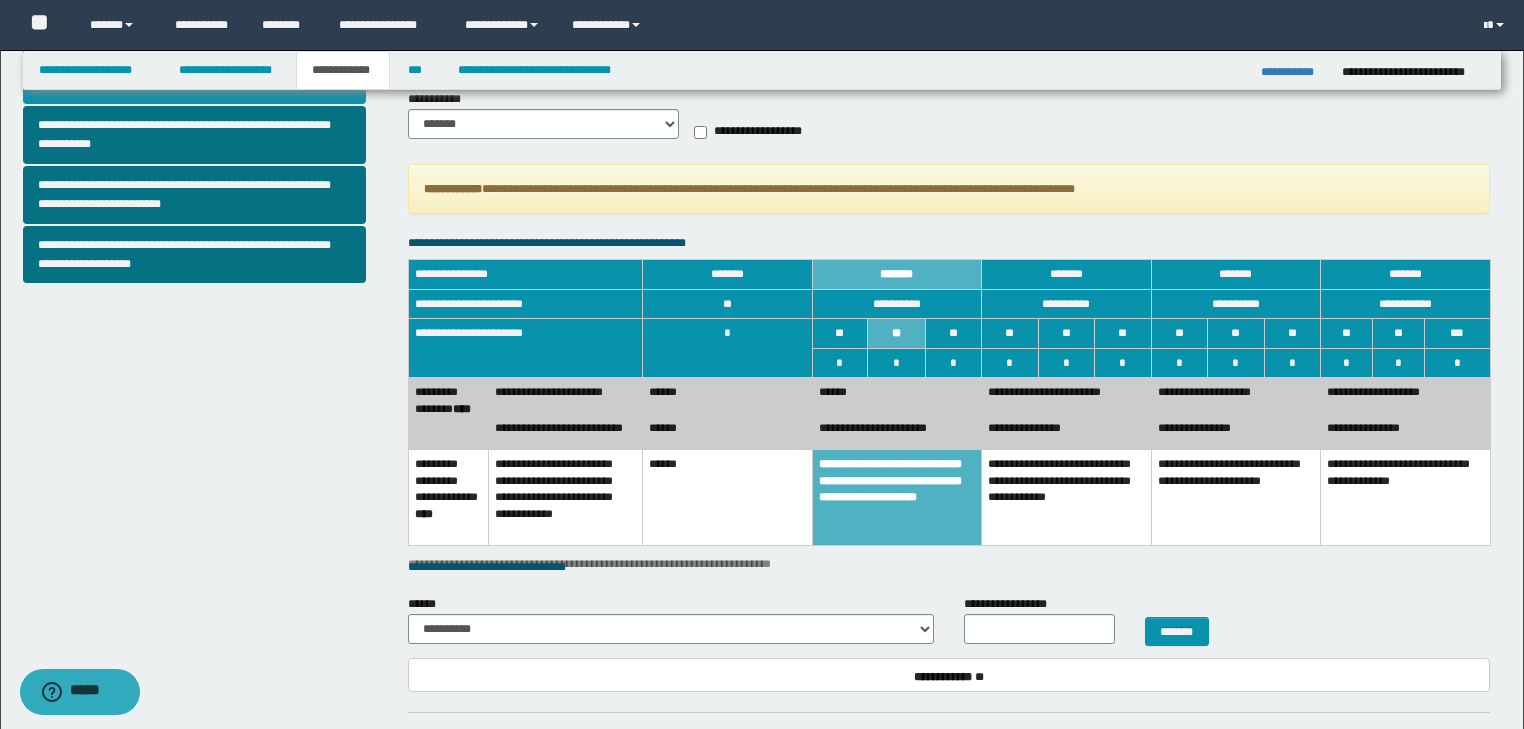click on "******" at bounding box center (728, 432) 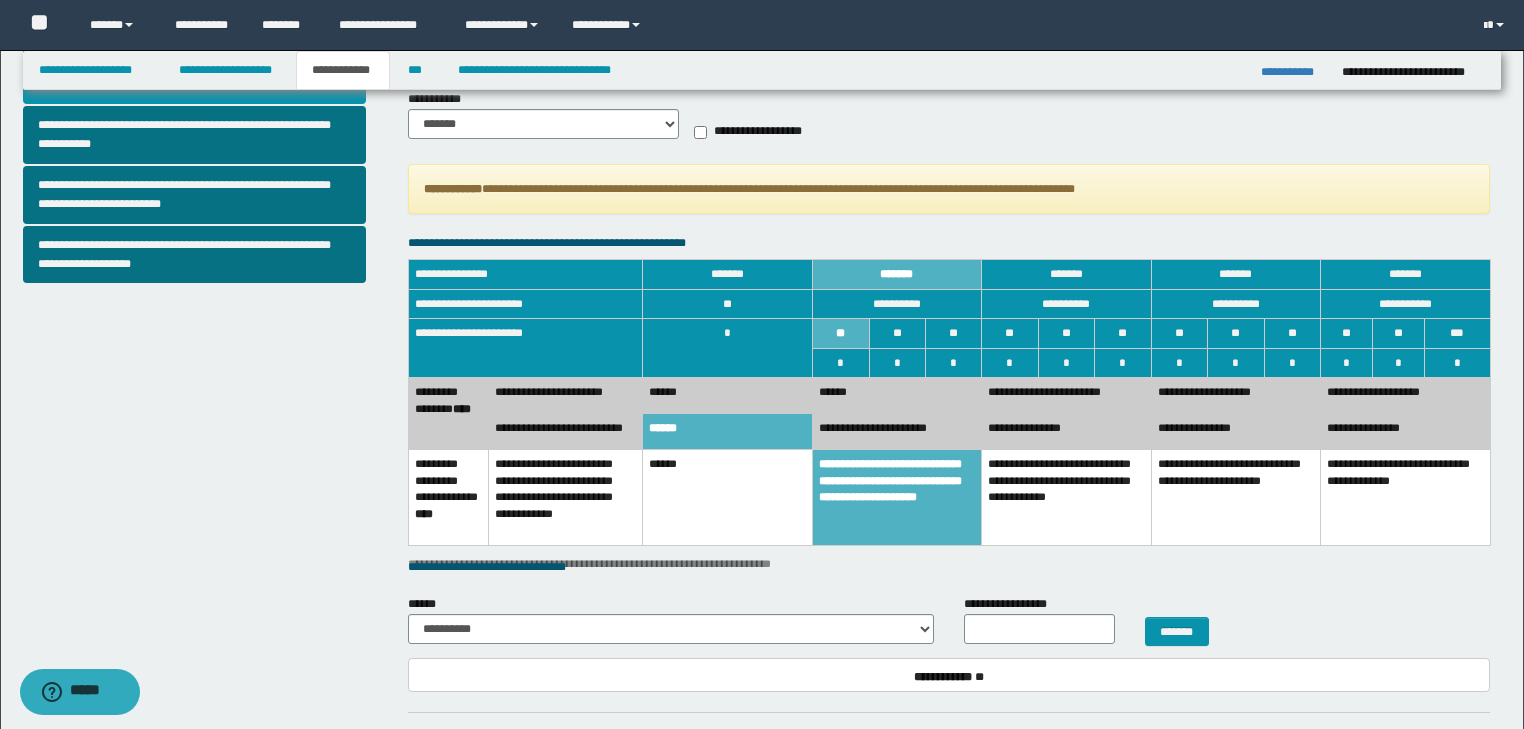 click on "******" at bounding box center (728, 396) 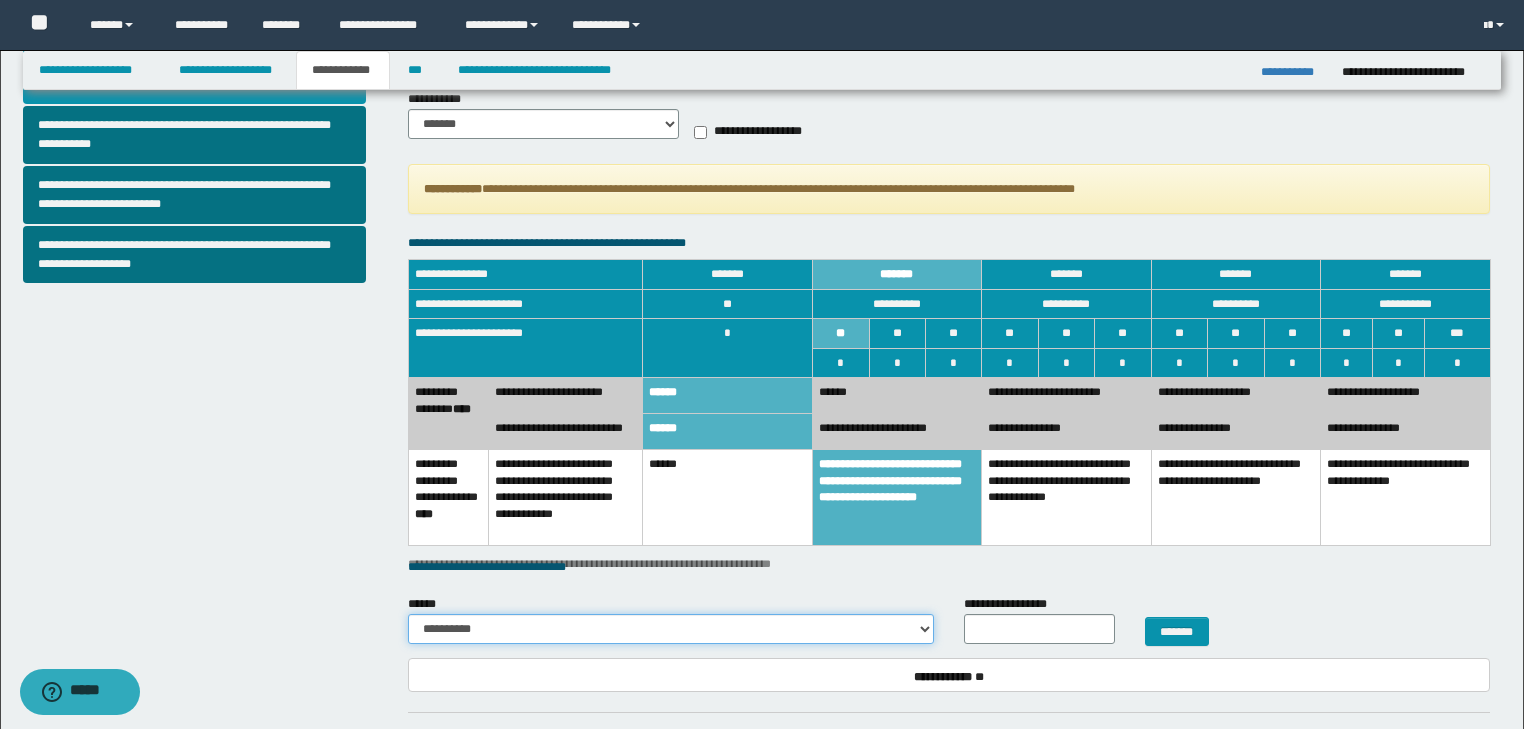 click on "**********" at bounding box center [671, 629] 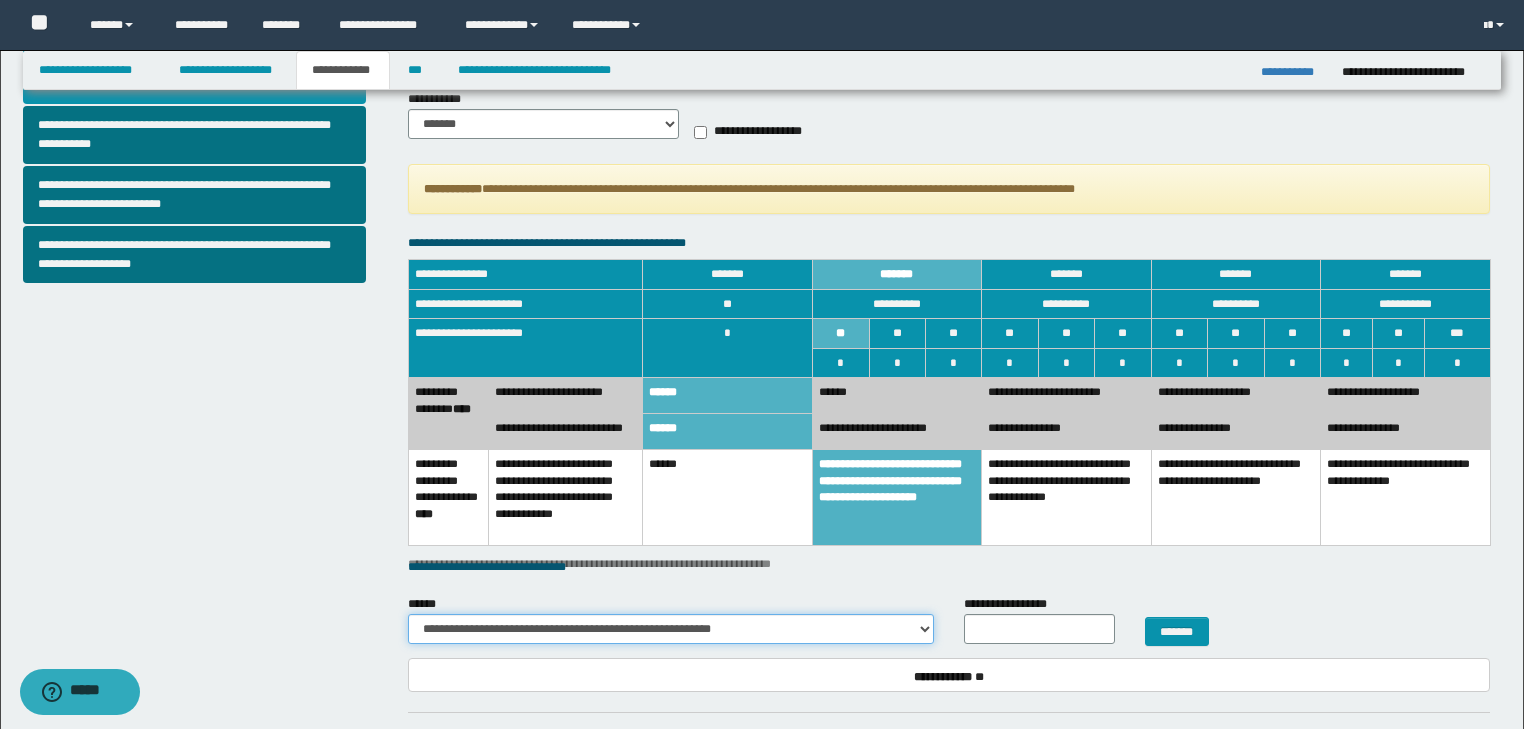 click on "**********" at bounding box center [671, 629] 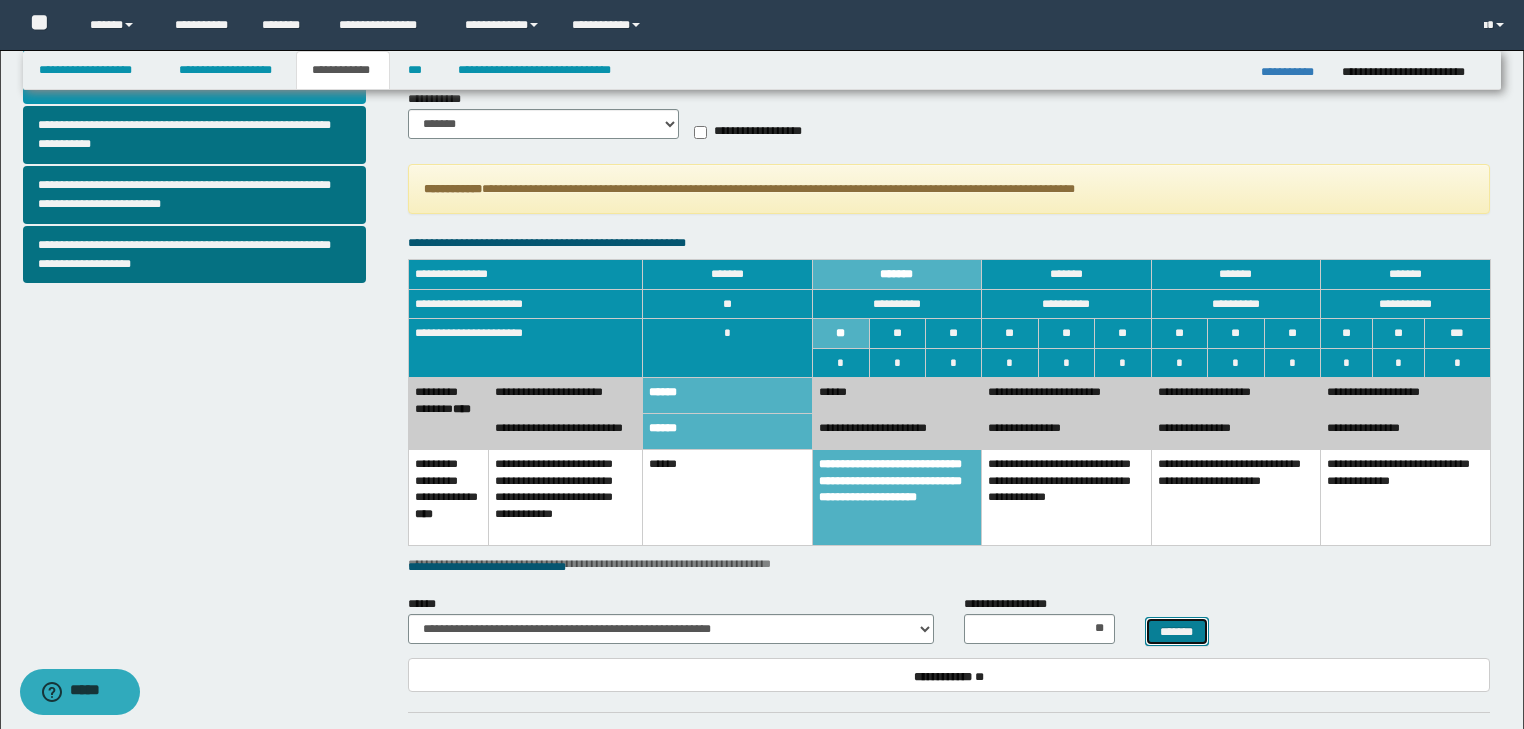 click on "*******" at bounding box center (1177, 632) 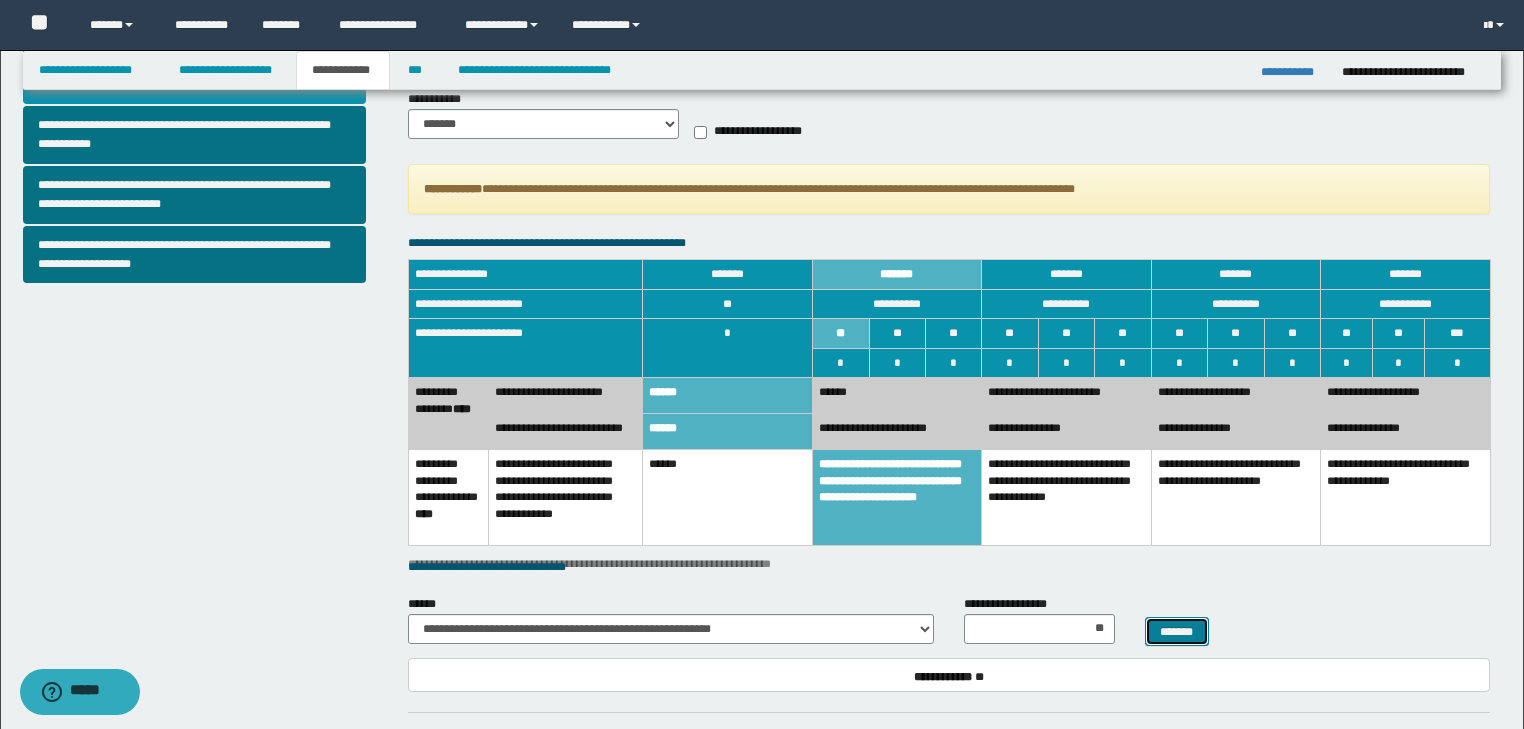 select 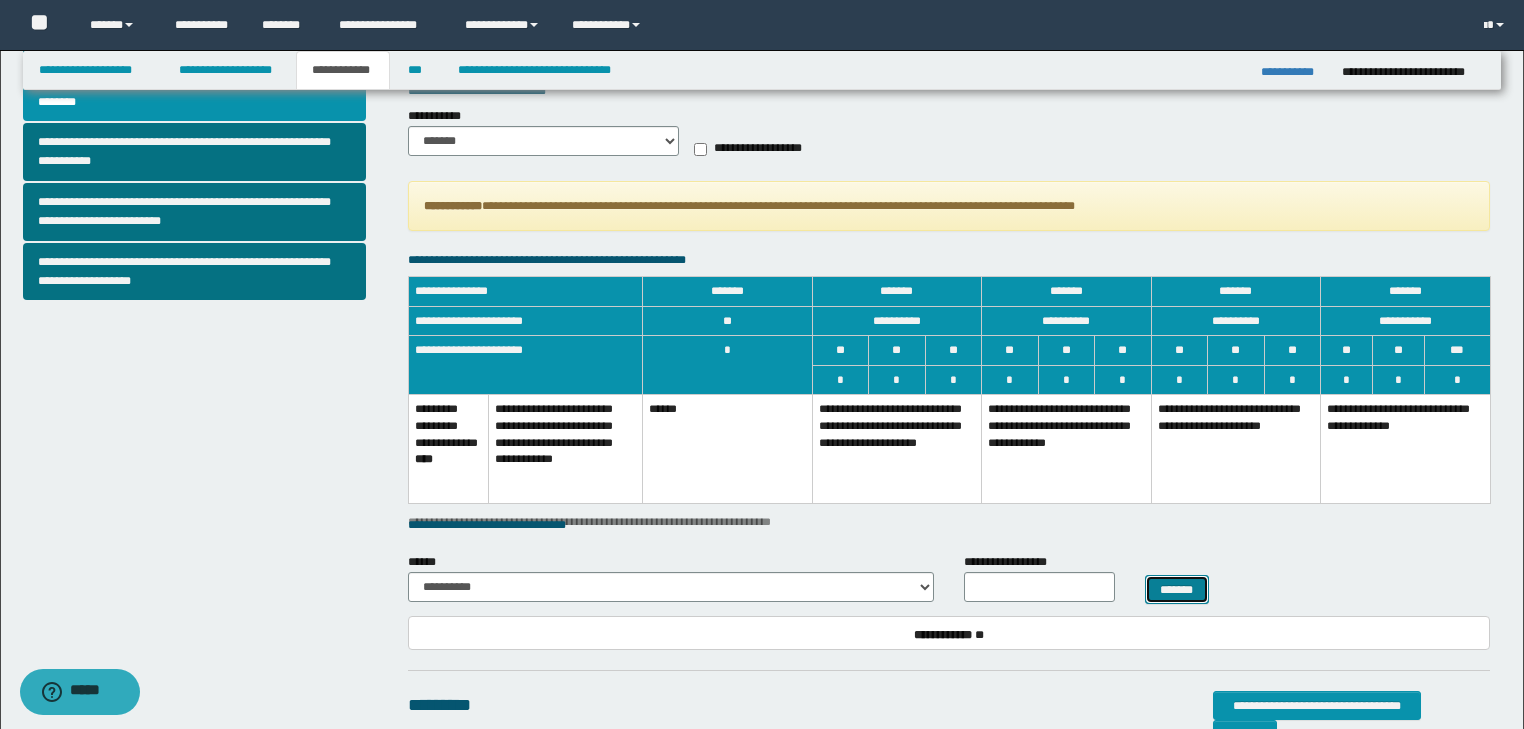 scroll, scrollTop: 701, scrollLeft: 0, axis: vertical 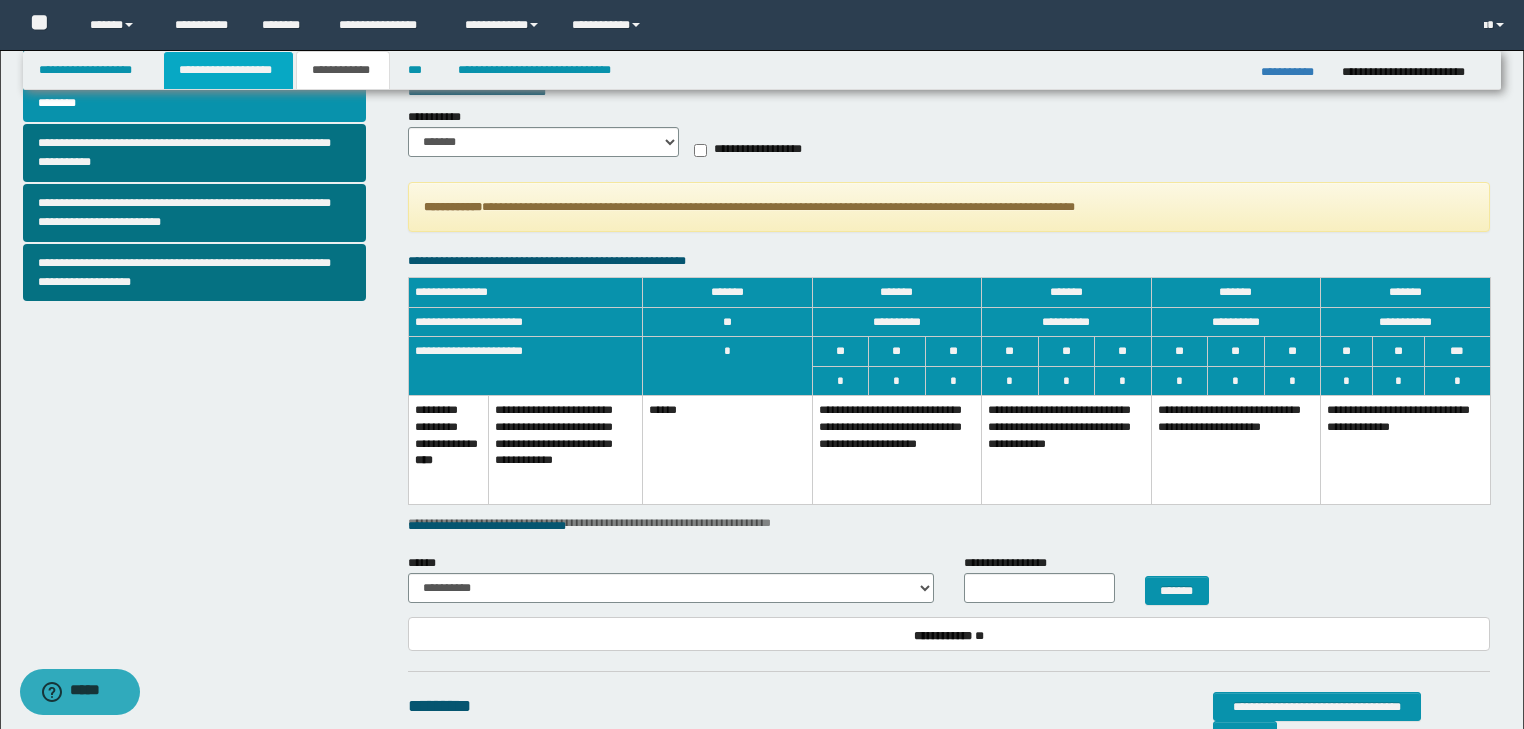 click on "**********" at bounding box center (228, 70) 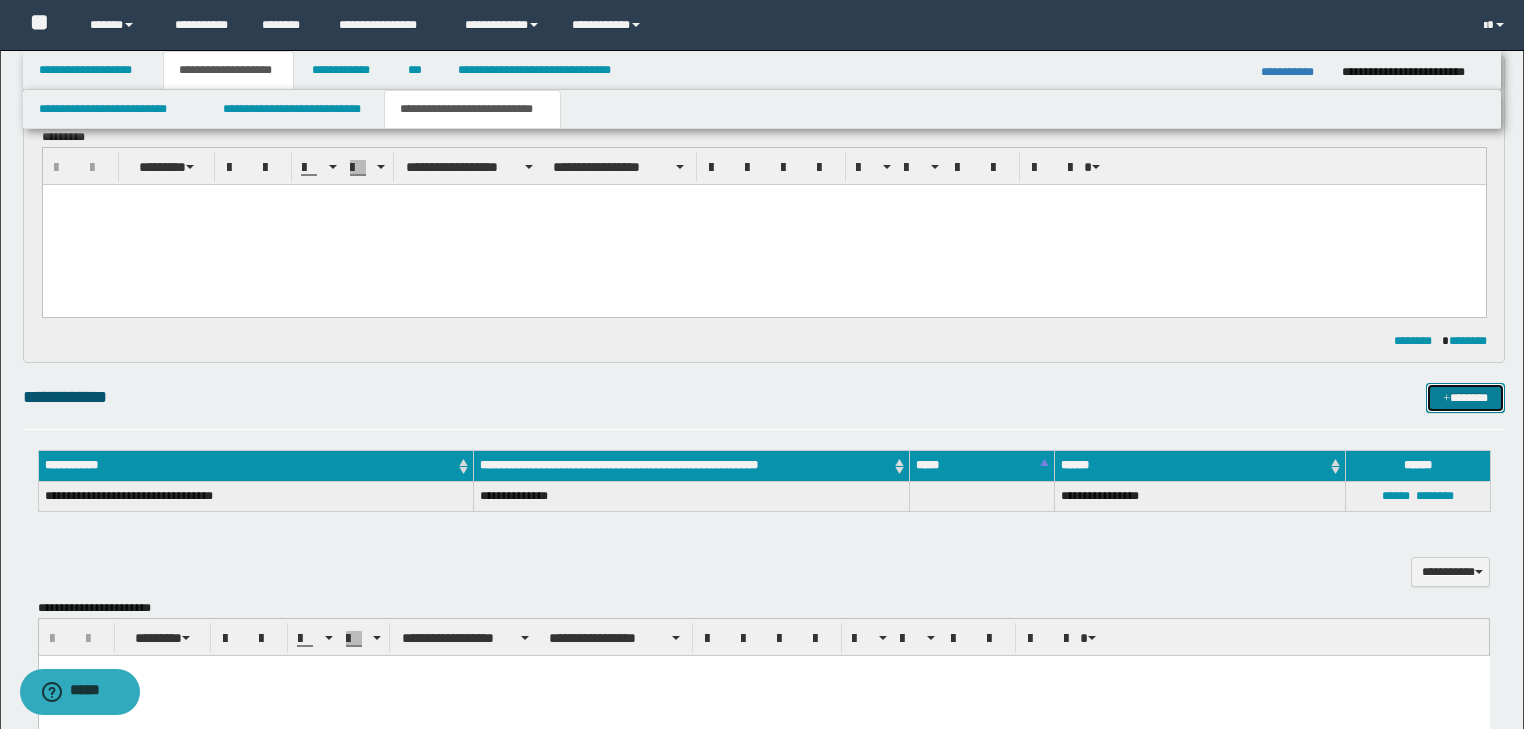 scroll, scrollTop: 171, scrollLeft: 0, axis: vertical 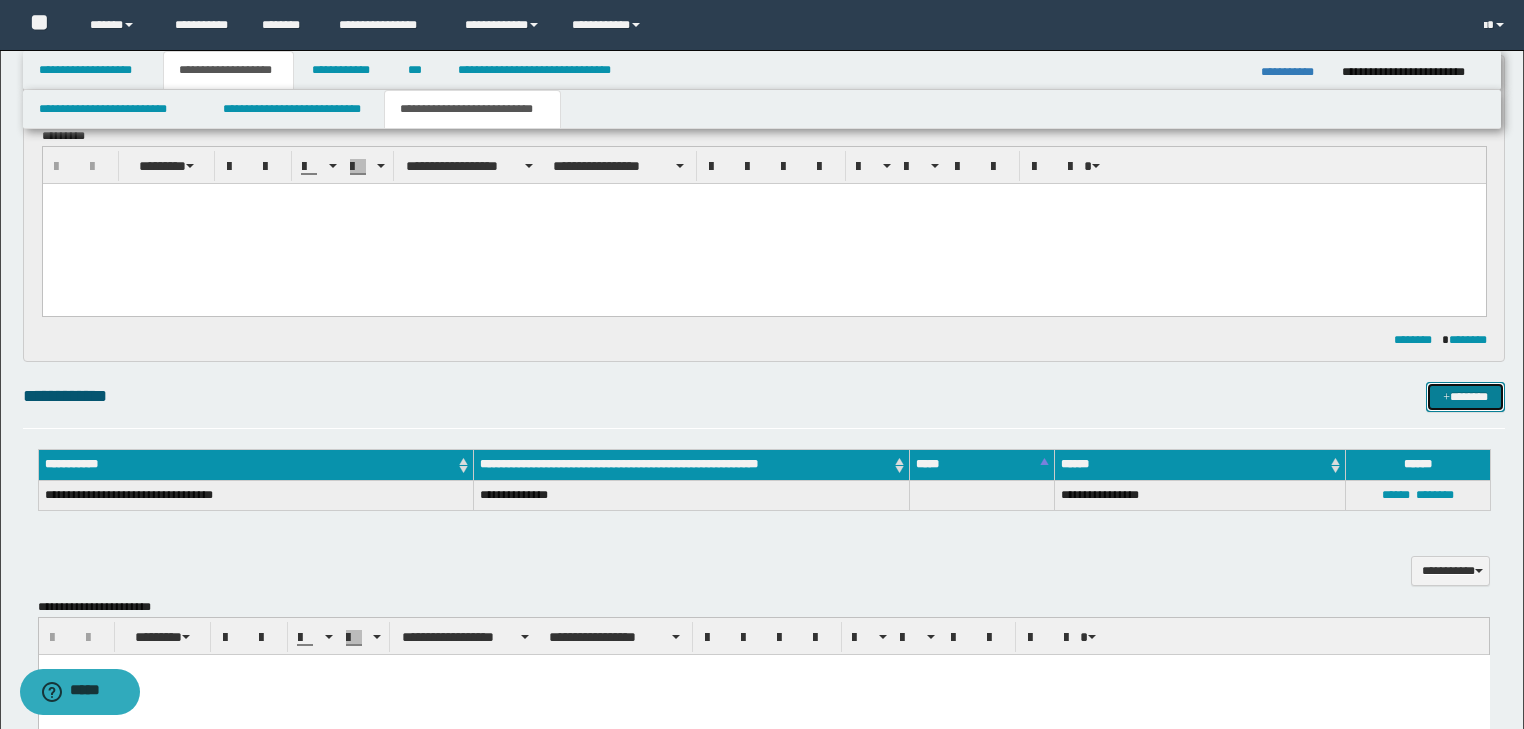 click on "*******" at bounding box center (1465, 397) 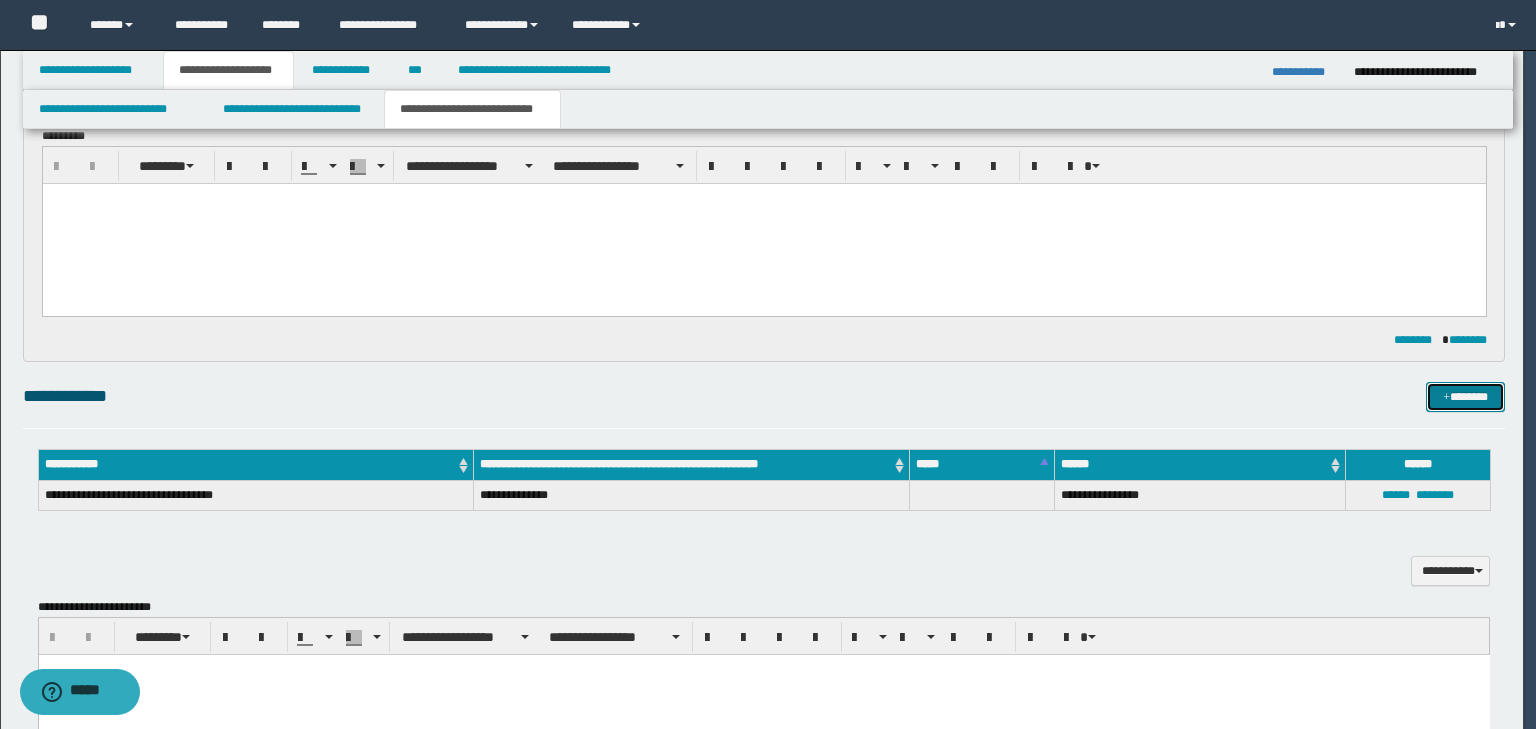 type 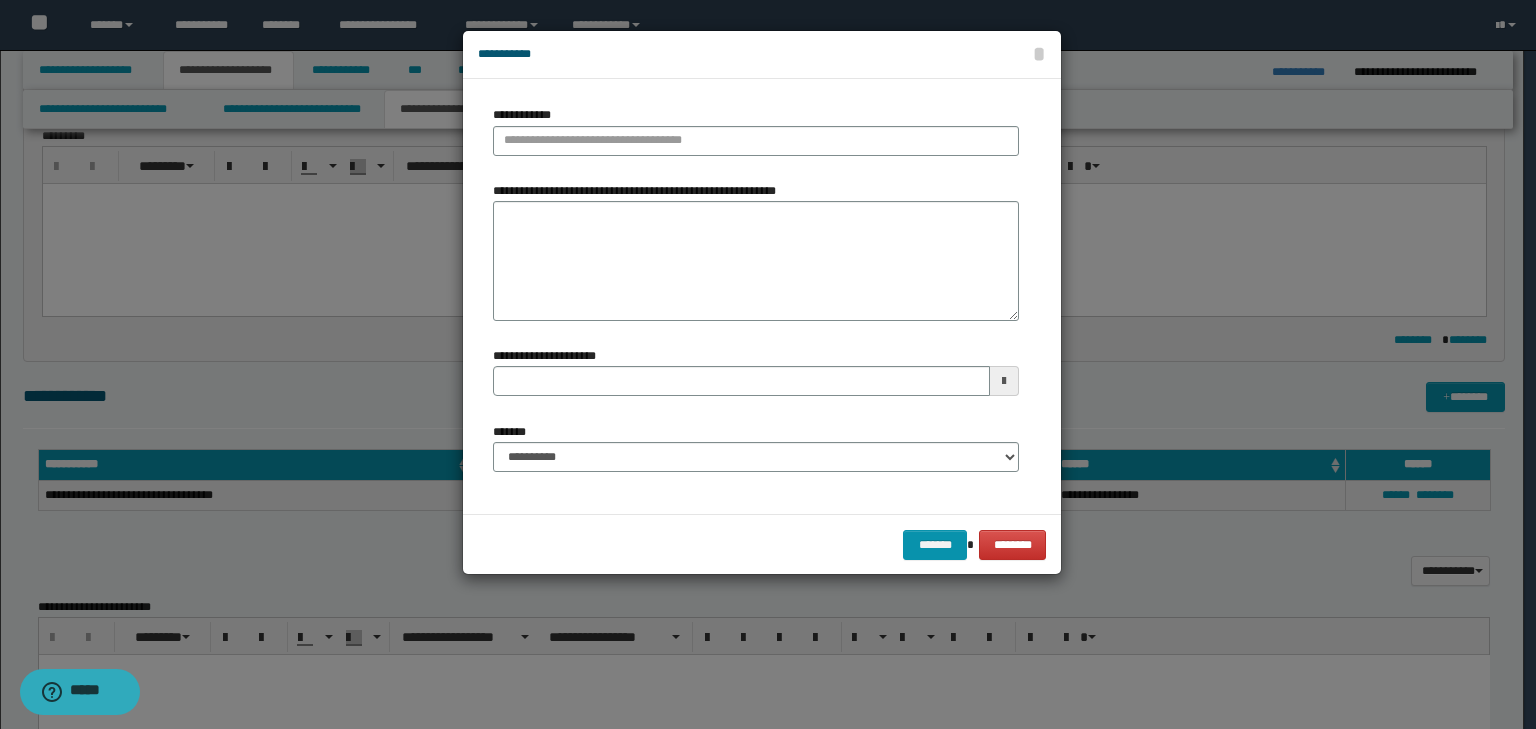 click on "**********" at bounding box center (756, 130) 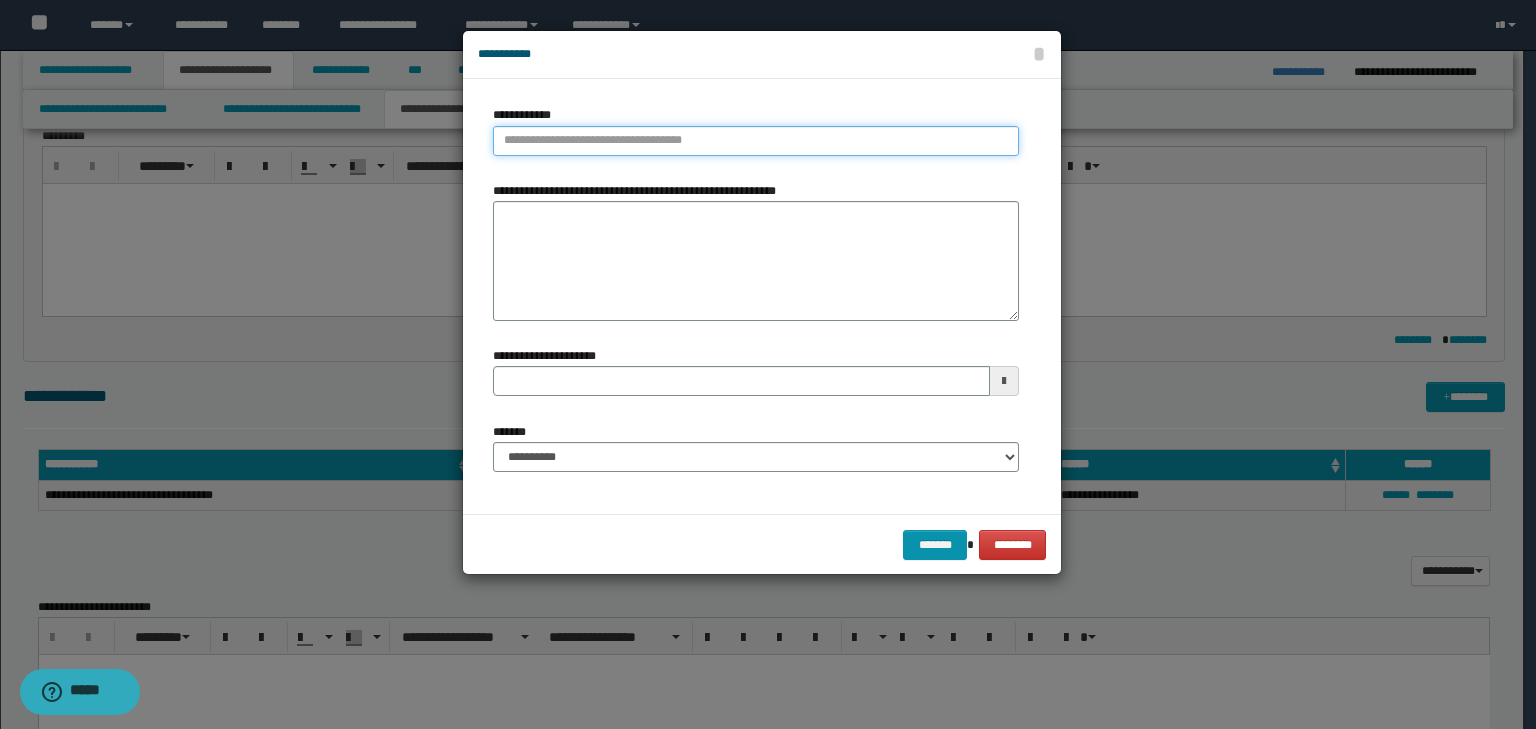 type on "**********" 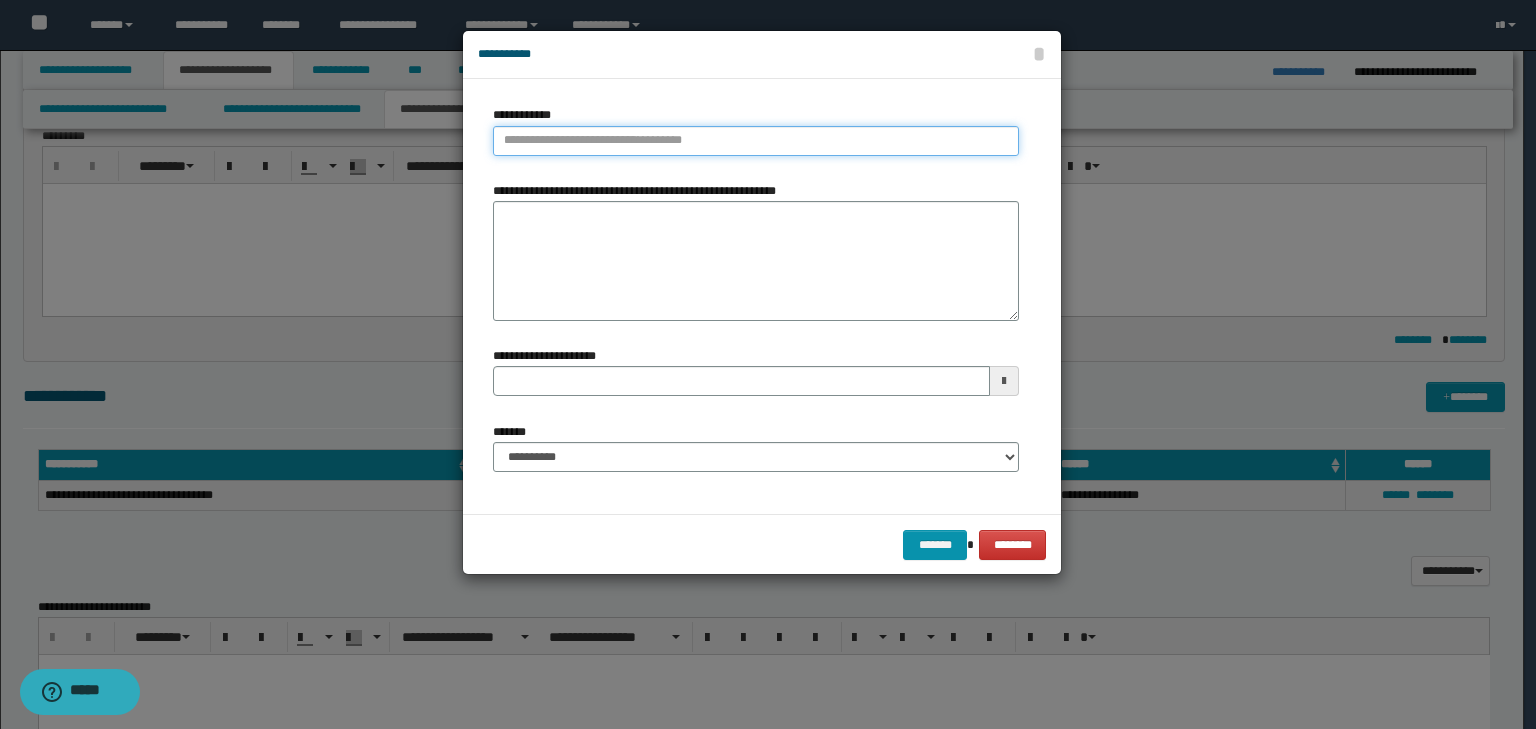 click on "**********" at bounding box center [756, 141] 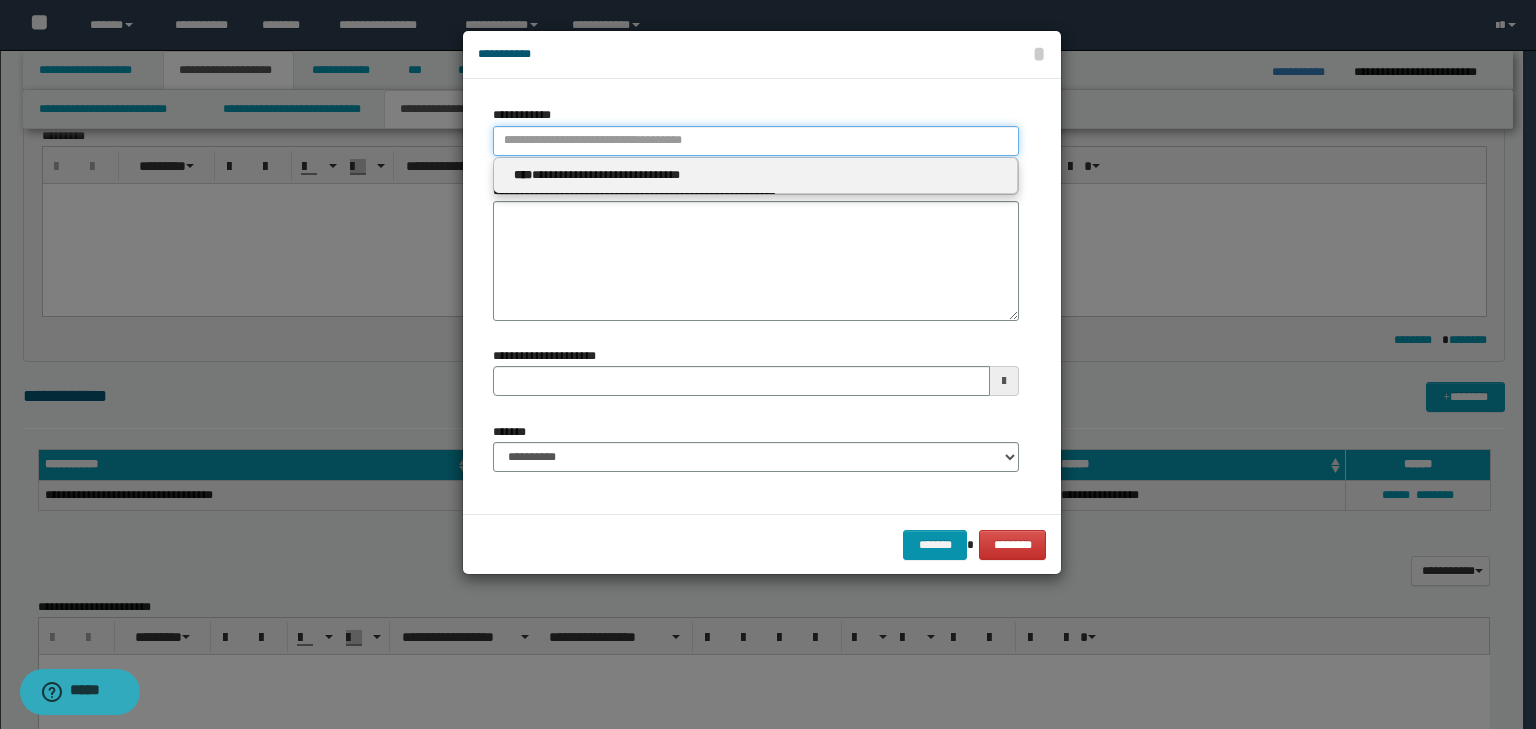 type 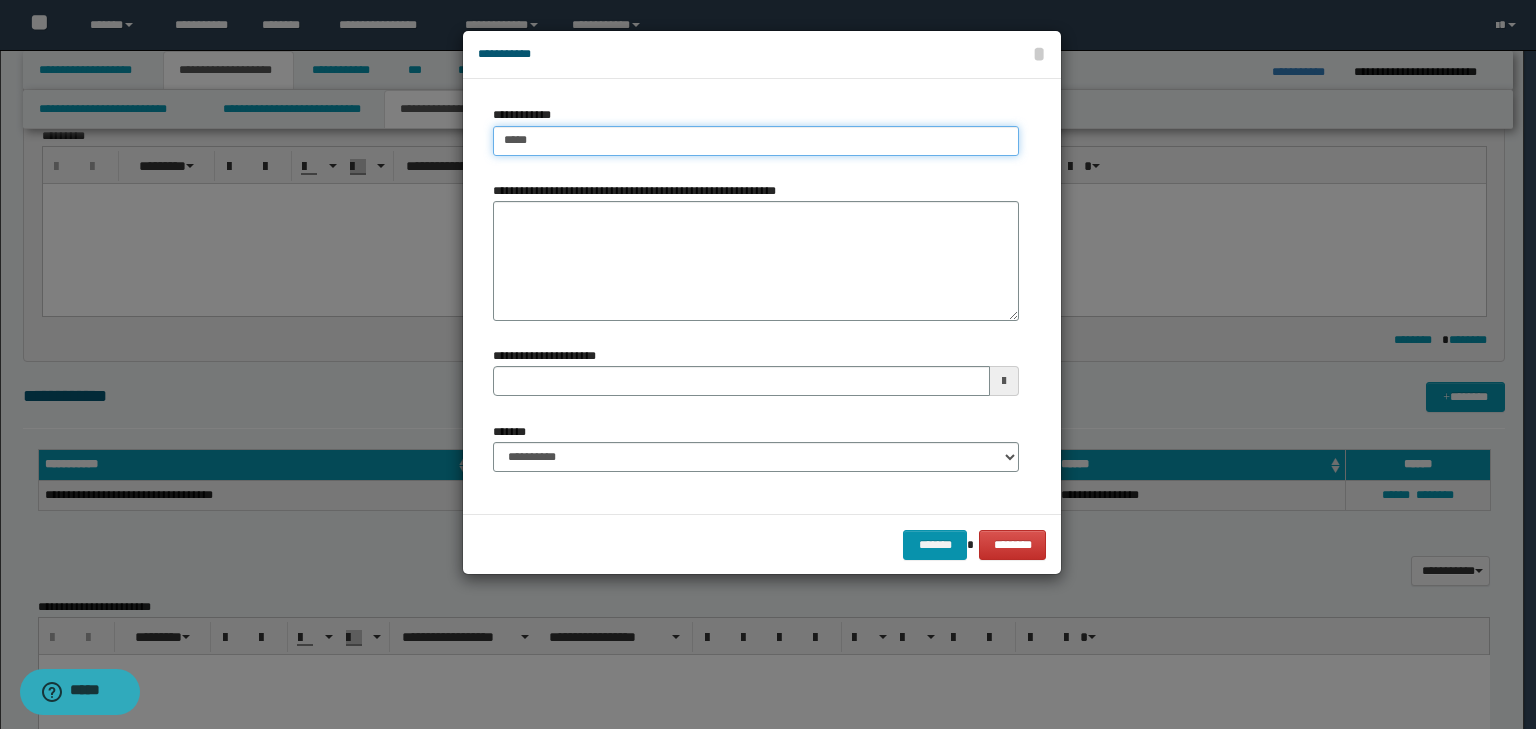 type on "******" 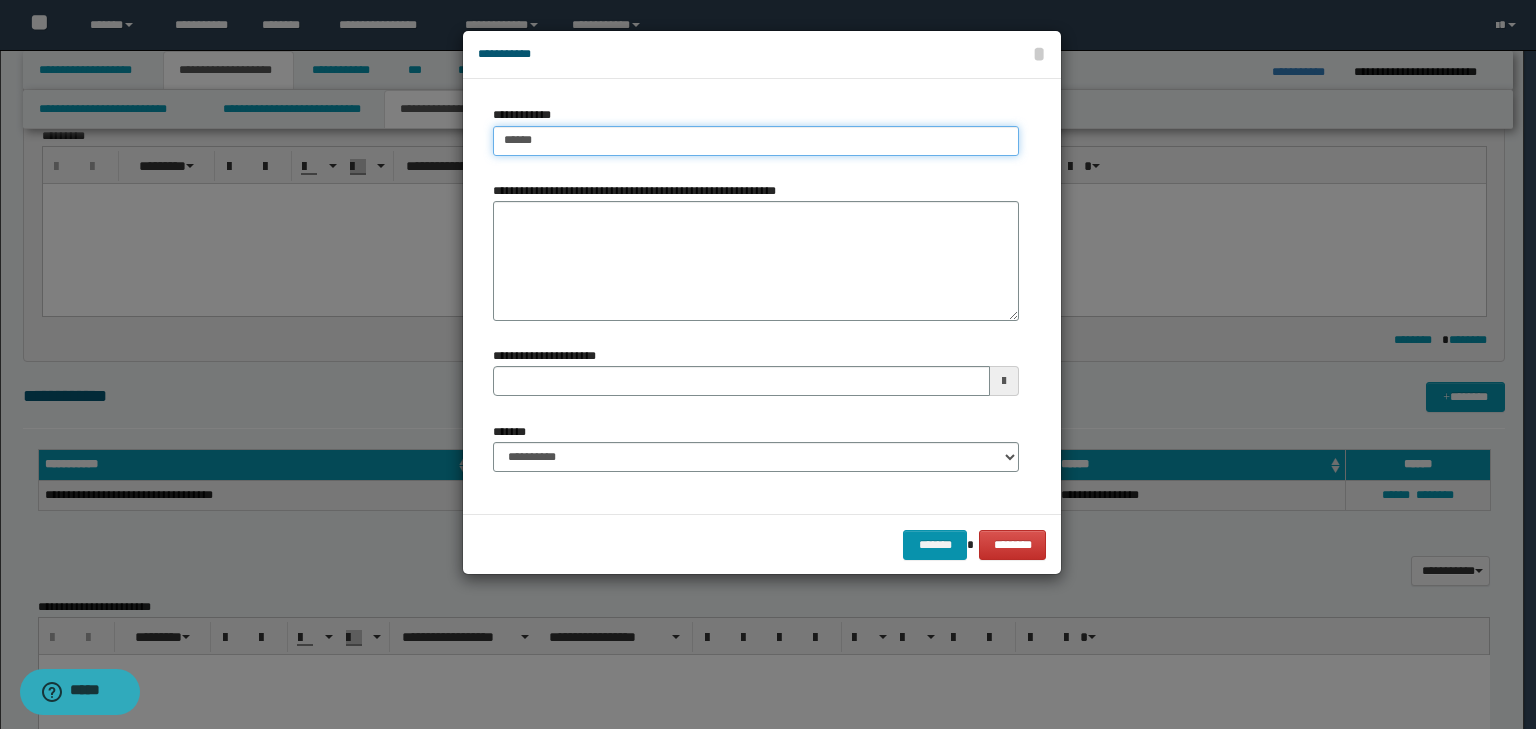 type on "******" 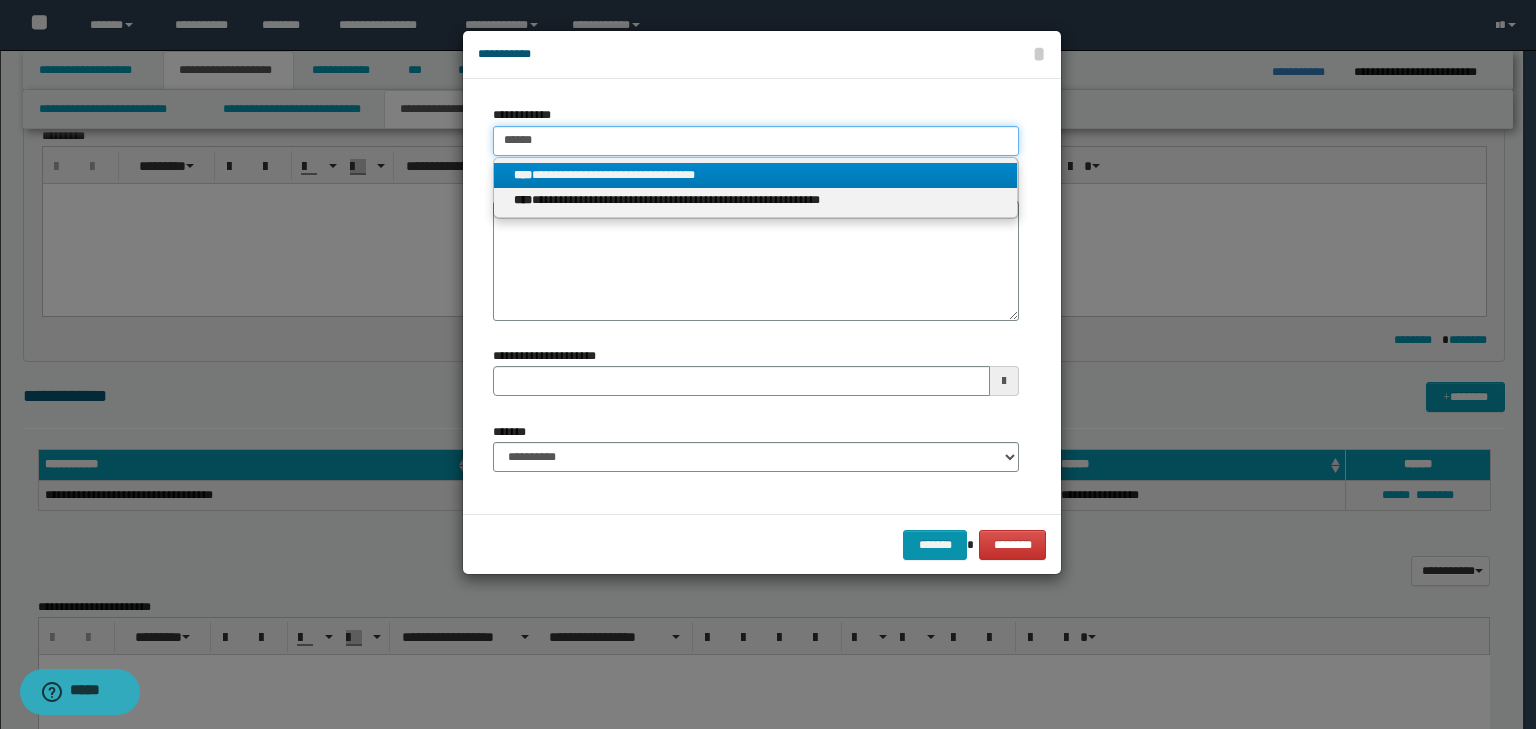 type on "******" 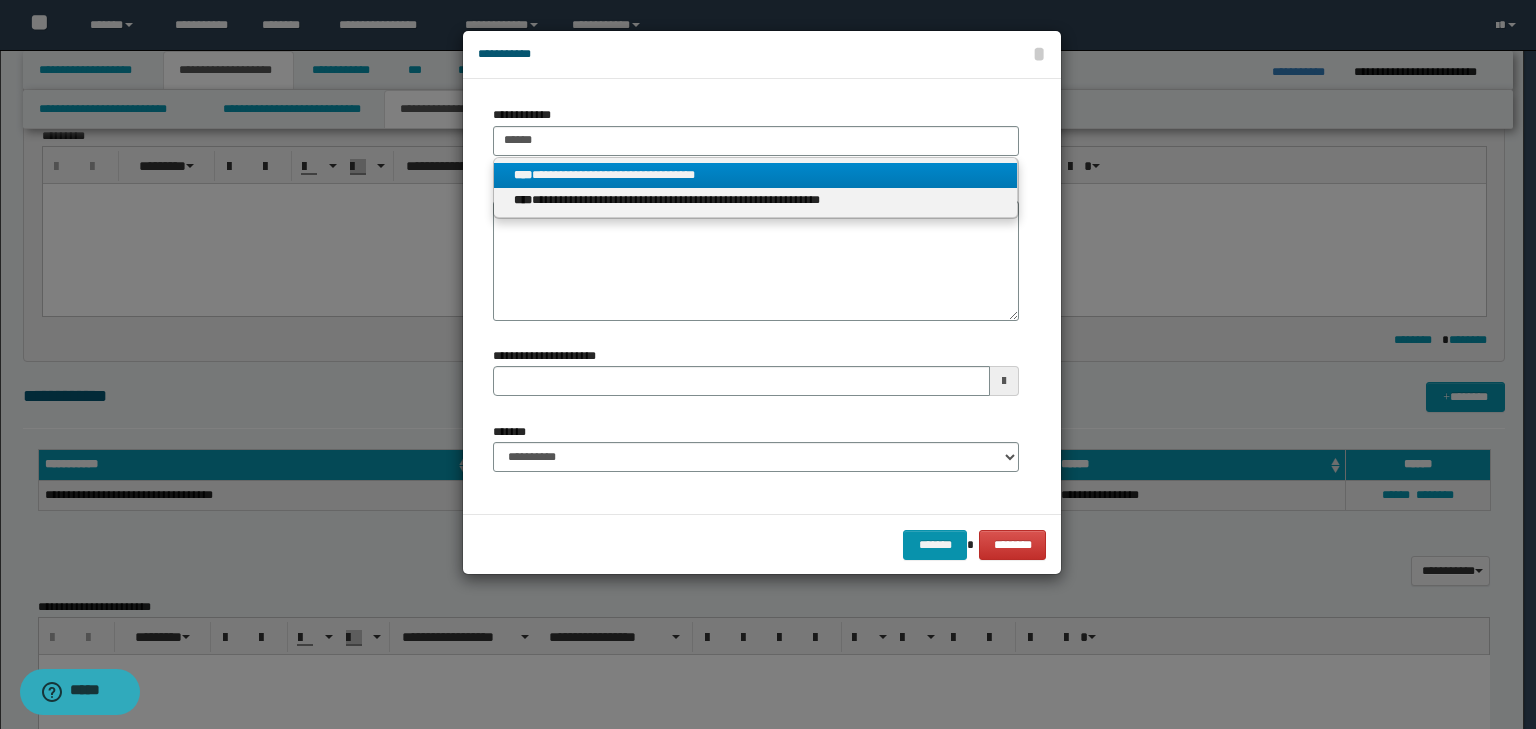 click on "**********" at bounding box center (756, 175) 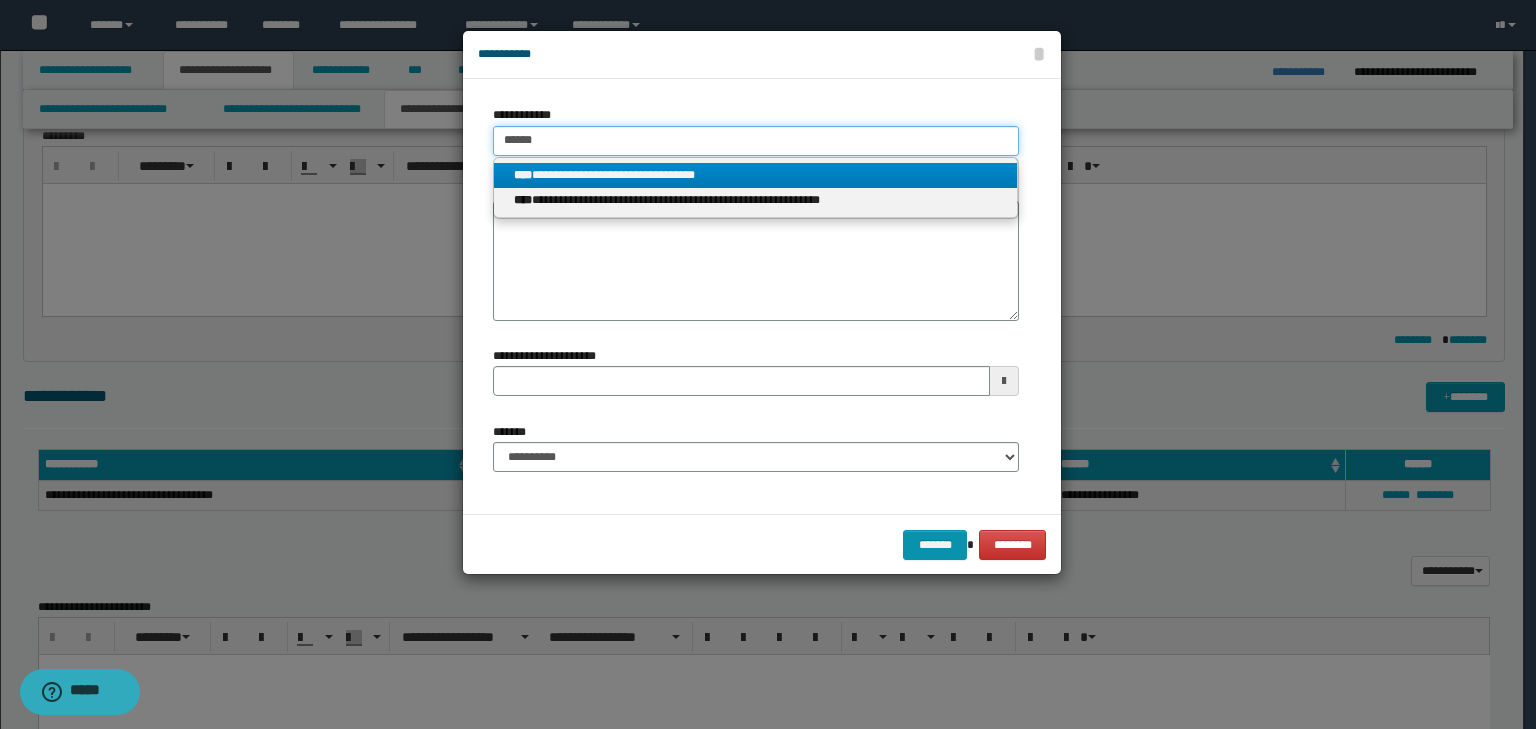 type 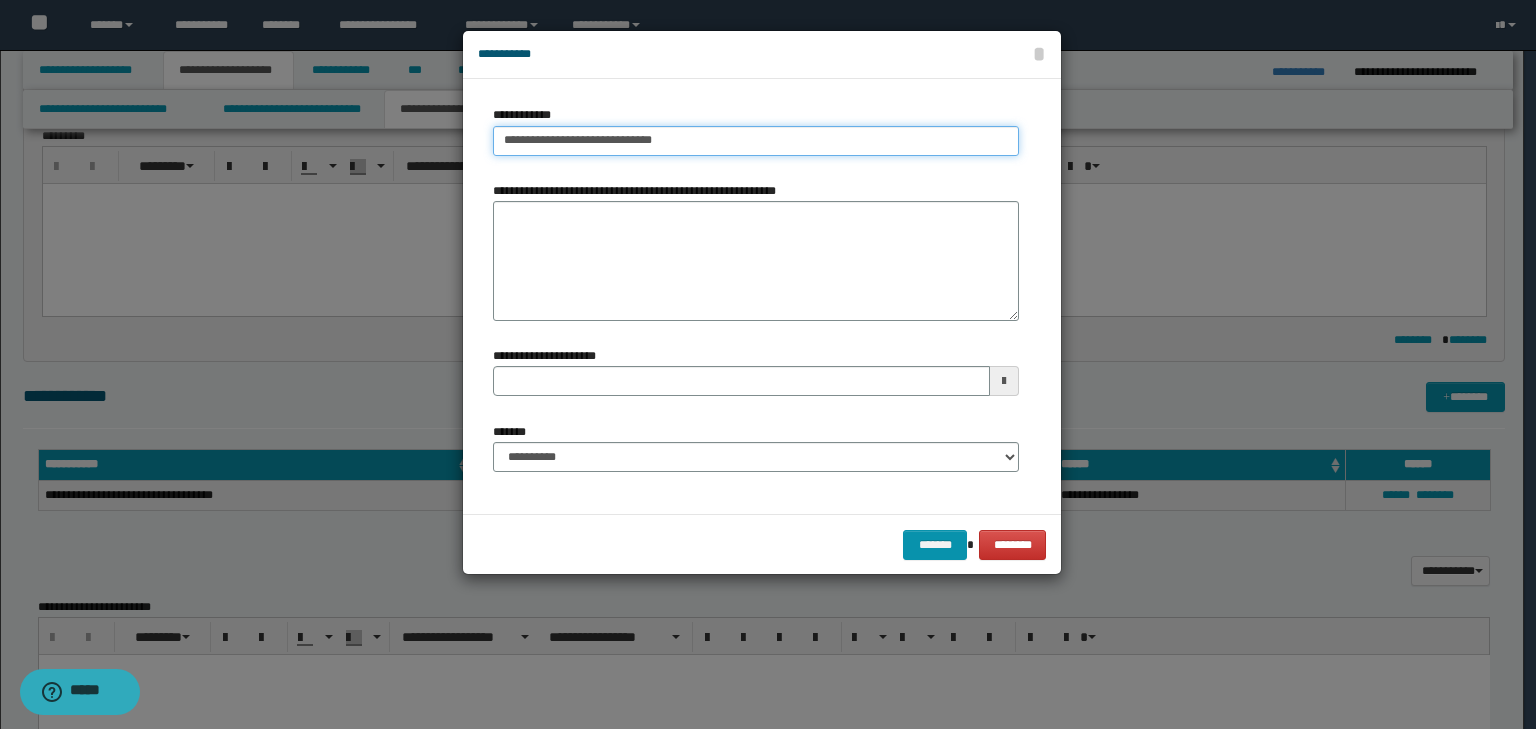 type 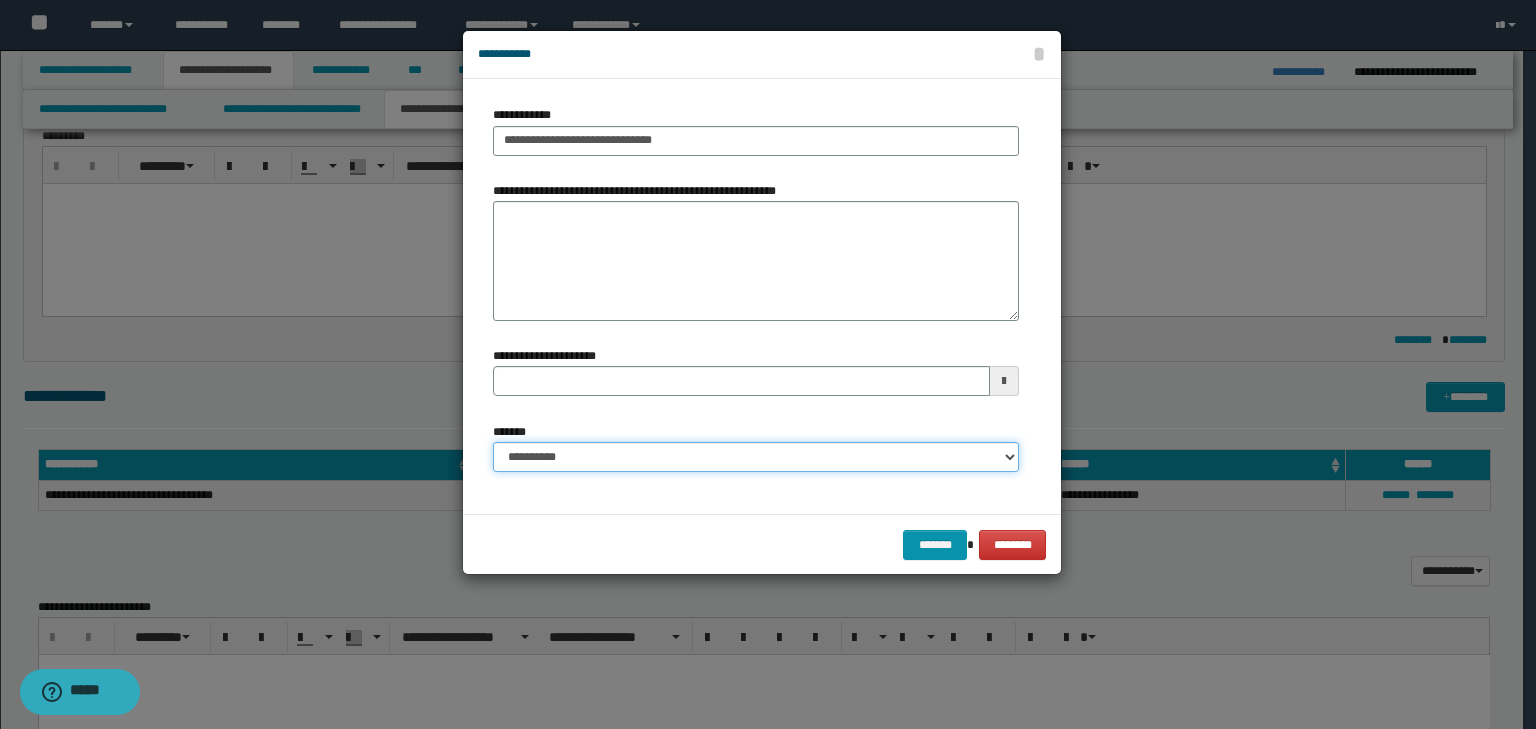 click on "**********" at bounding box center (756, 457) 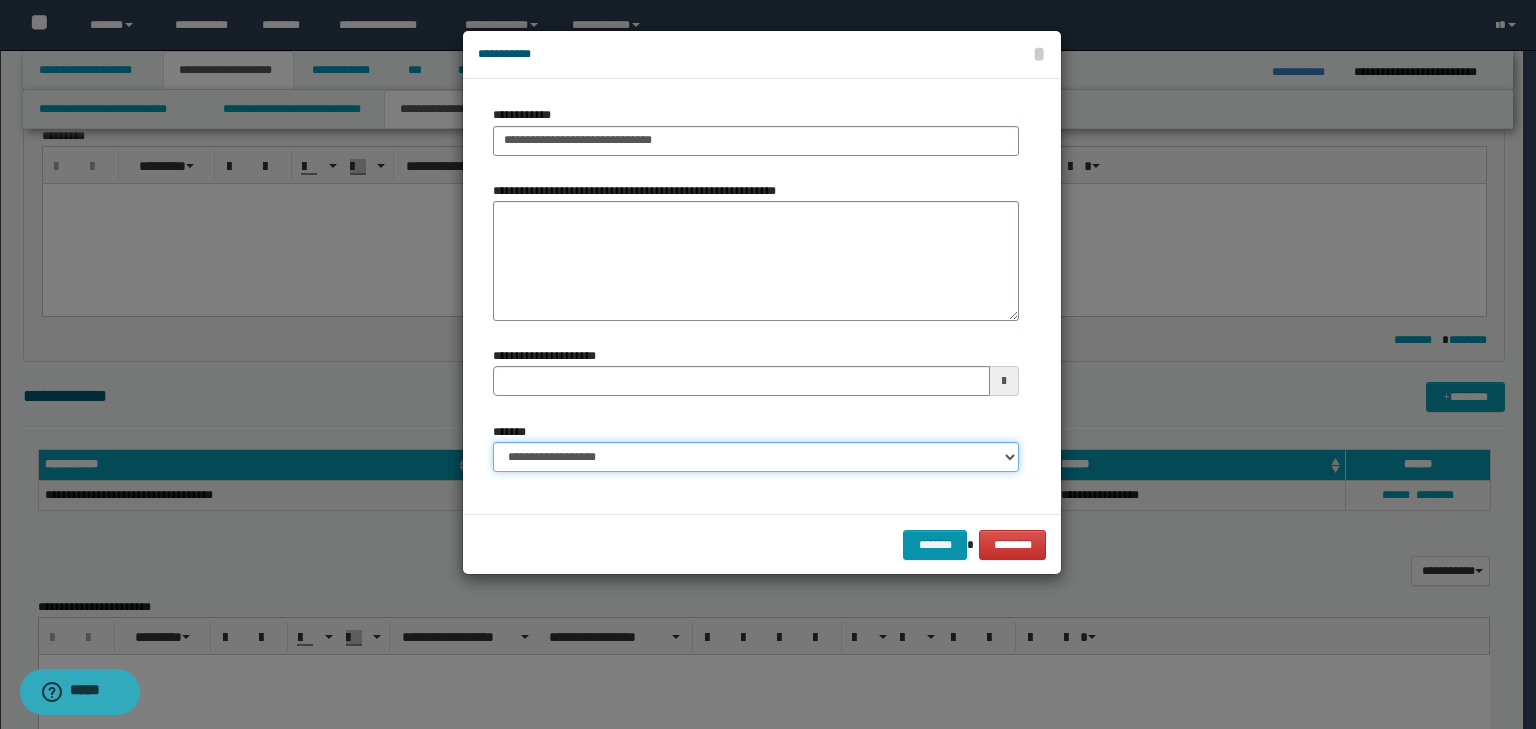 click on "**********" at bounding box center [756, 457] 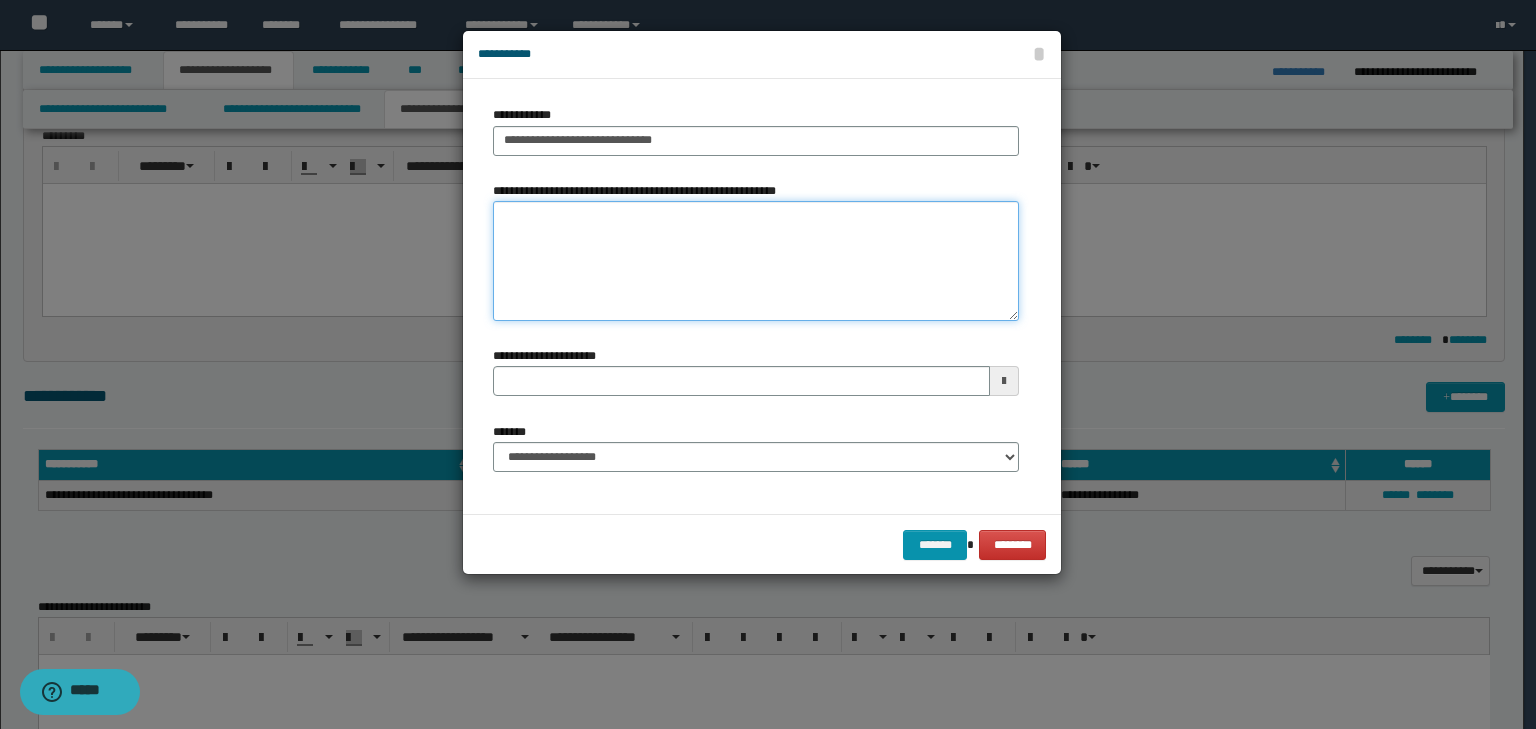 click on "**********" at bounding box center [756, 261] 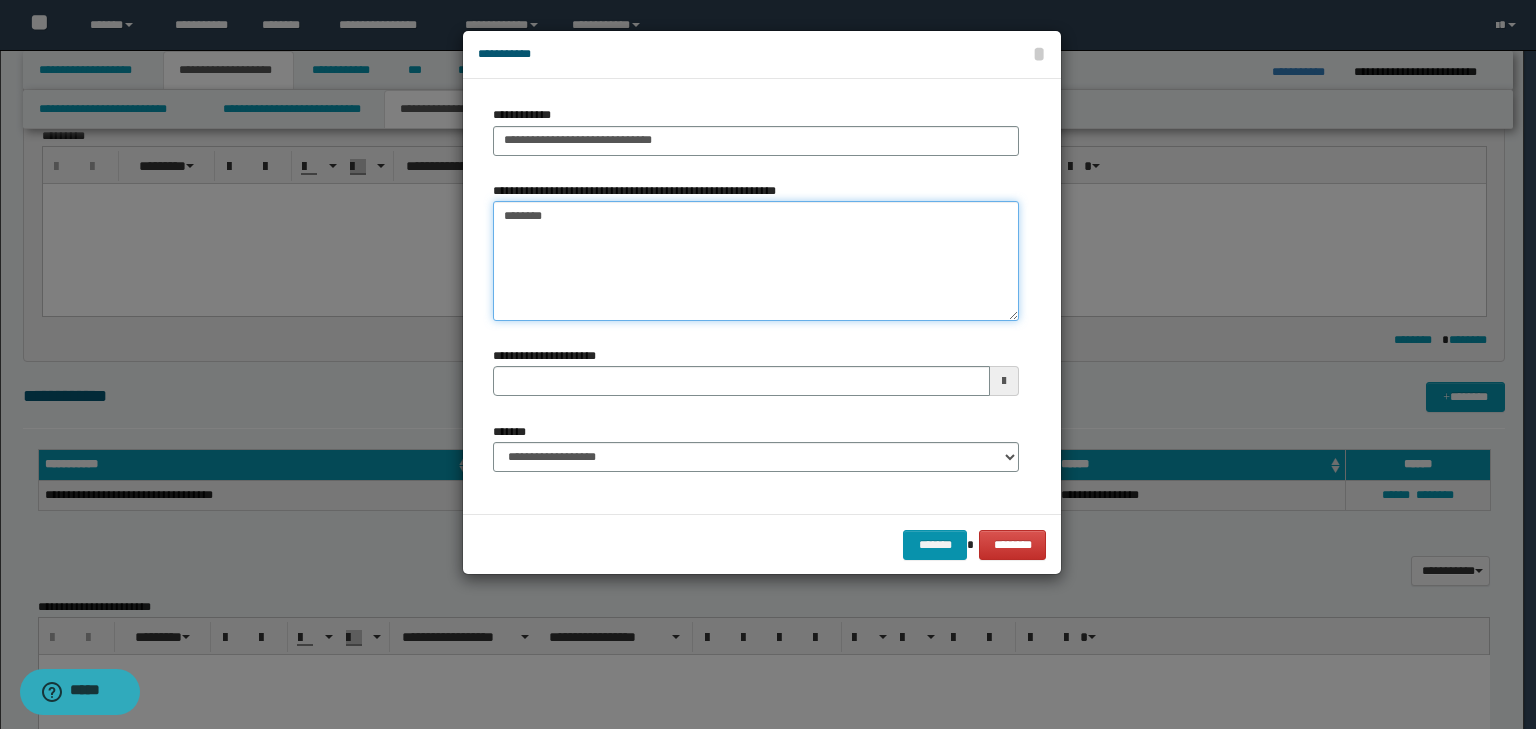 type on "*********" 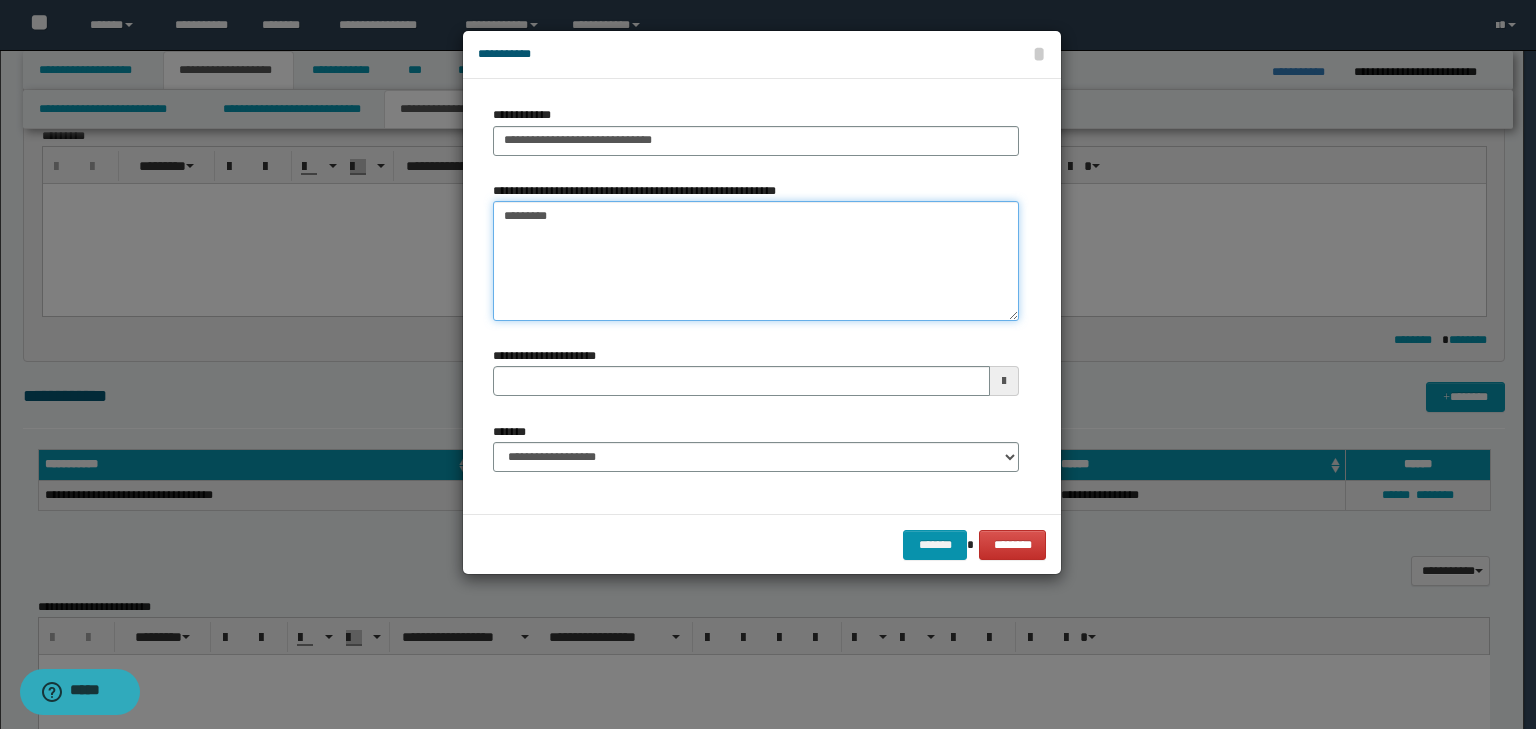type 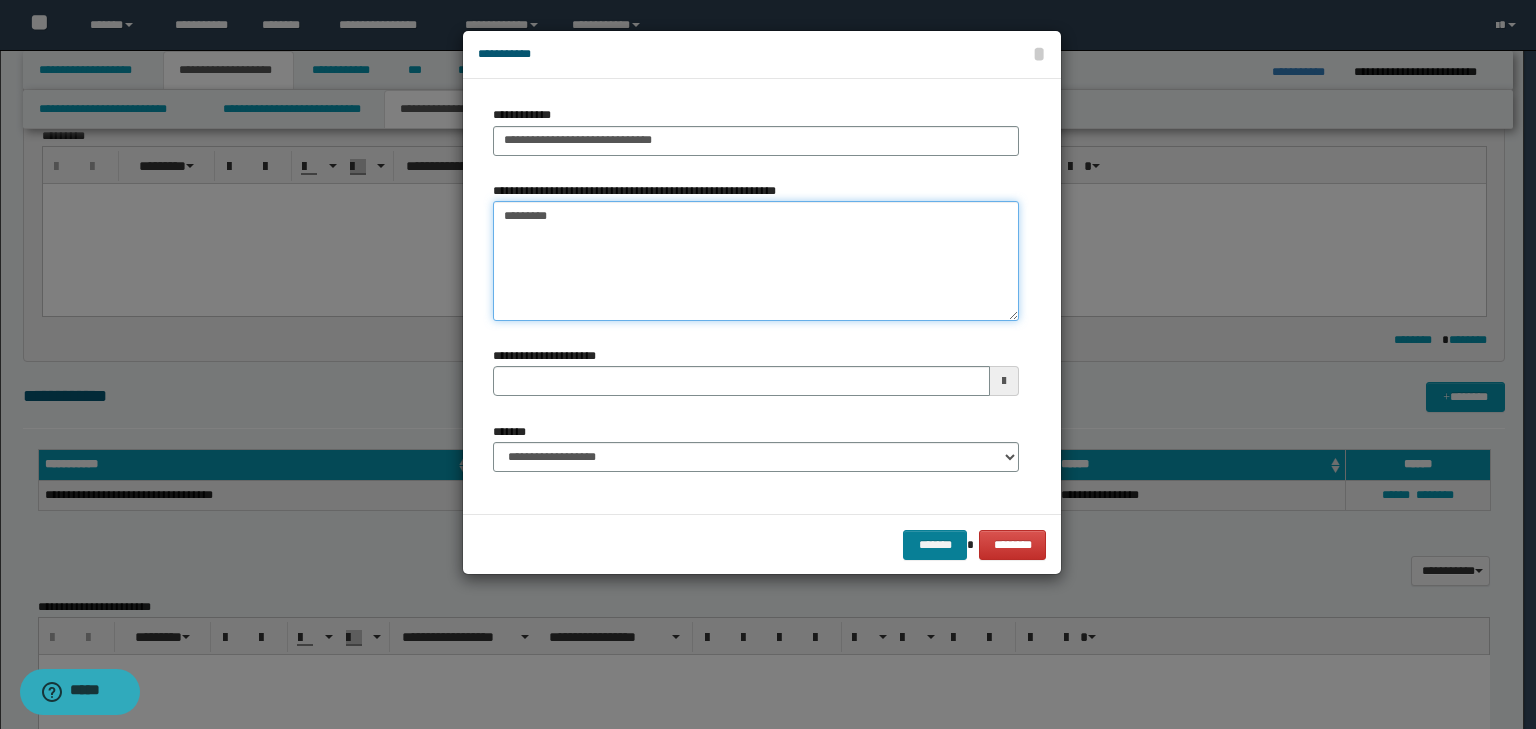 type on "*********" 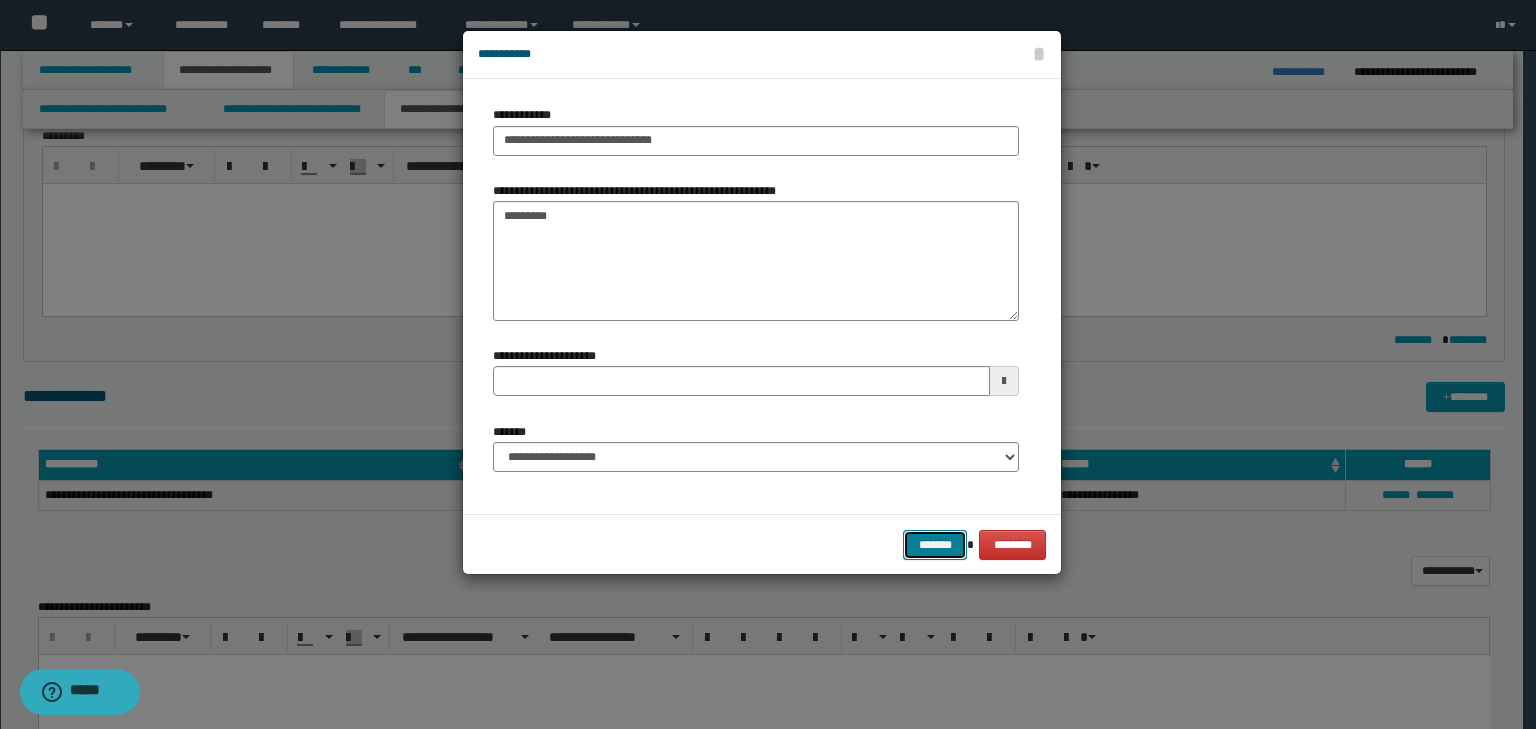 click on "*******" at bounding box center (935, 545) 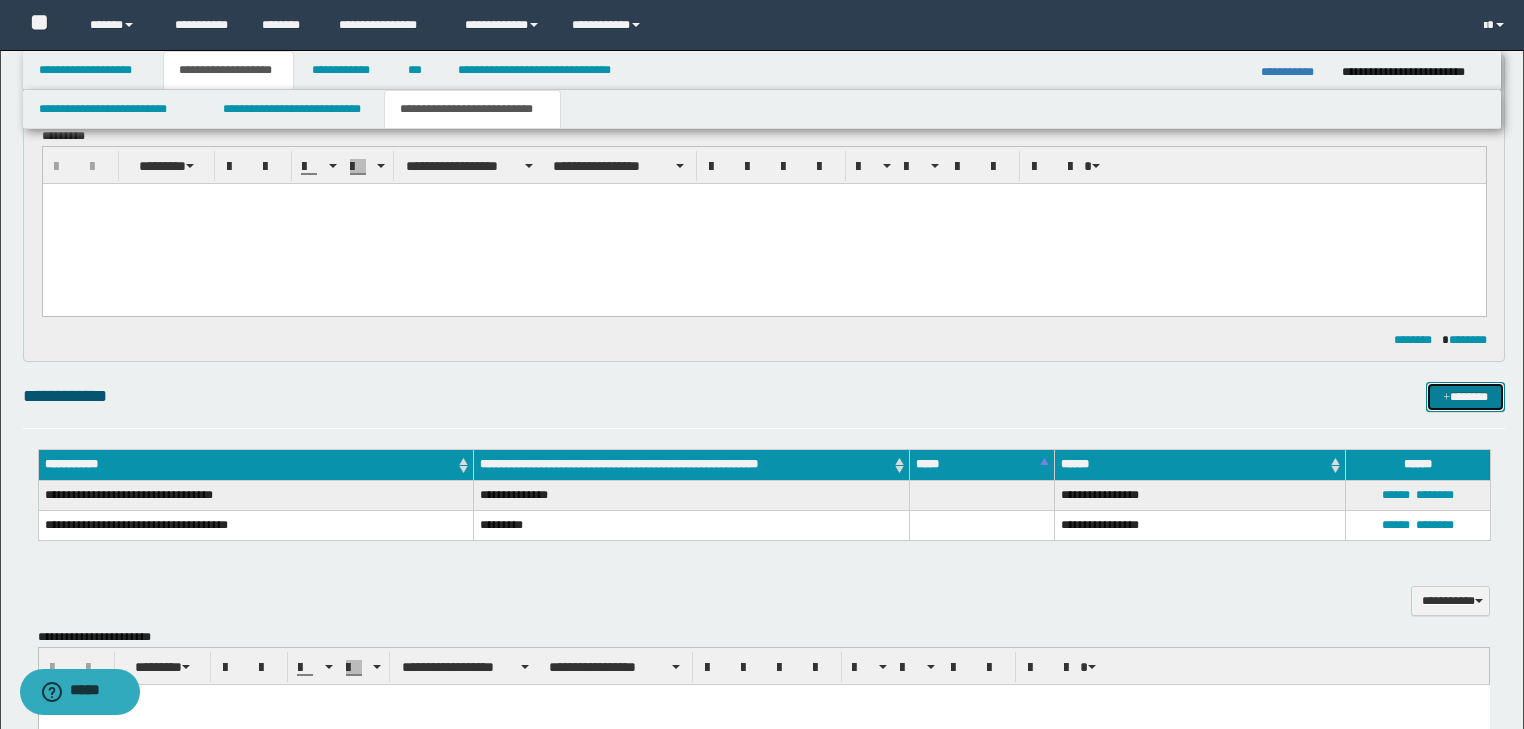 click on "*******" at bounding box center (1465, 397) 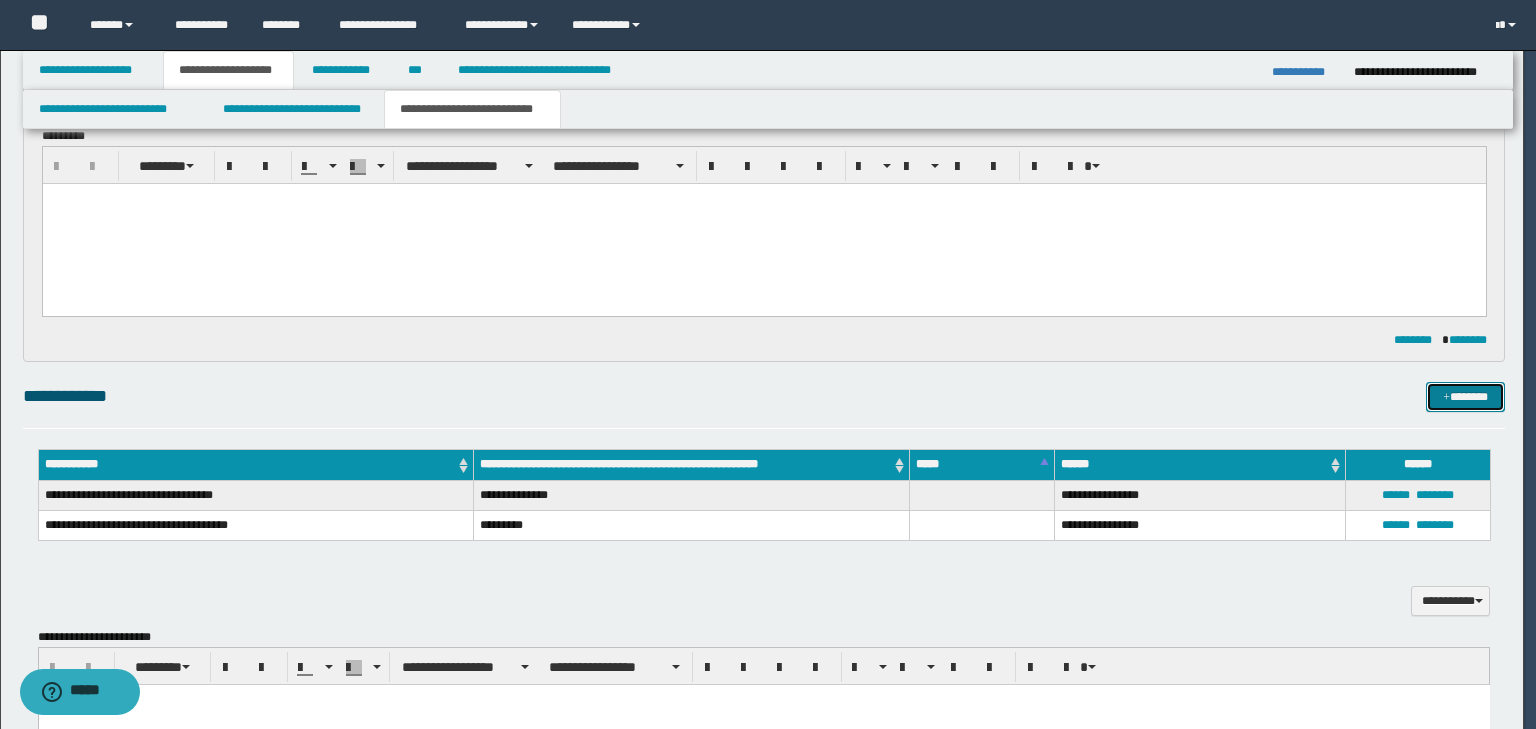 type 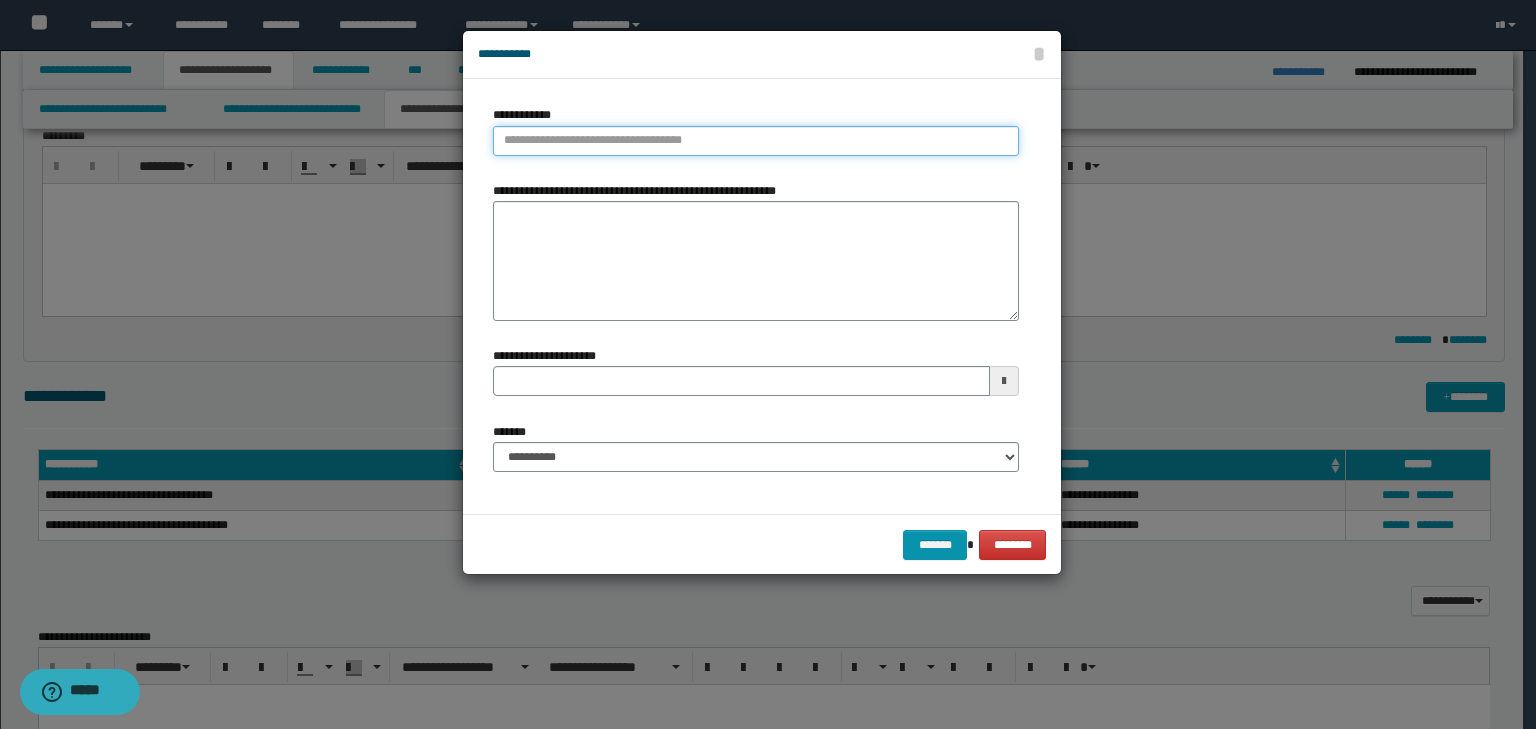 type on "**********" 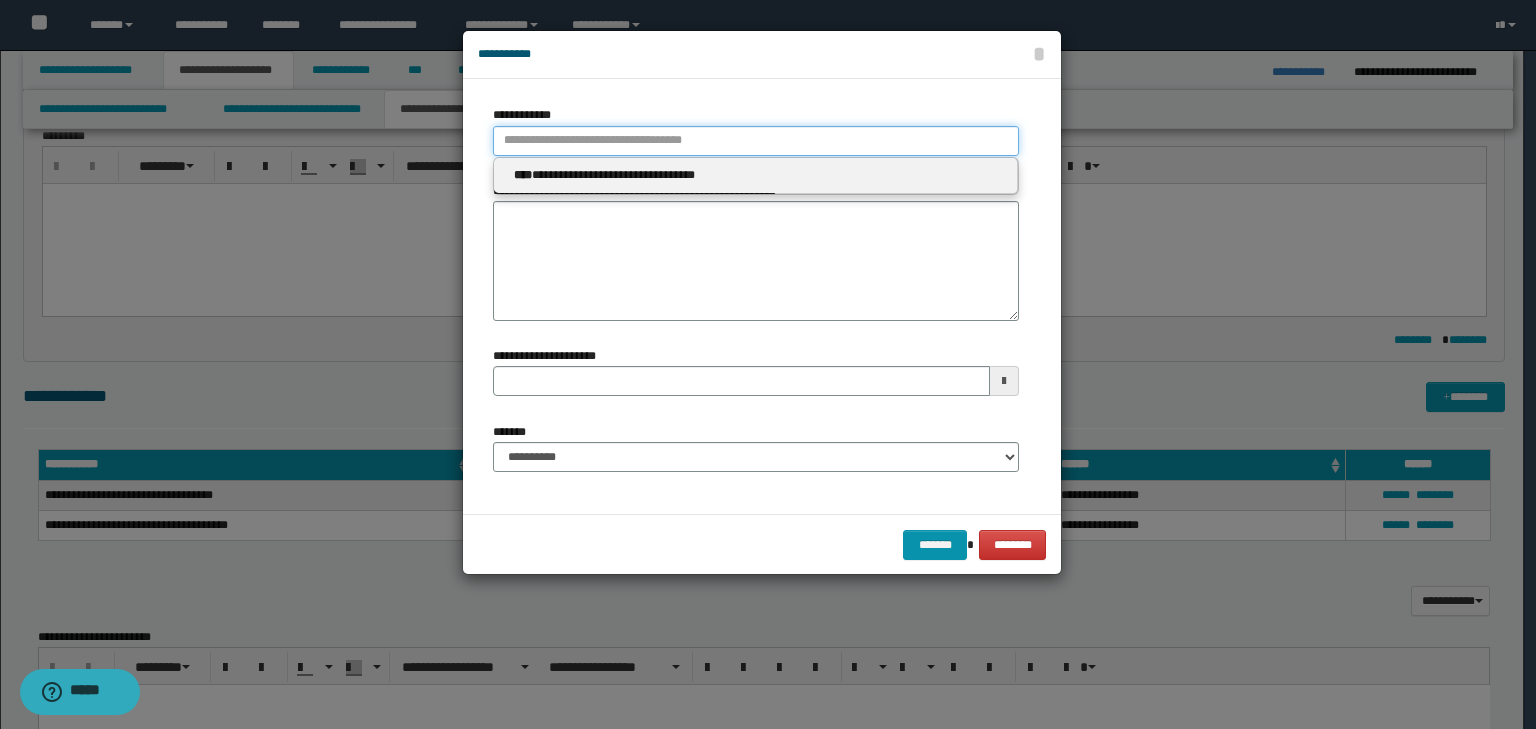 click on "**********" at bounding box center [756, 141] 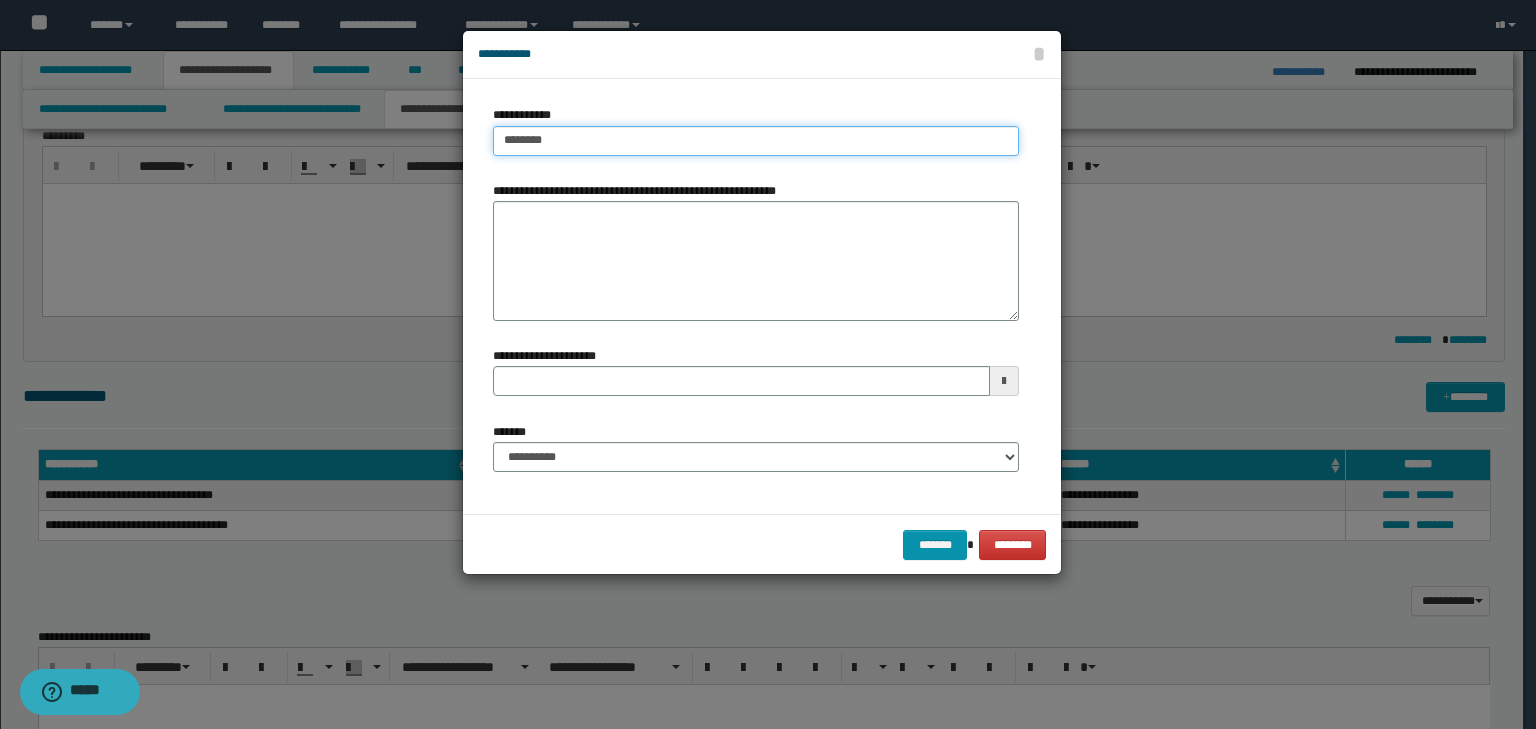 type on "*********" 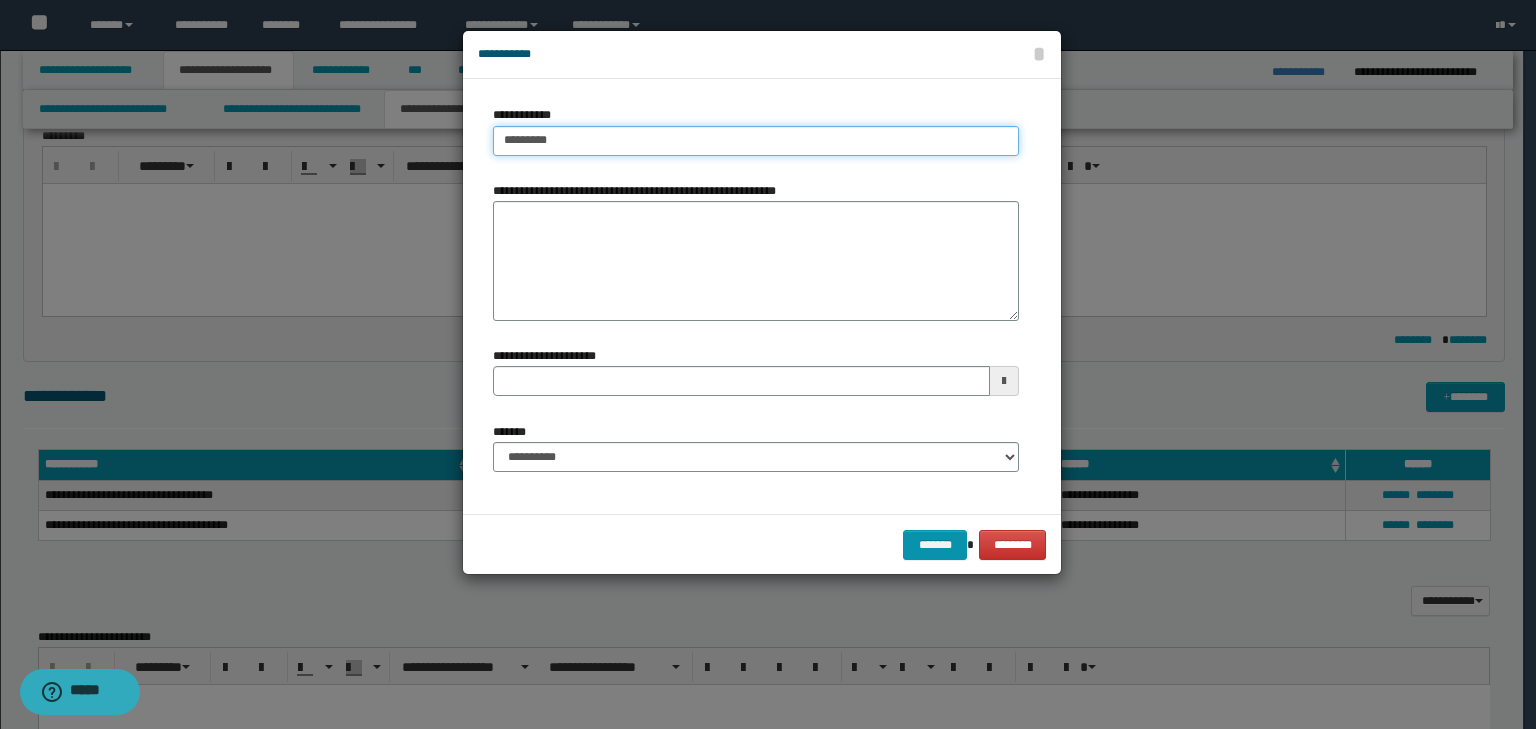 type on "*********" 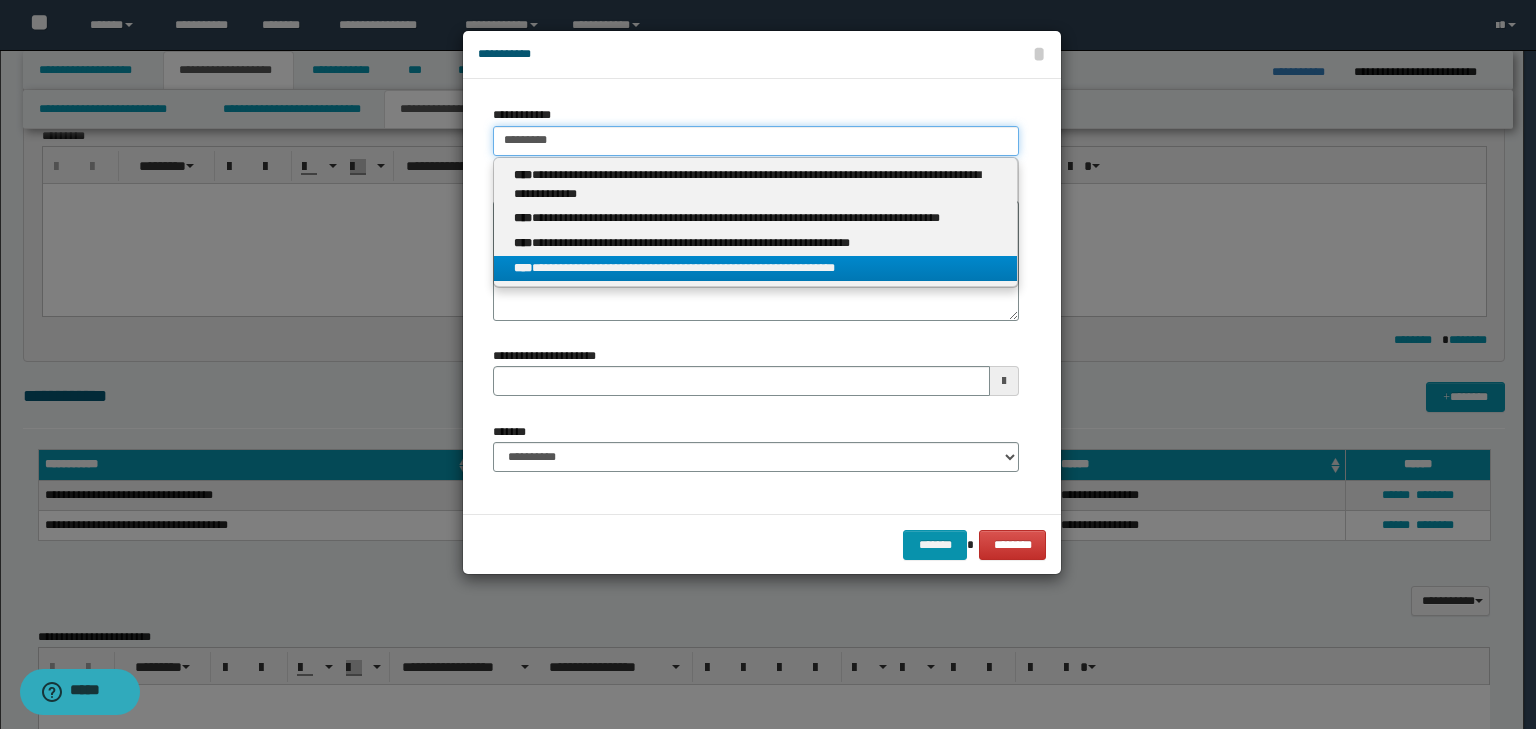 type on "*********" 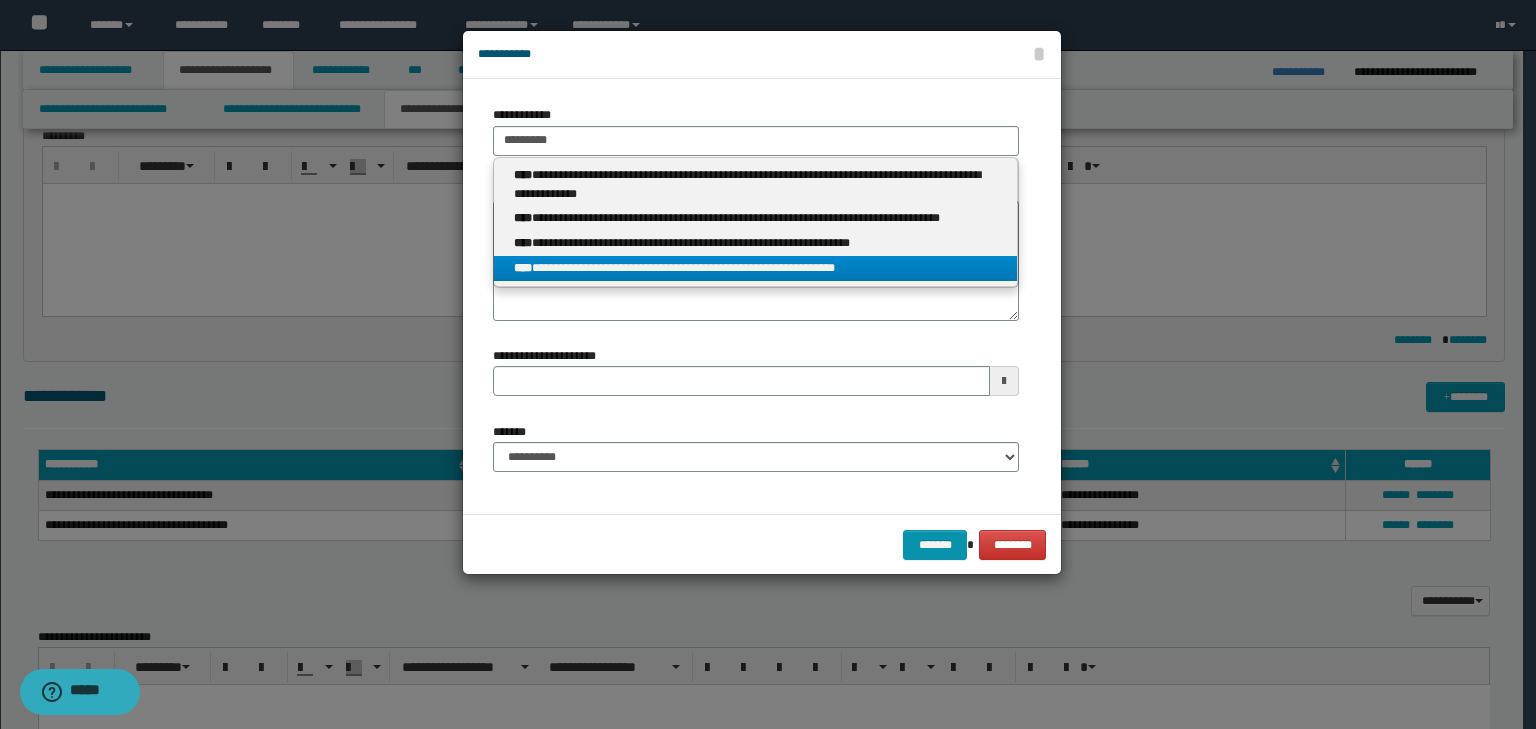 click on "**********" at bounding box center [756, 268] 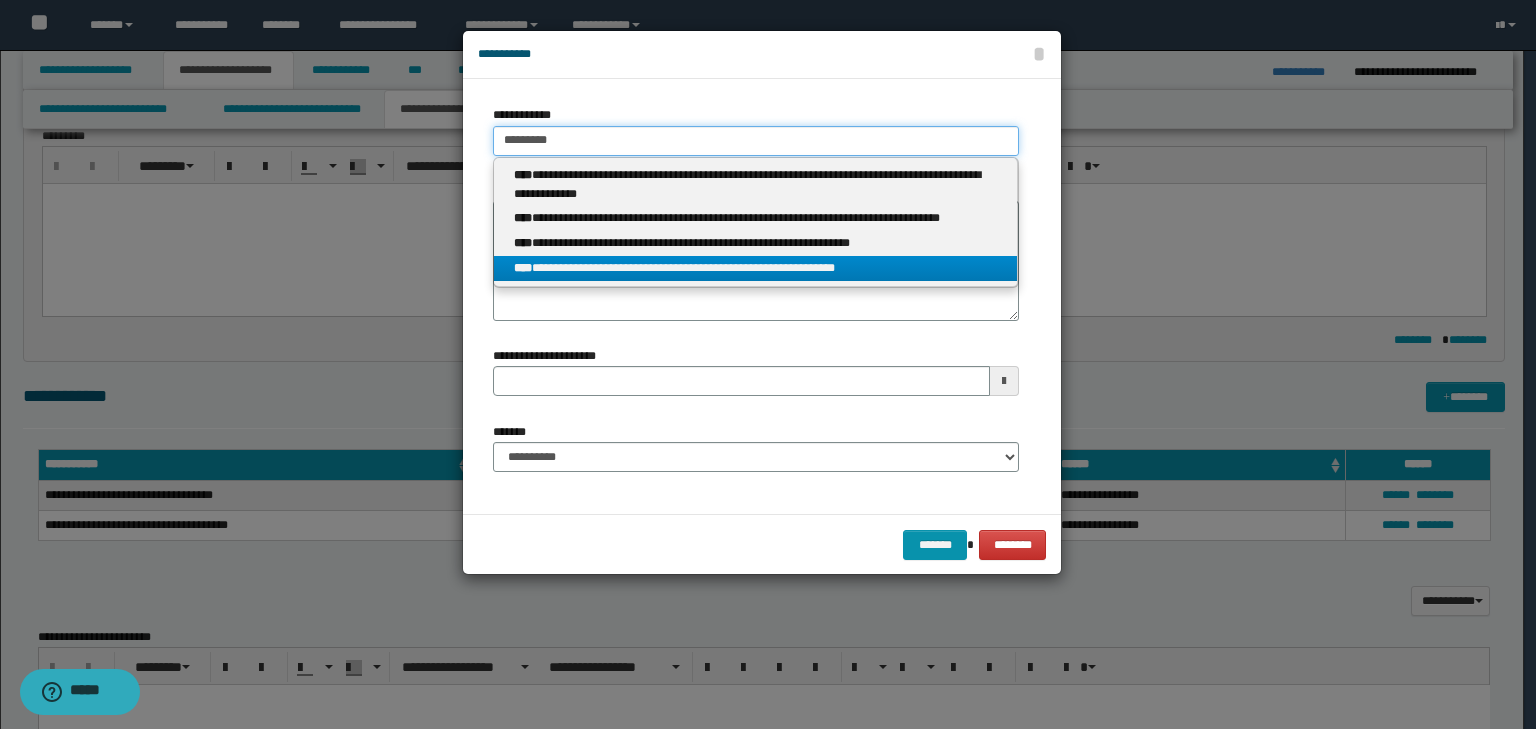 type 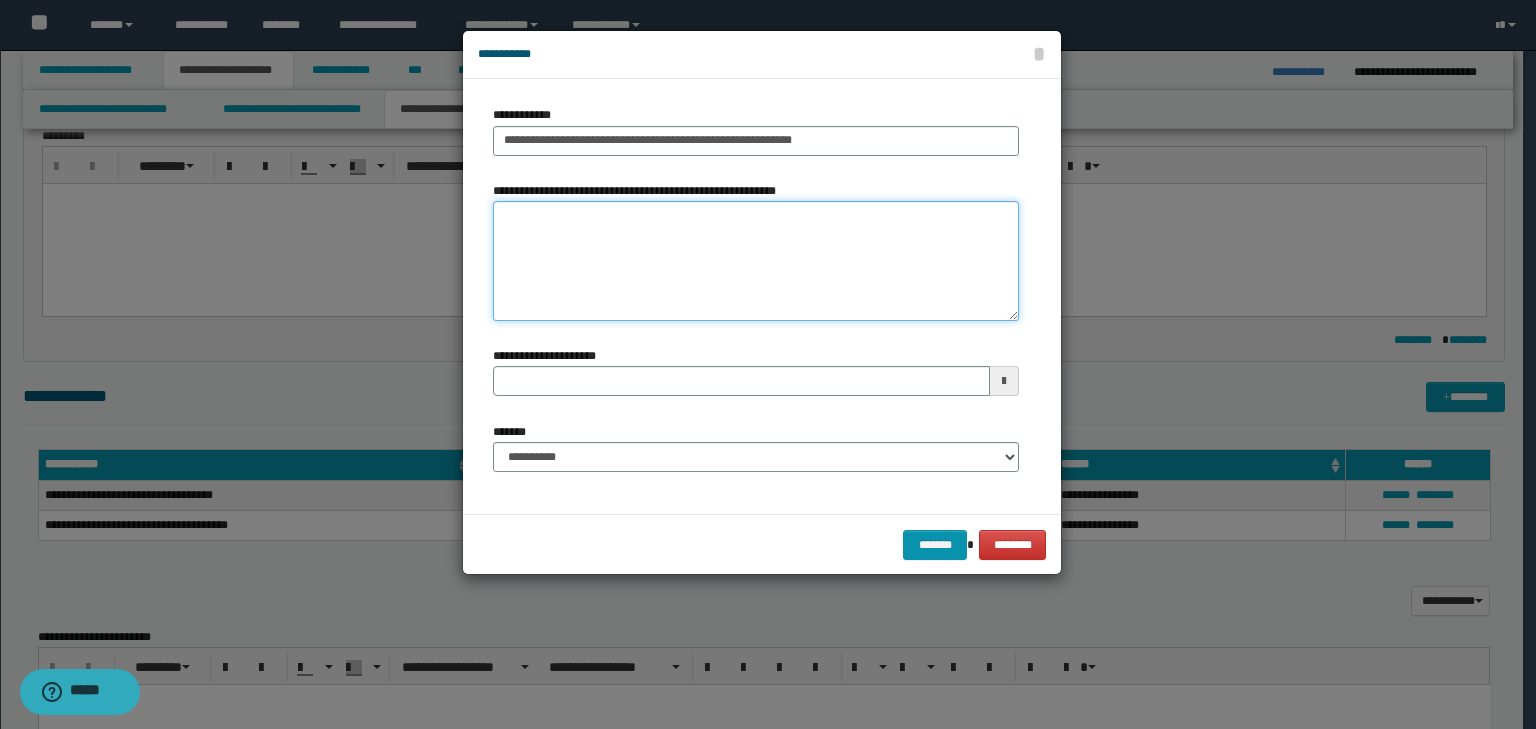 click on "**********" at bounding box center [756, 261] 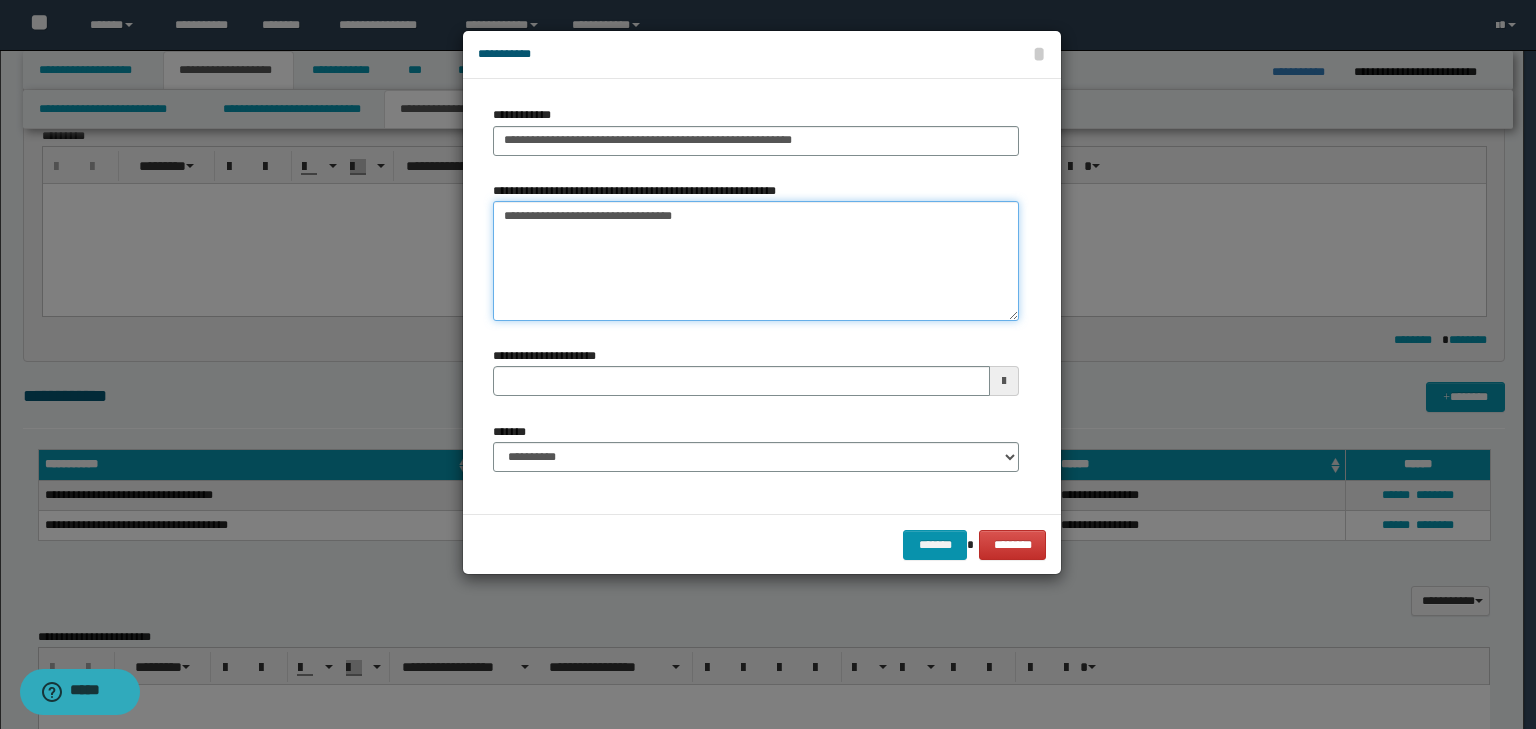 type on "**********" 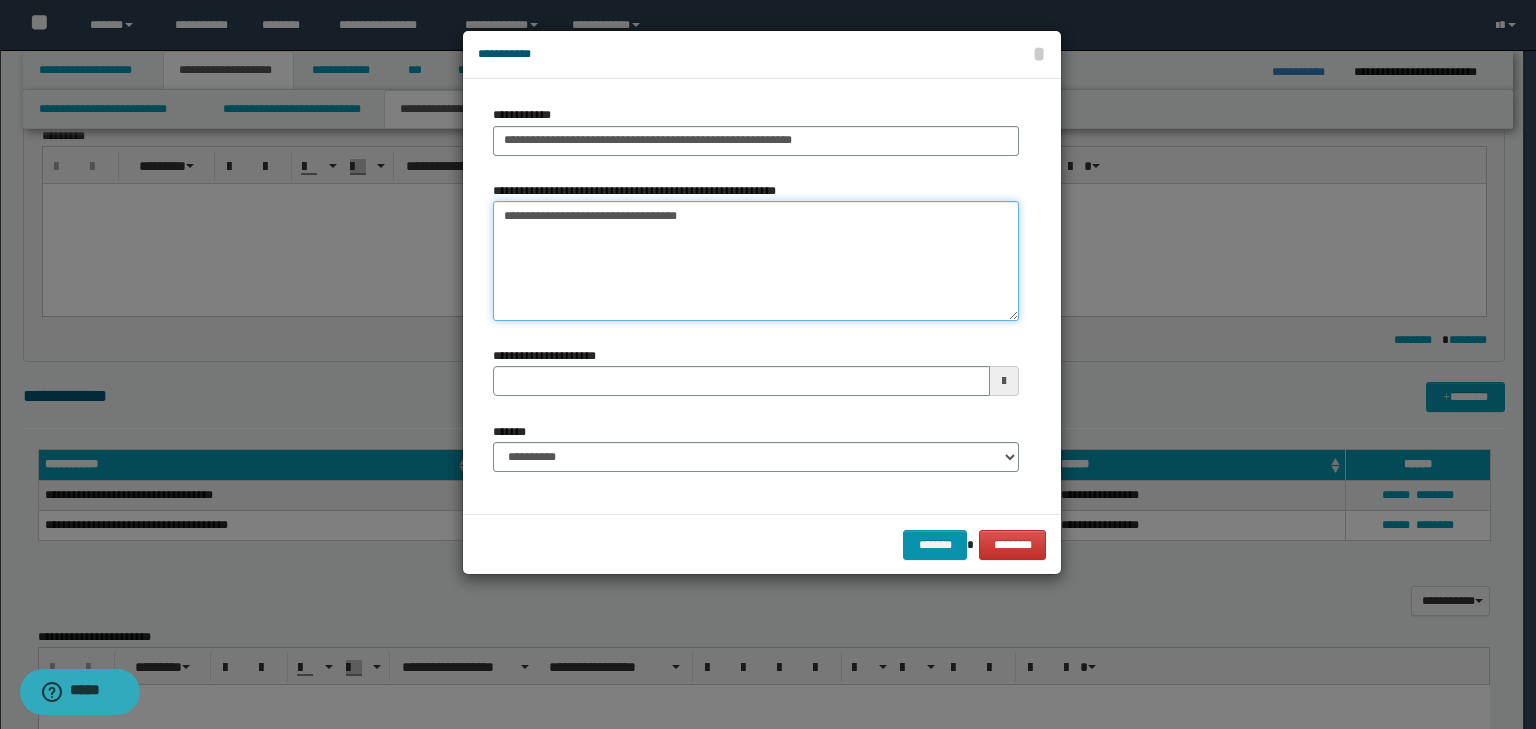 type 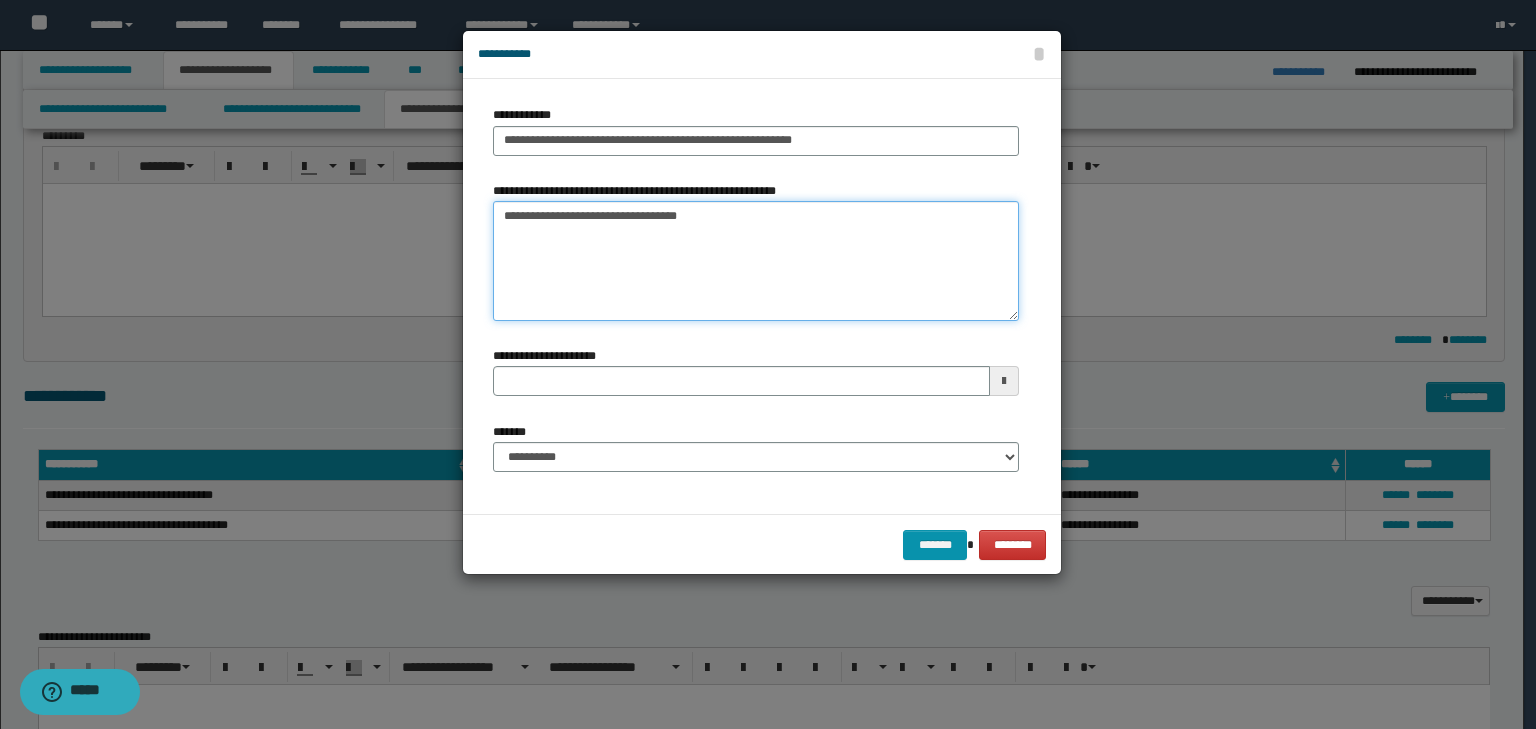 type on "**********" 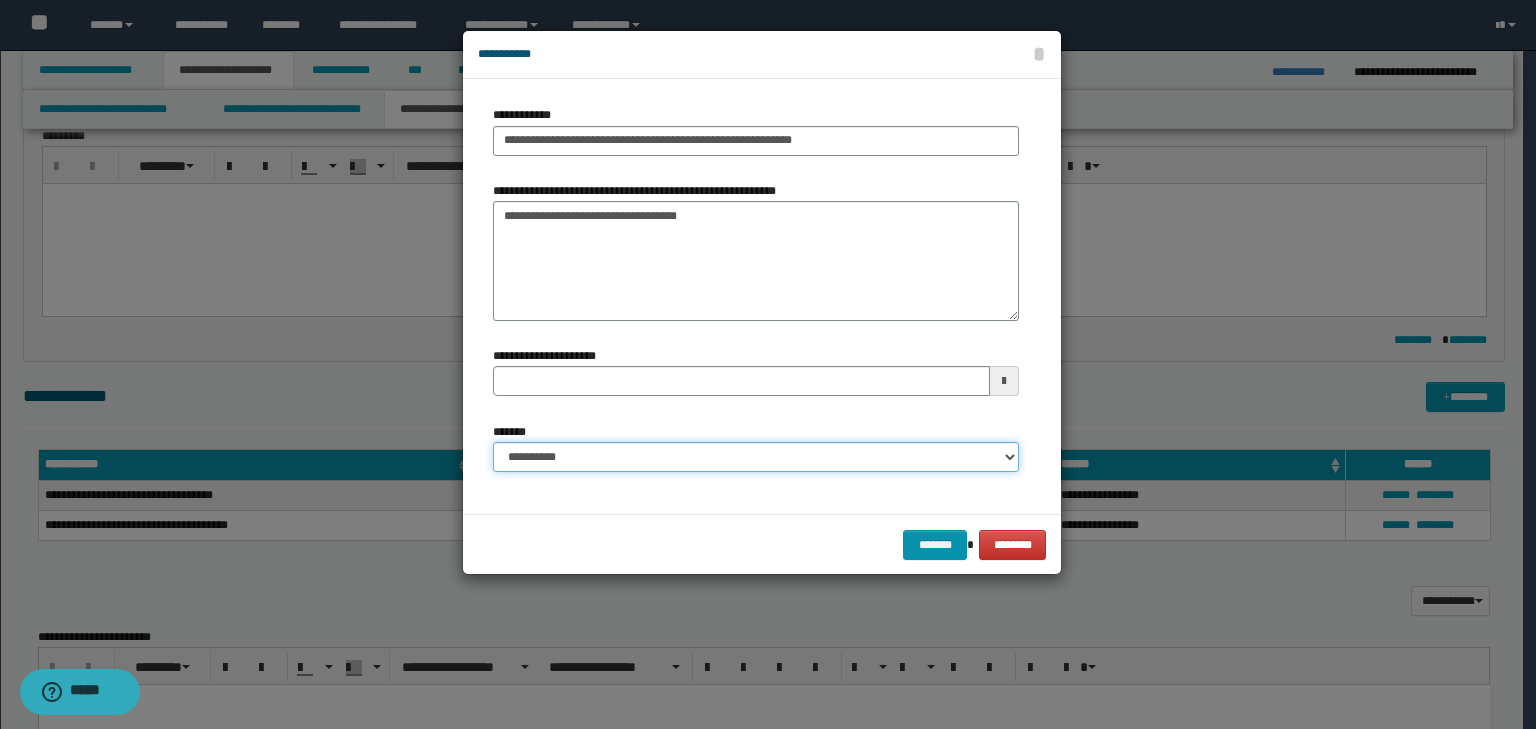 click on "**********" at bounding box center [756, 457] 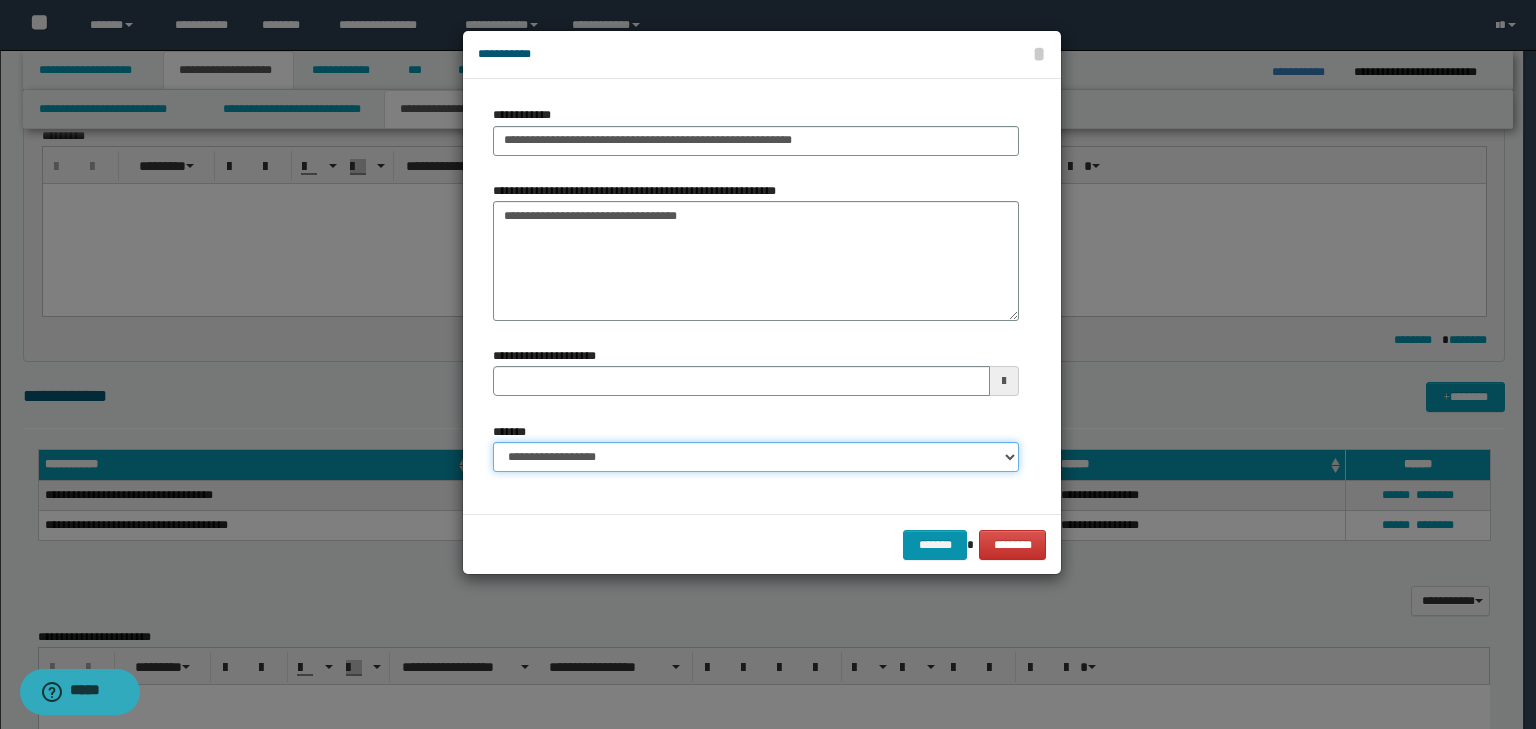 click on "**********" at bounding box center (756, 457) 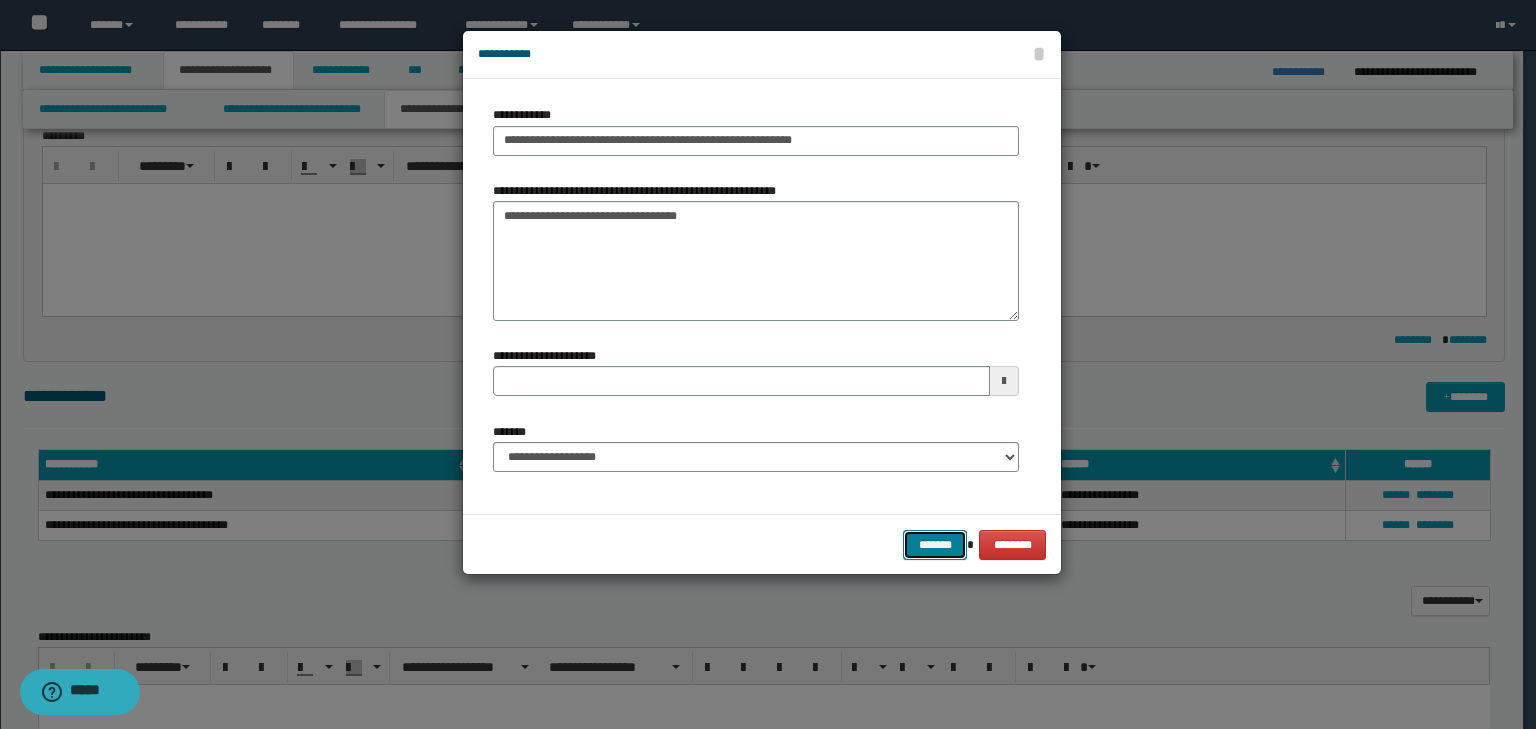 click on "*******" at bounding box center (935, 545) 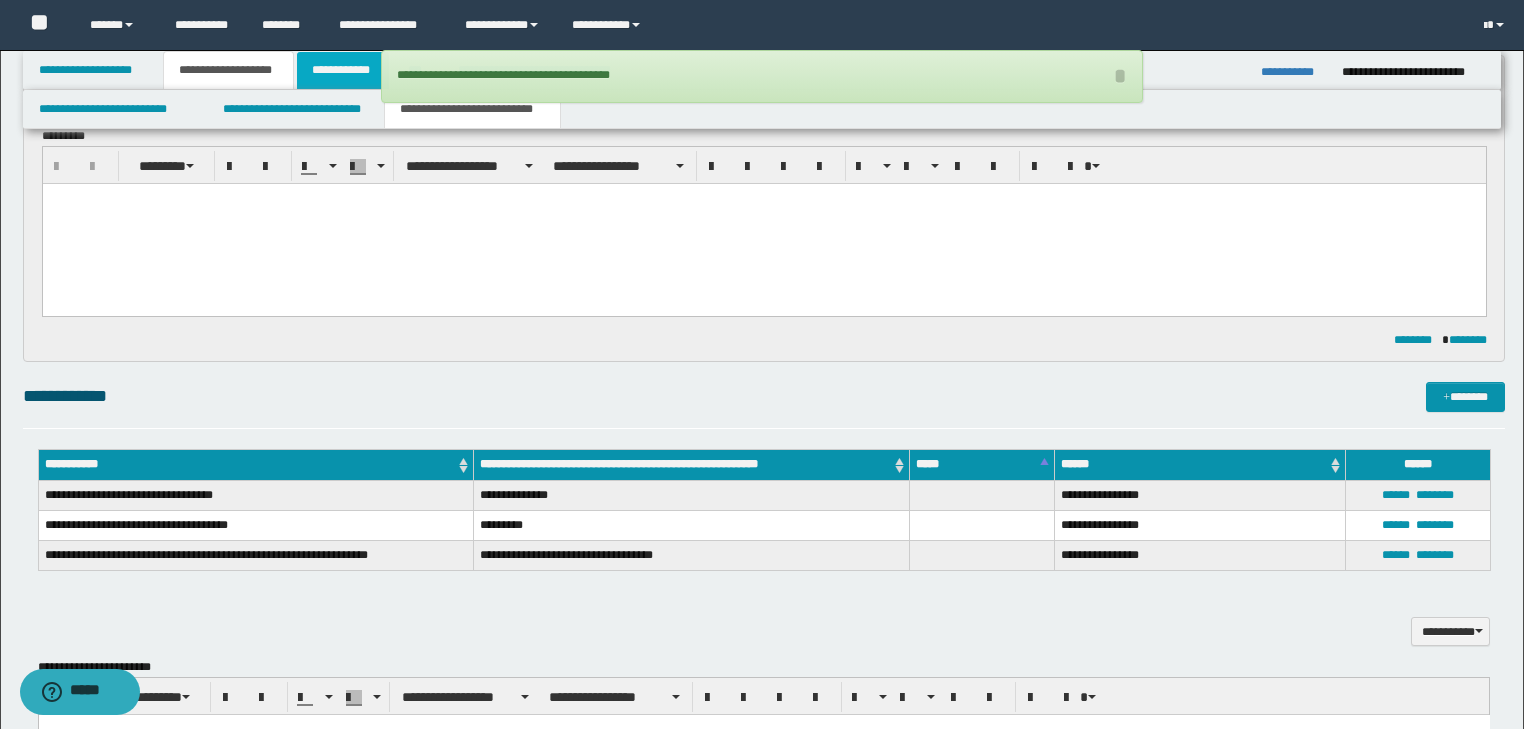 click on "**********" at bounding box center [343, 70] 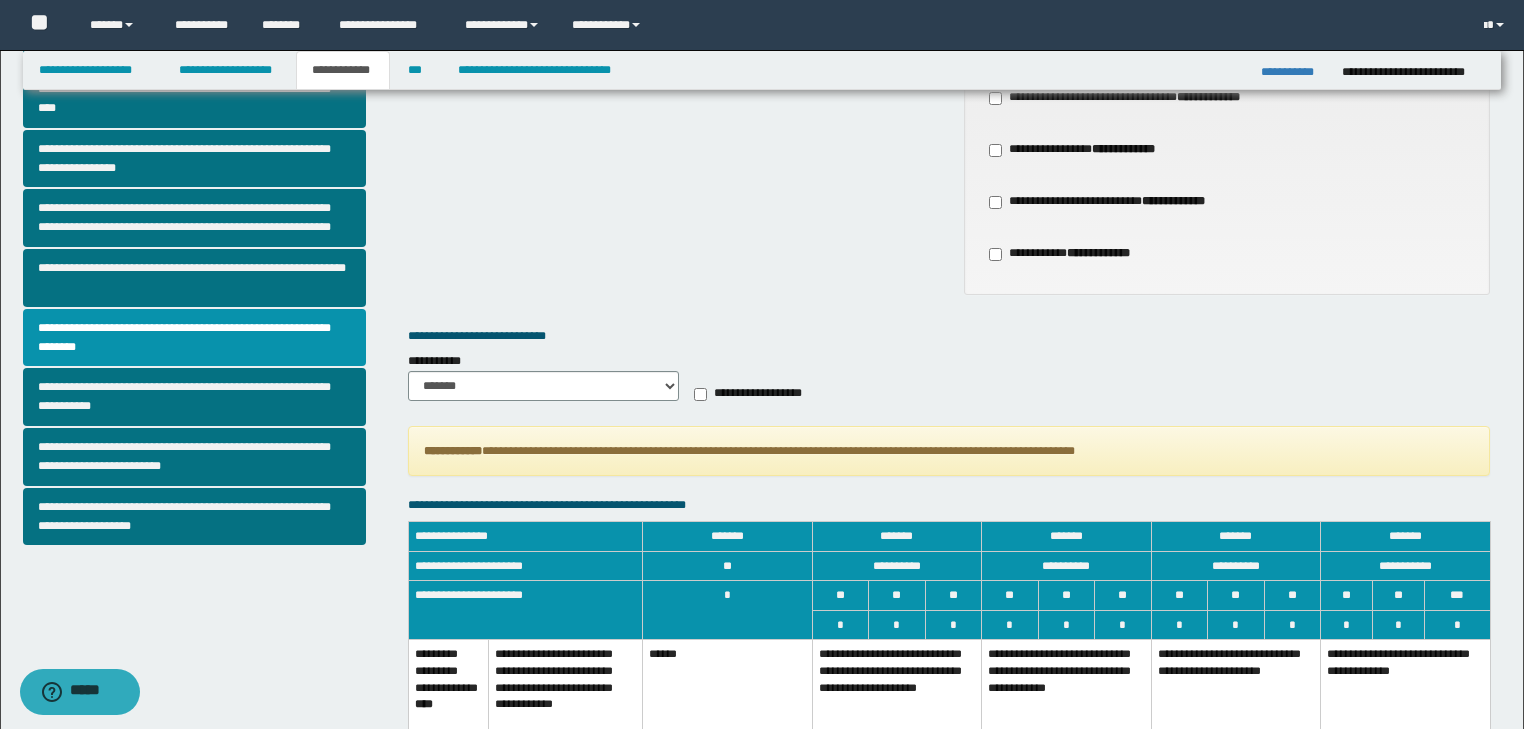 scroll, scrollTop: 460, scrollLeft: 0, axis: vertical 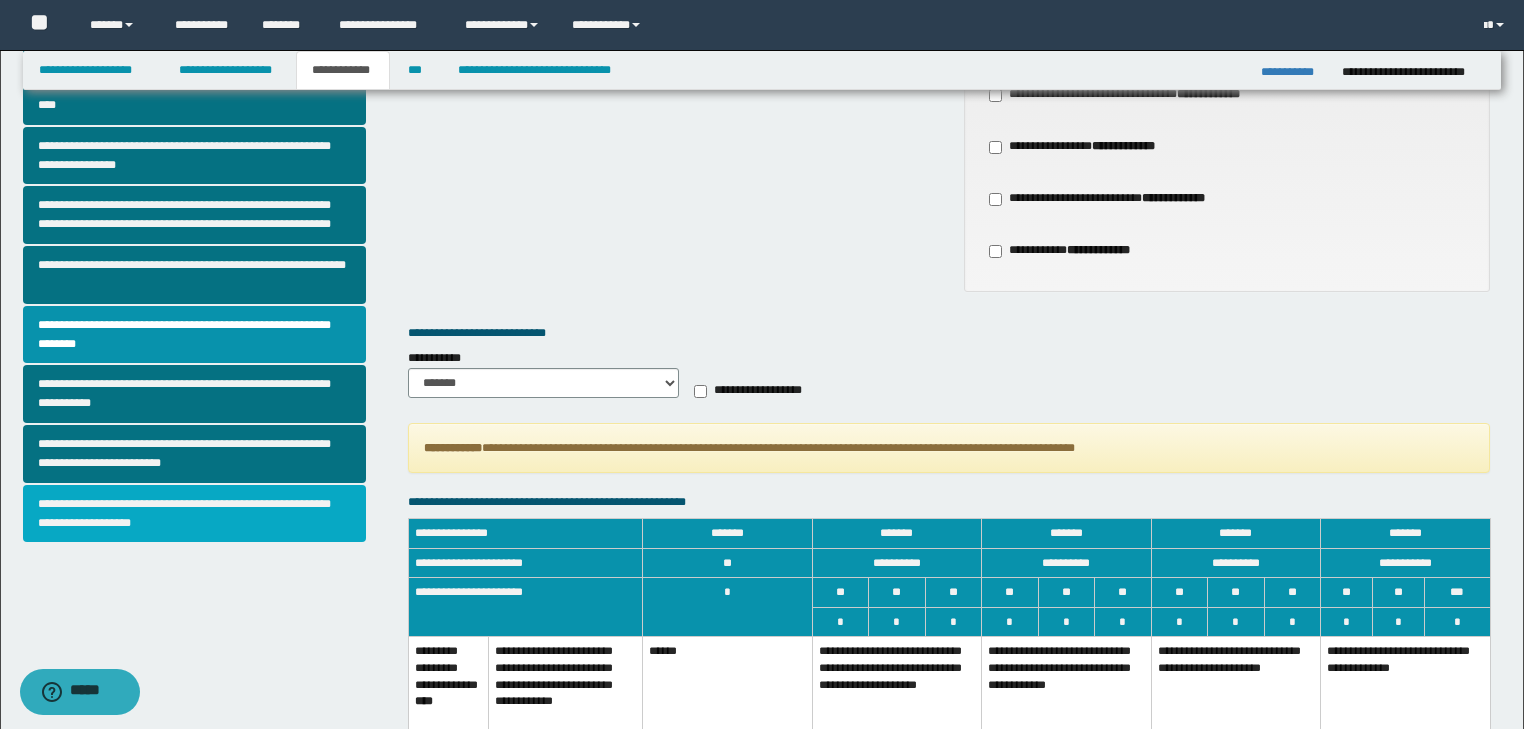 click on "**********" at bounding box center (195, 514) 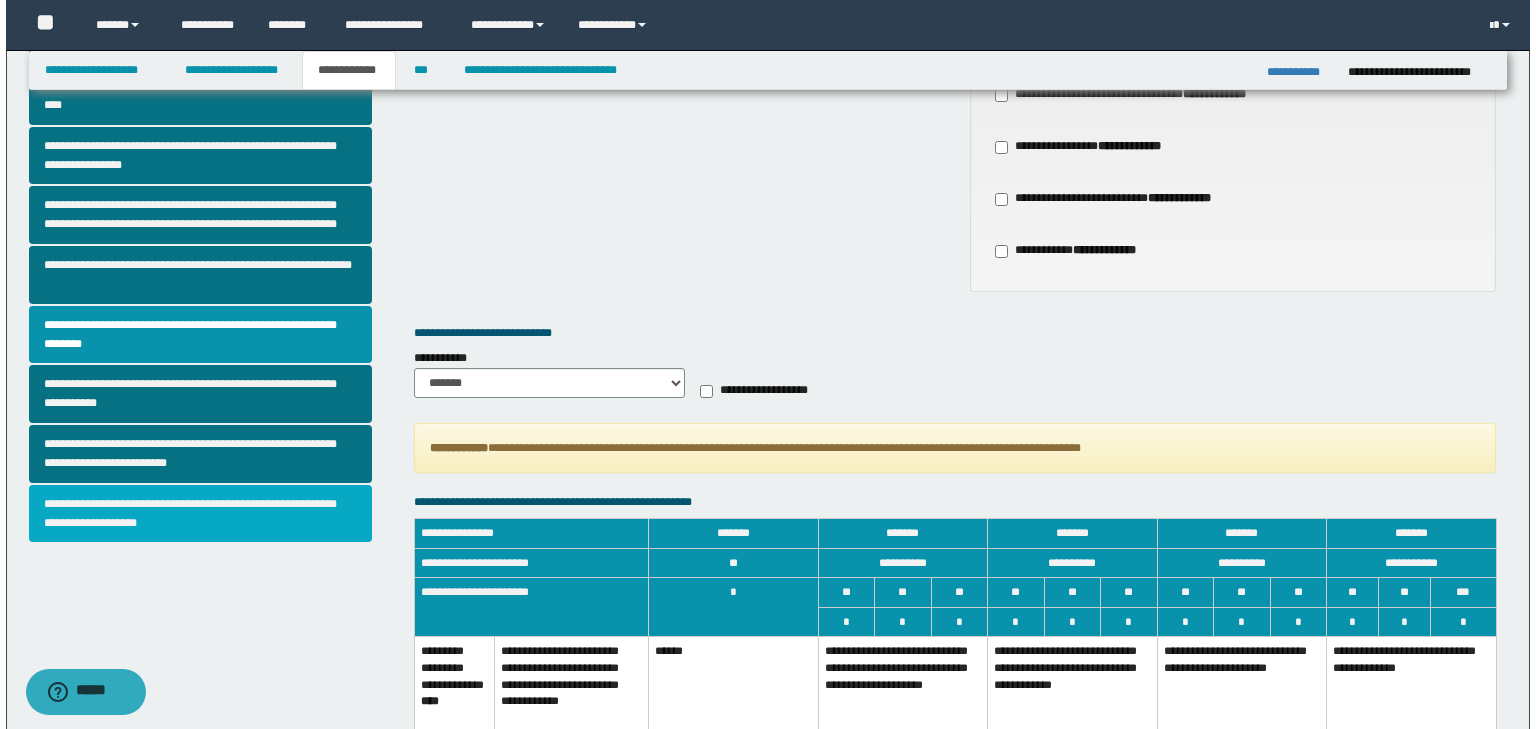scroll, scrollTop: 0, scrollLeft: 0, axis: both 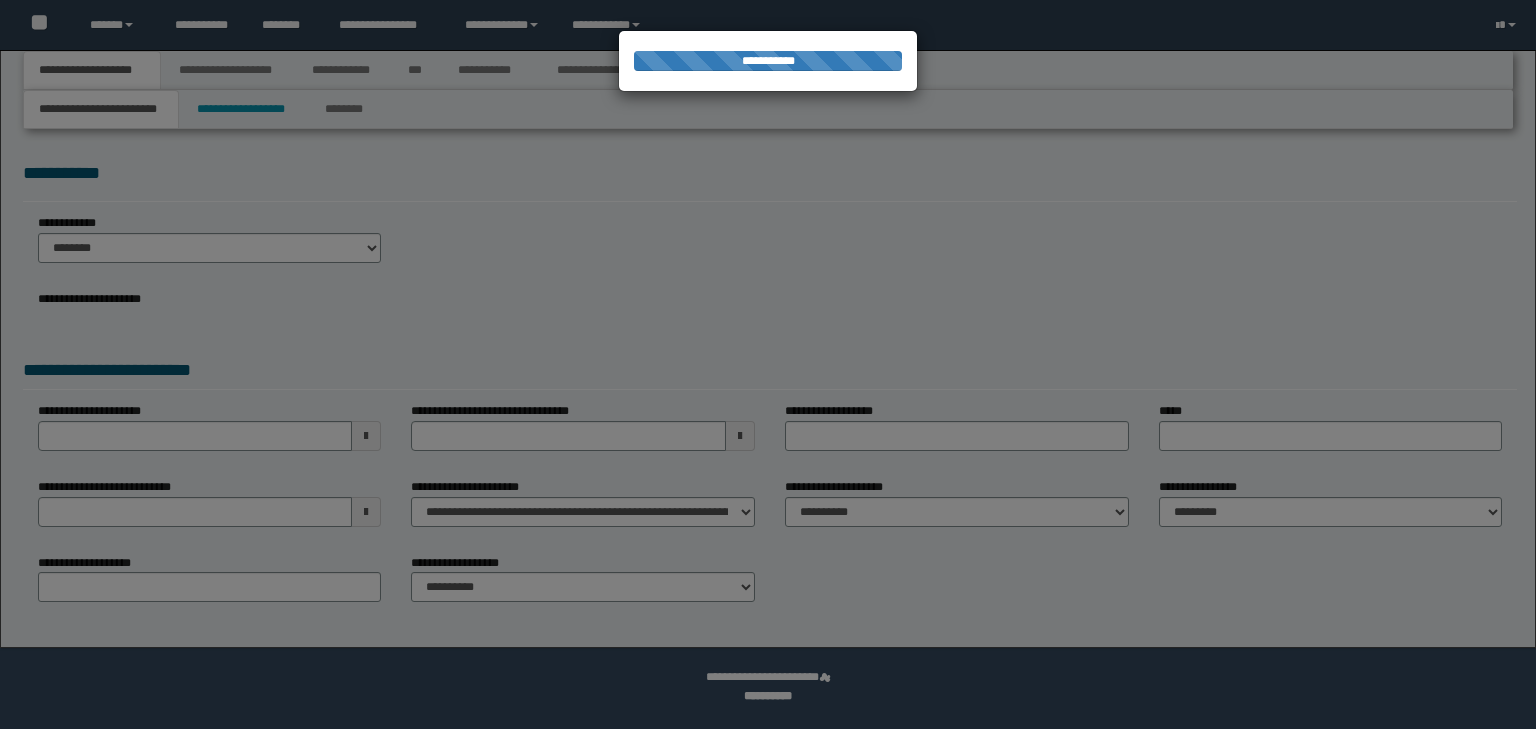 select on "*" 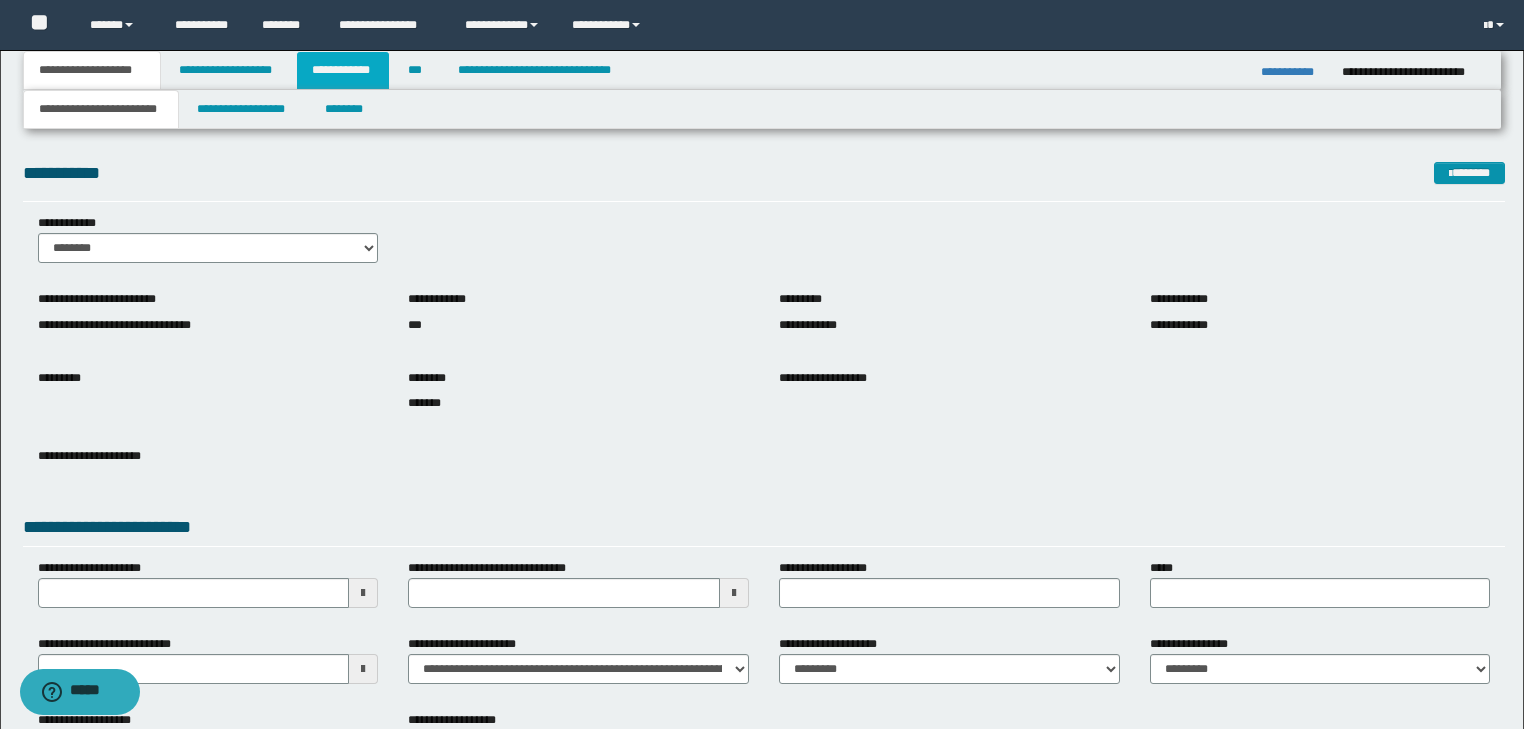 click on "**********" at bounding box center [343, 70] 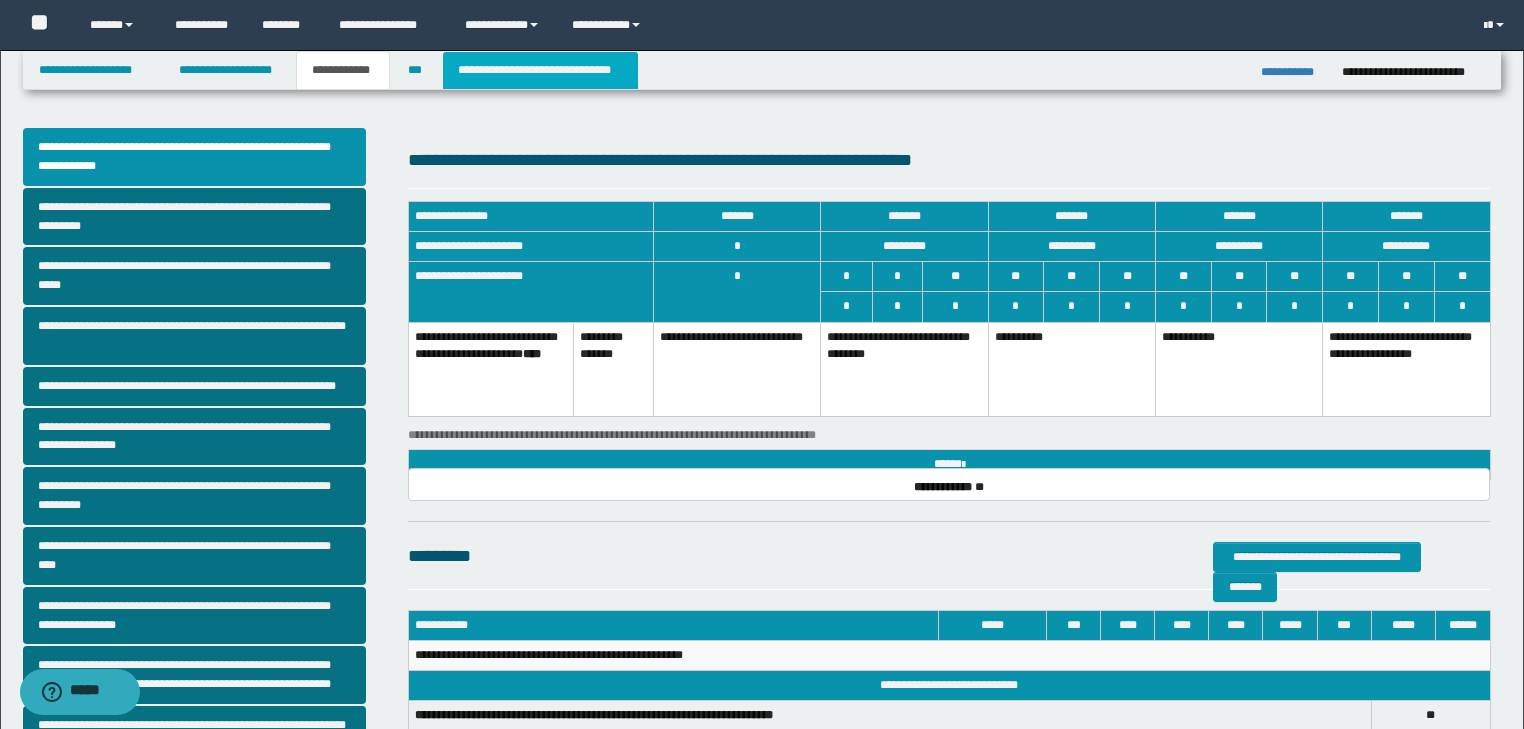 click on "**********" at bounding box center [540, 70] 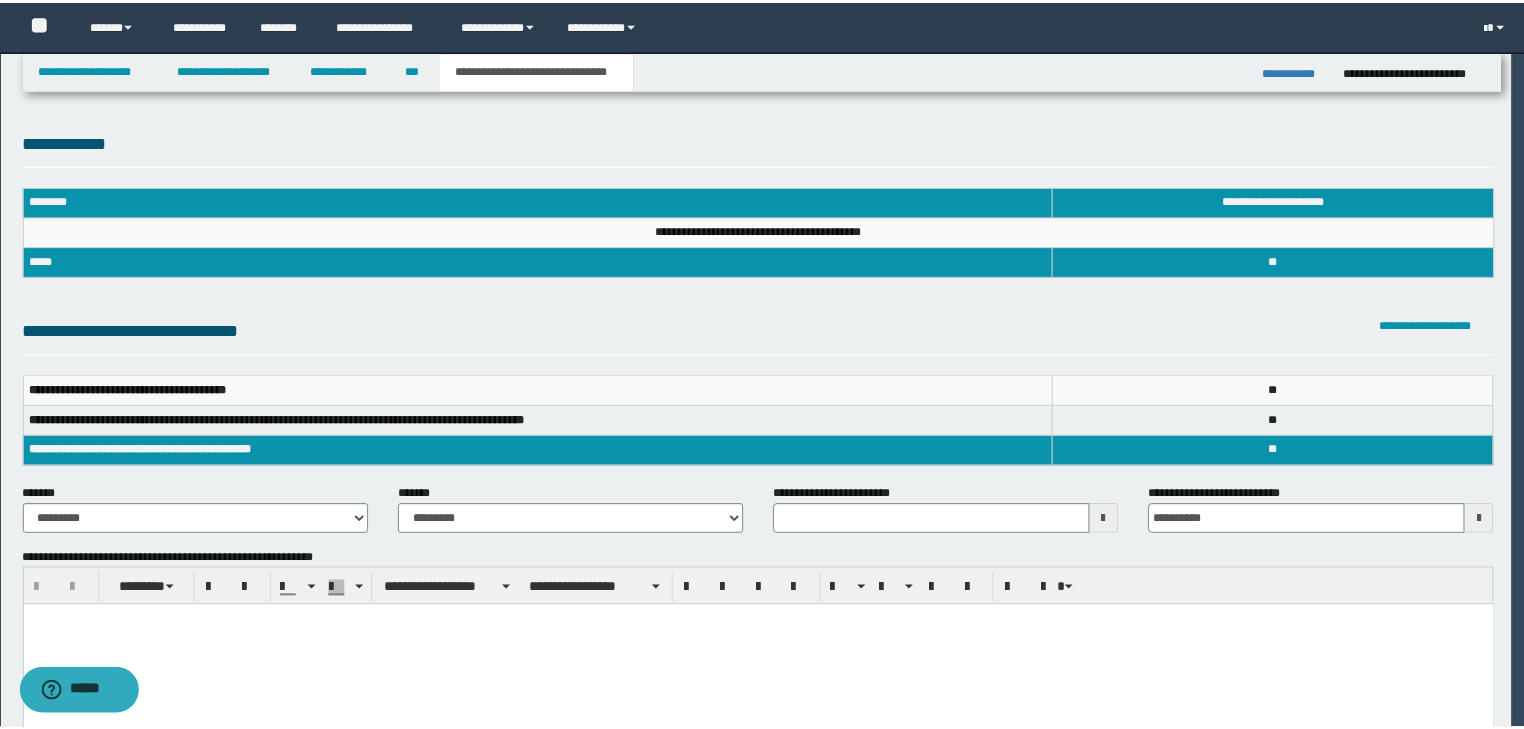 scroll, scrollTop: 0, scrollLeft: 0, axis: both 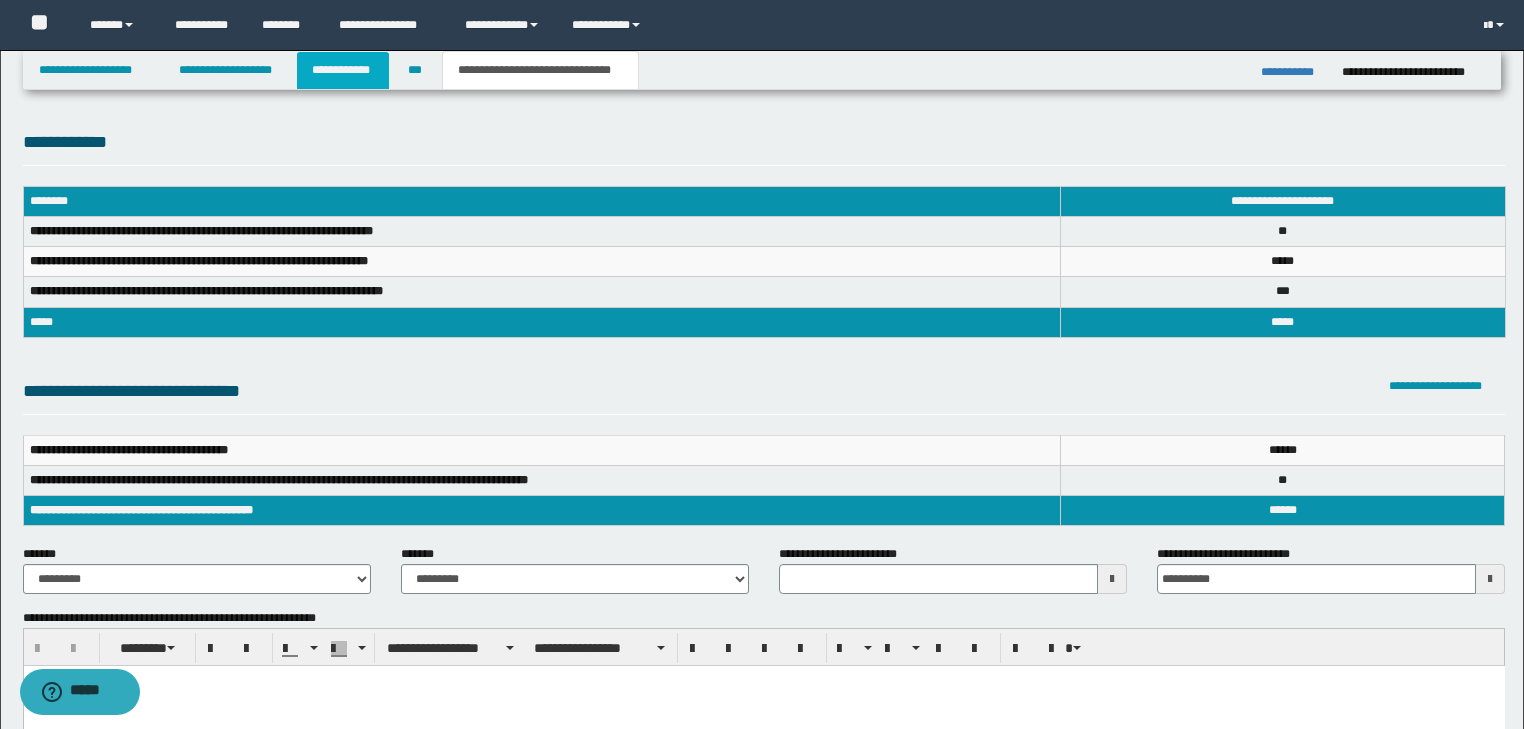 click on "**********" at bounding box center [343, 70] 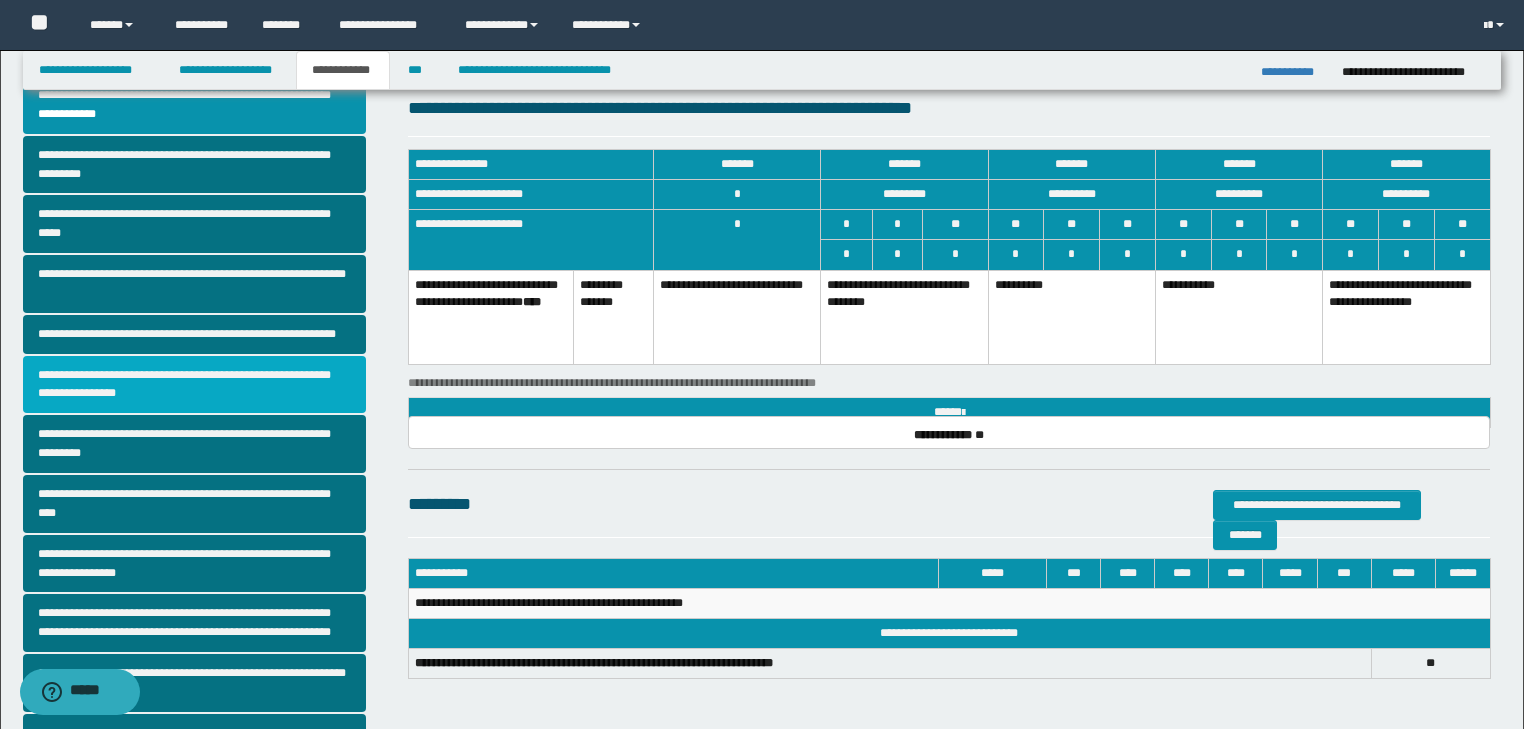 scroll, scrollTop: 382, scrollLeft: 0, axis: vertical 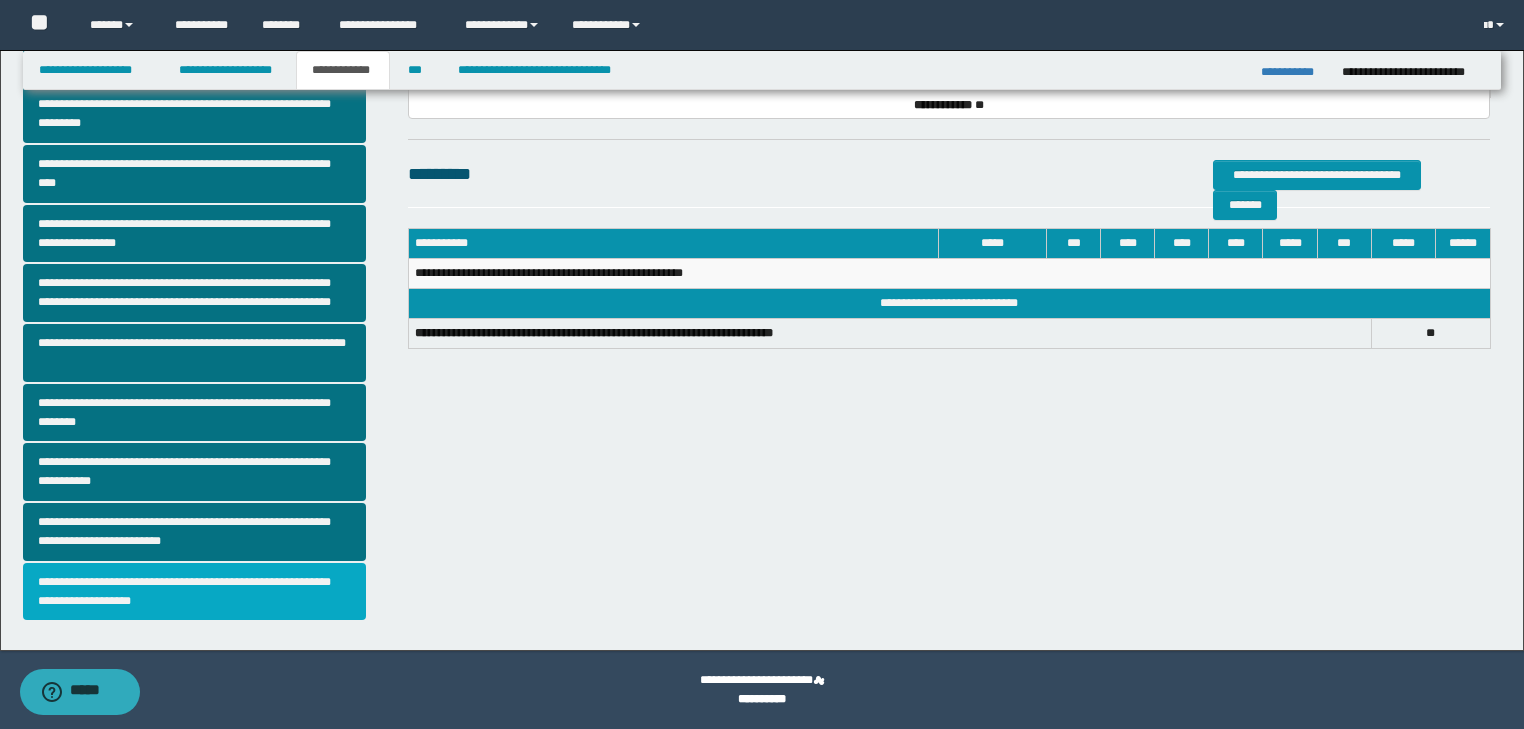 click on "**********" at bounding box center [195, 592] 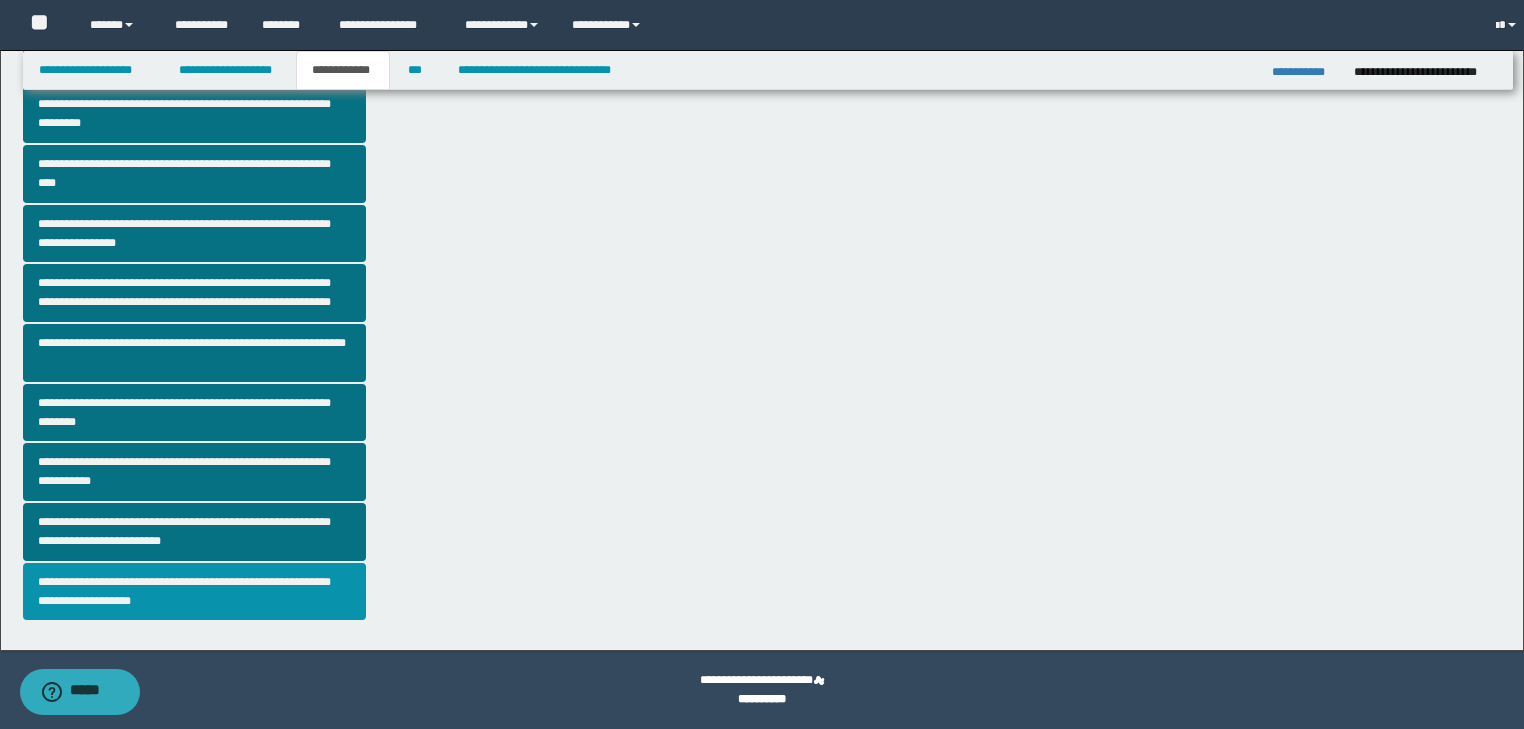 scroll, scrollTop: 0, scrollLeft: 0, axis: both 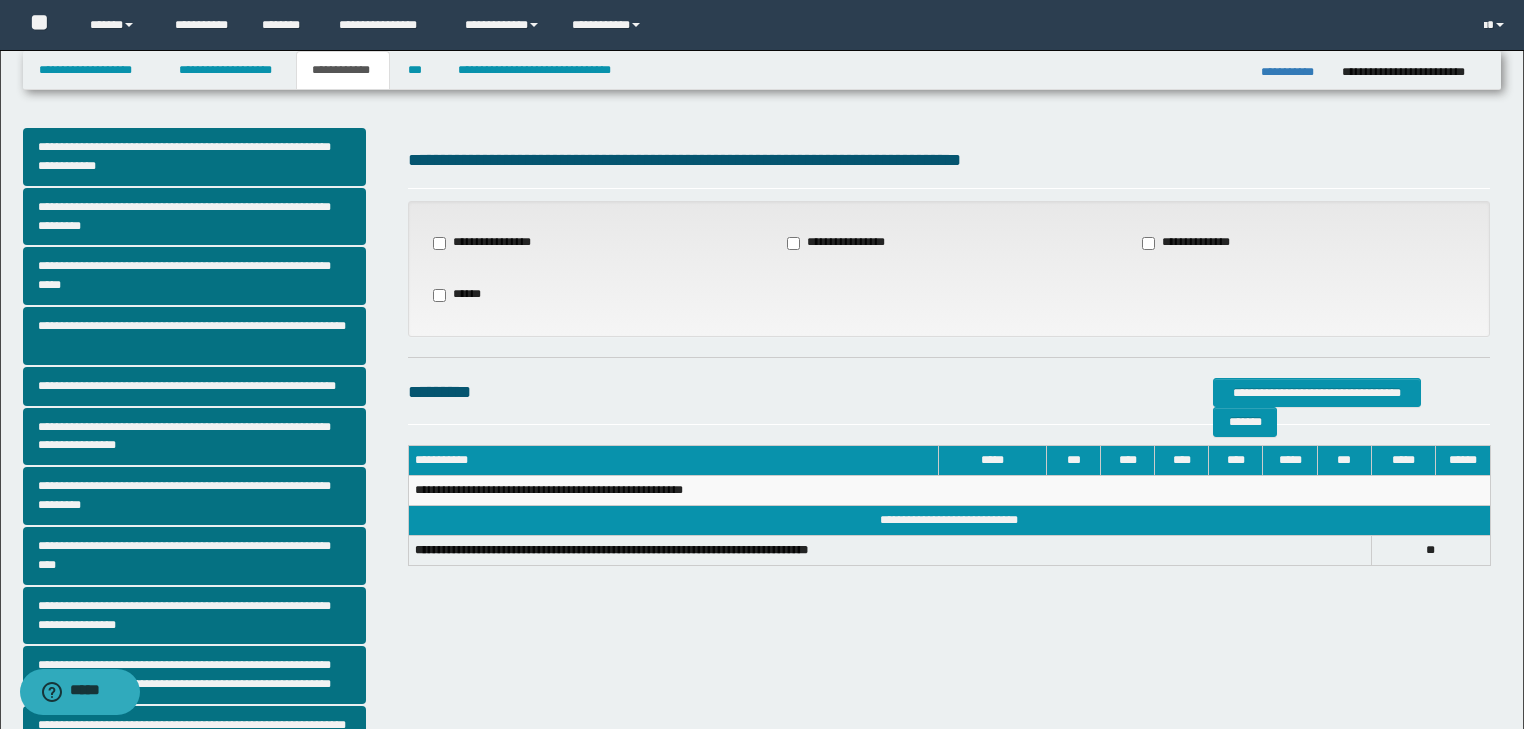 click on "**********" at bounding box center [1196, 243] 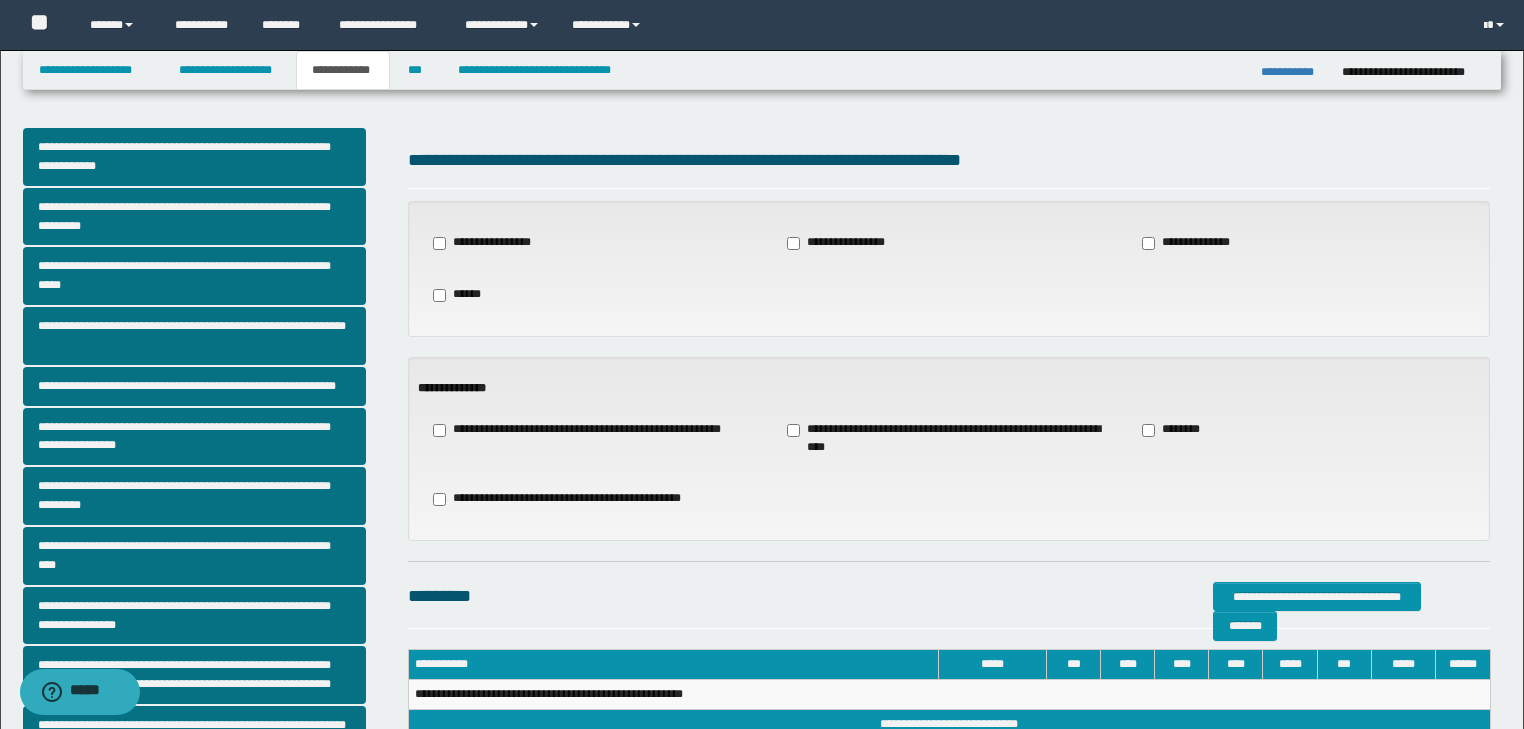 click on "**********" at bounding box center [949, 439] 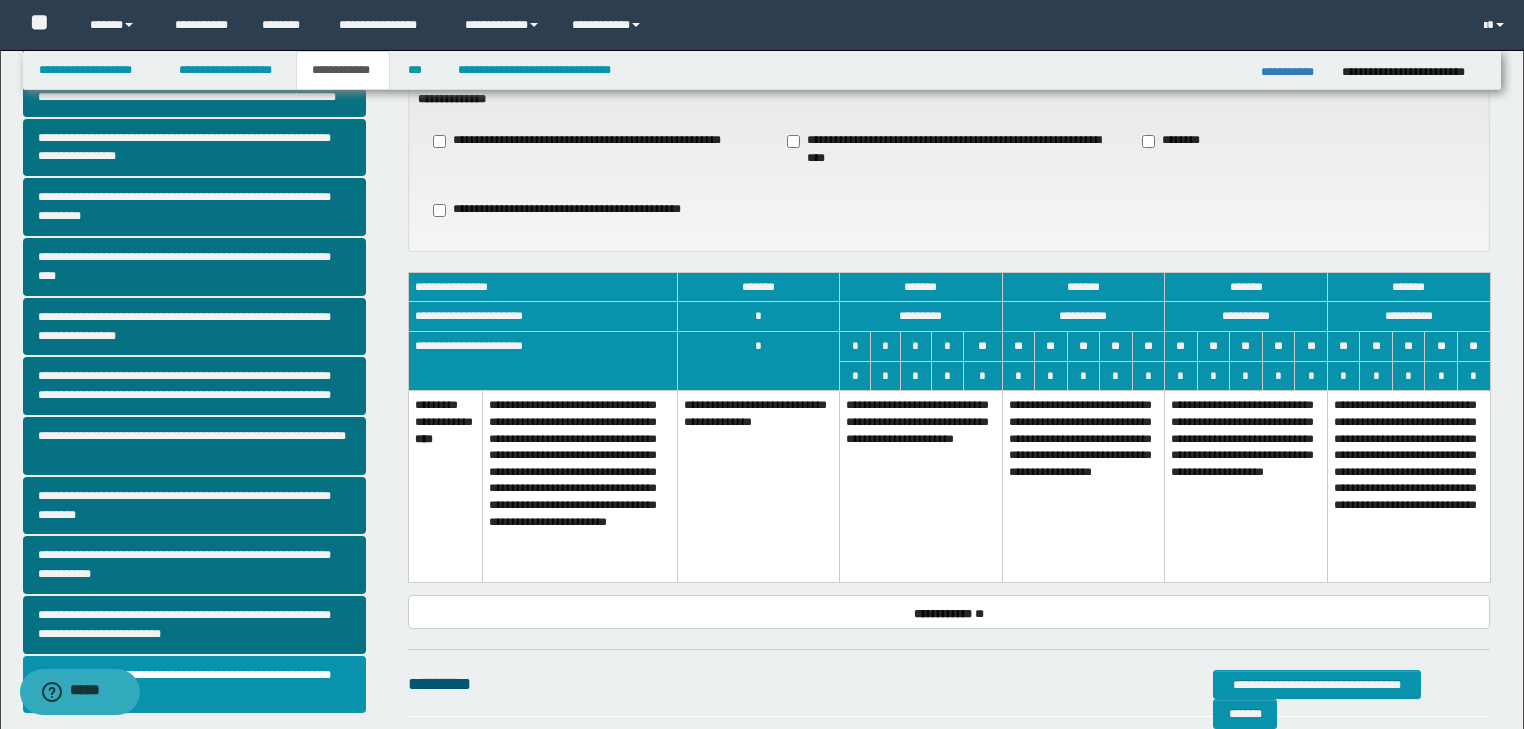scroll, scrollTop: 290, scrollLeft: 0, axis: vertical 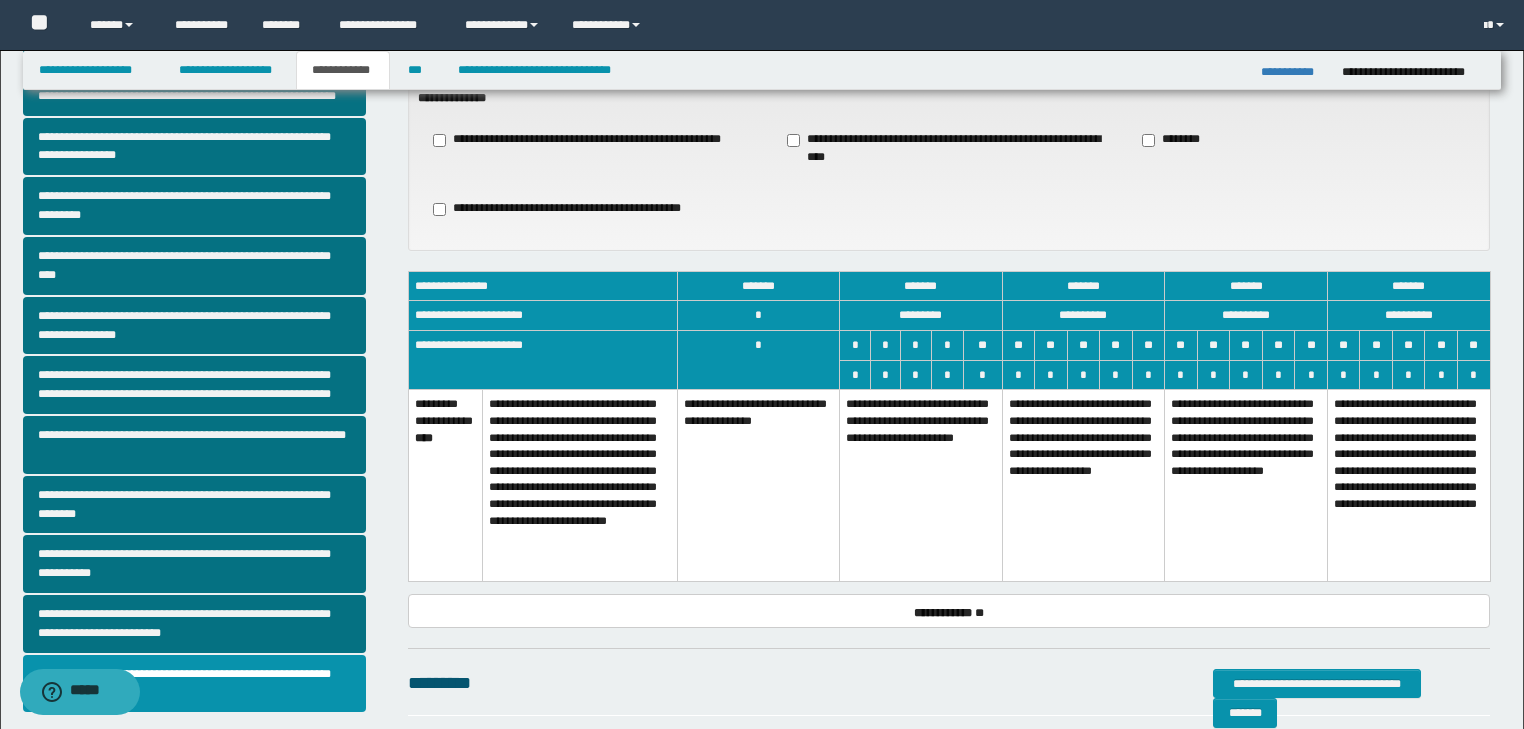 click on "**********" at bounding box center [921, 486] 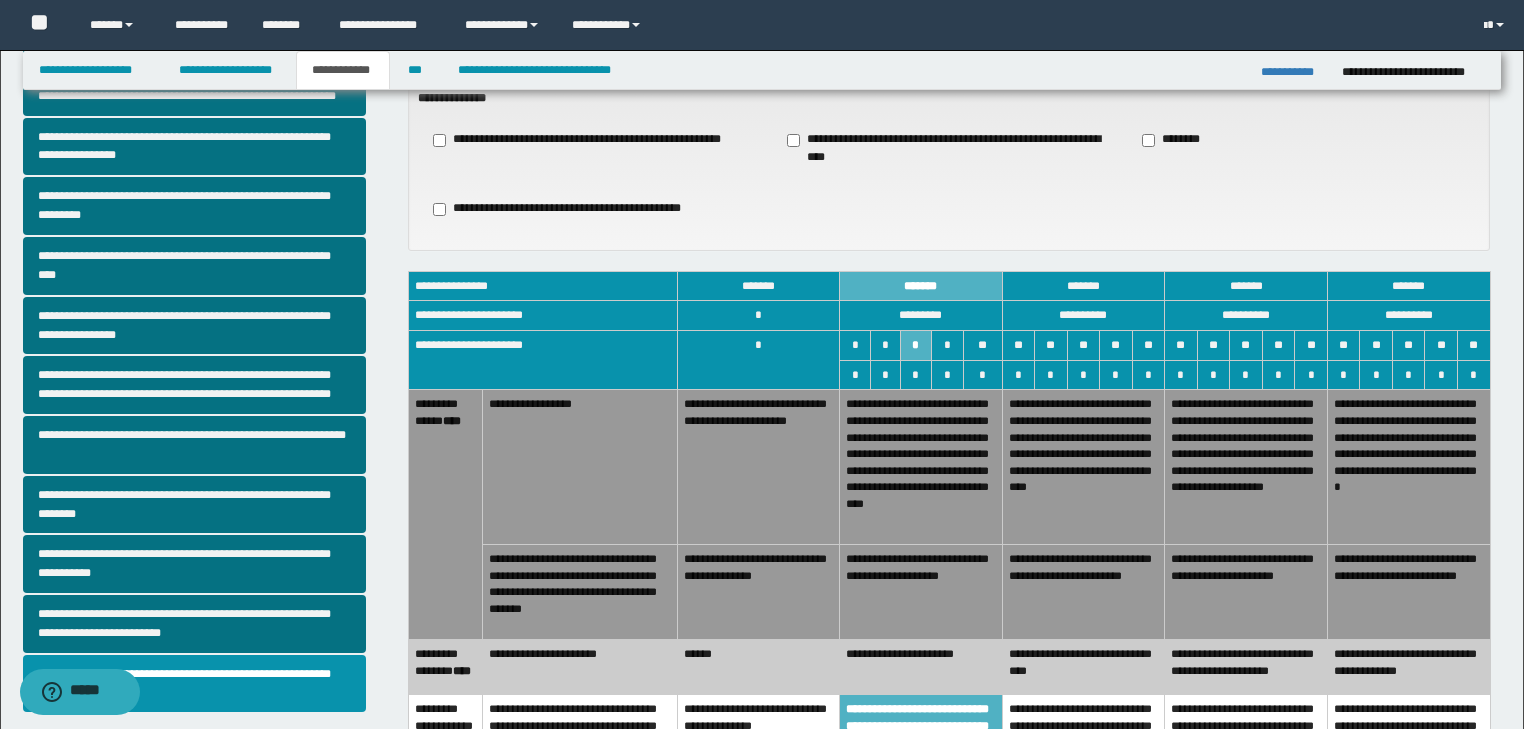 click on "******" at bounding box center [758, 667] 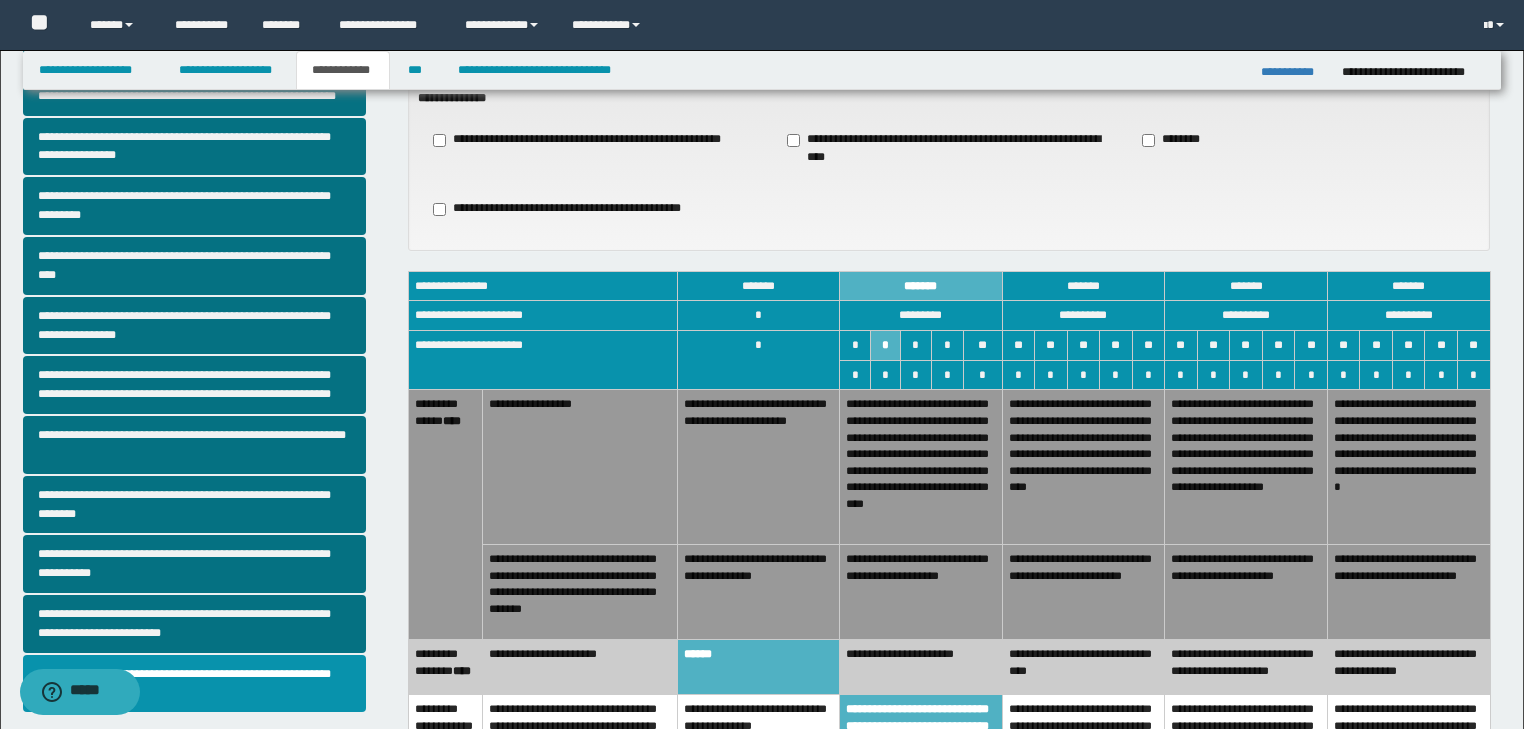 click on "**********" at bounding box center [921, 592] 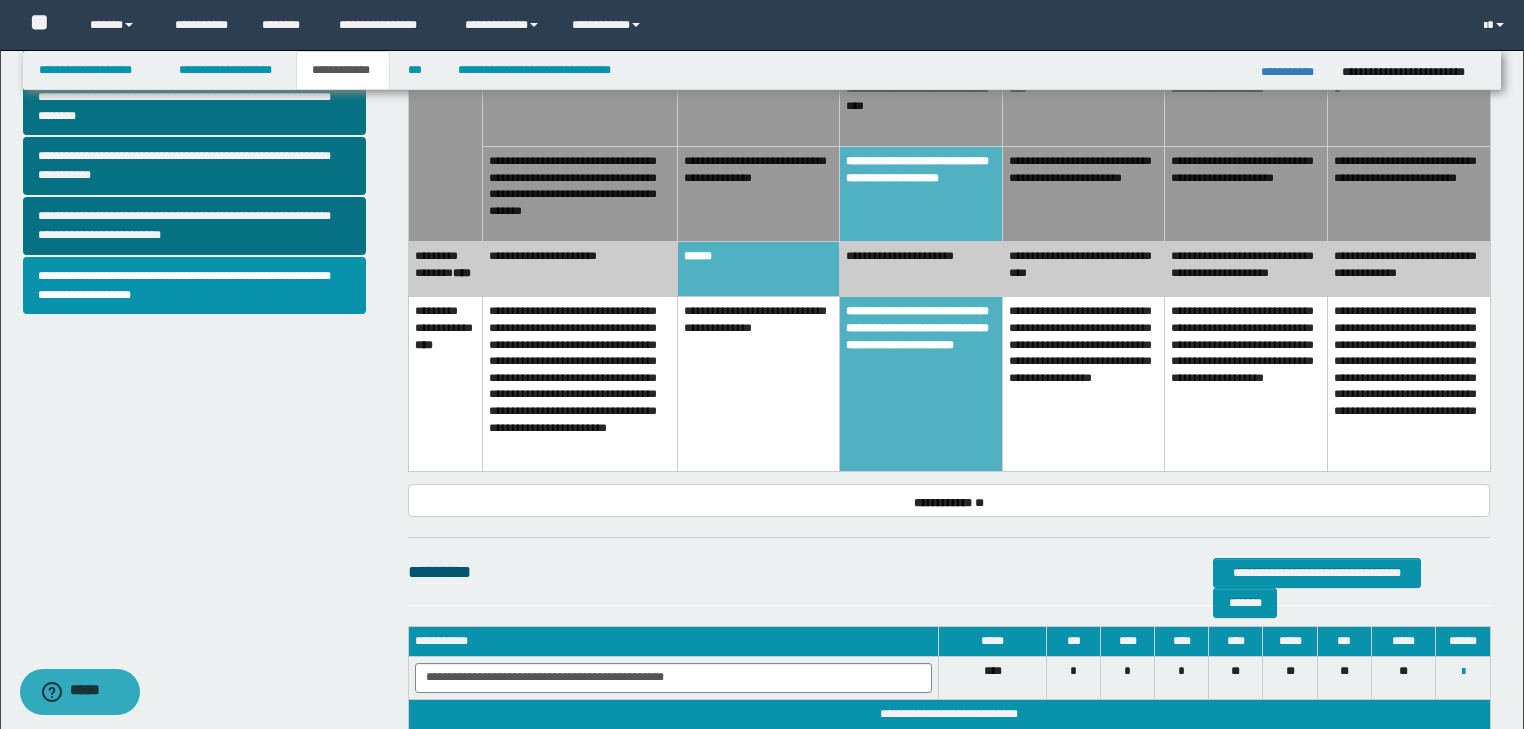 scroll, scrollTop: 689, scrollLeft: 0, axis: vertical 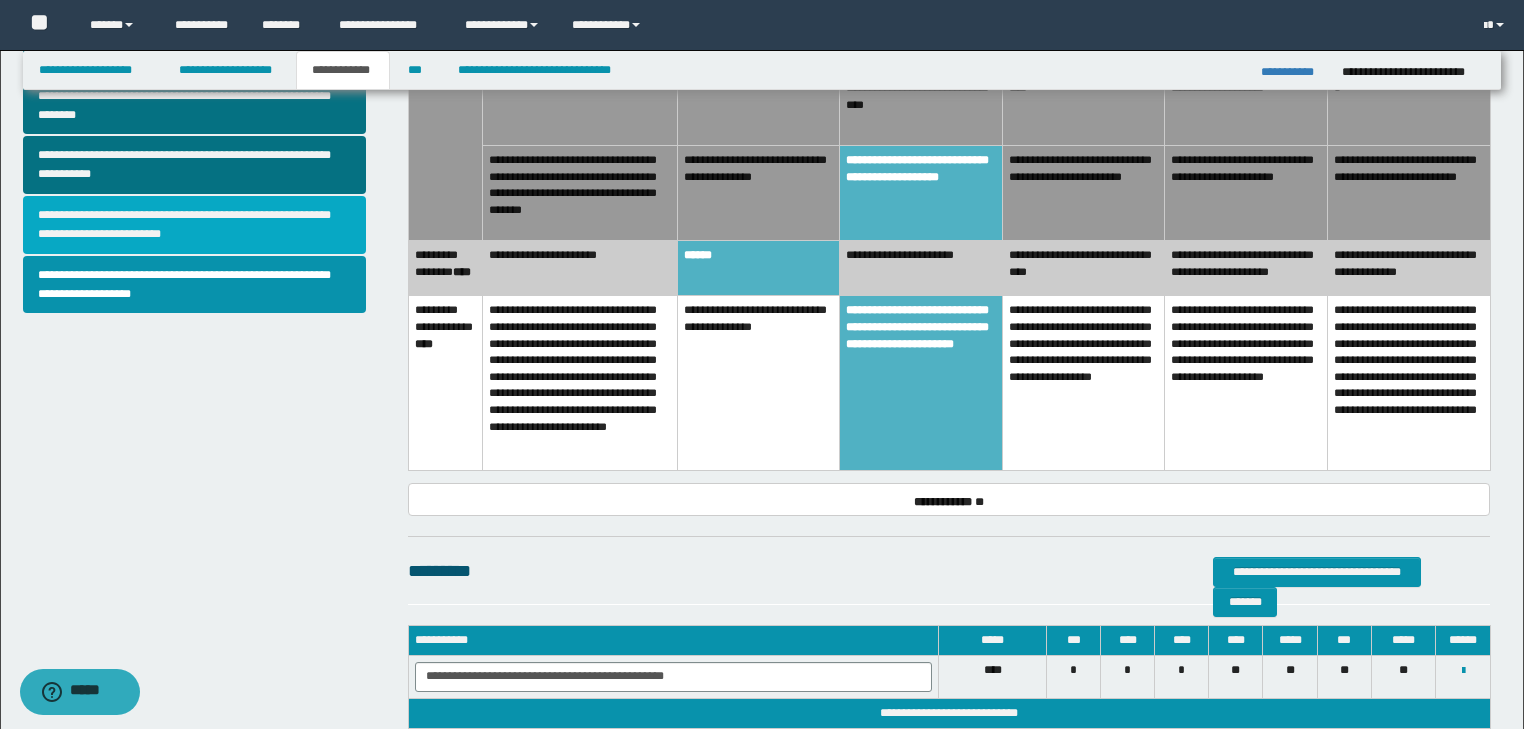 click on "**********" at bounding box center [195, 225] 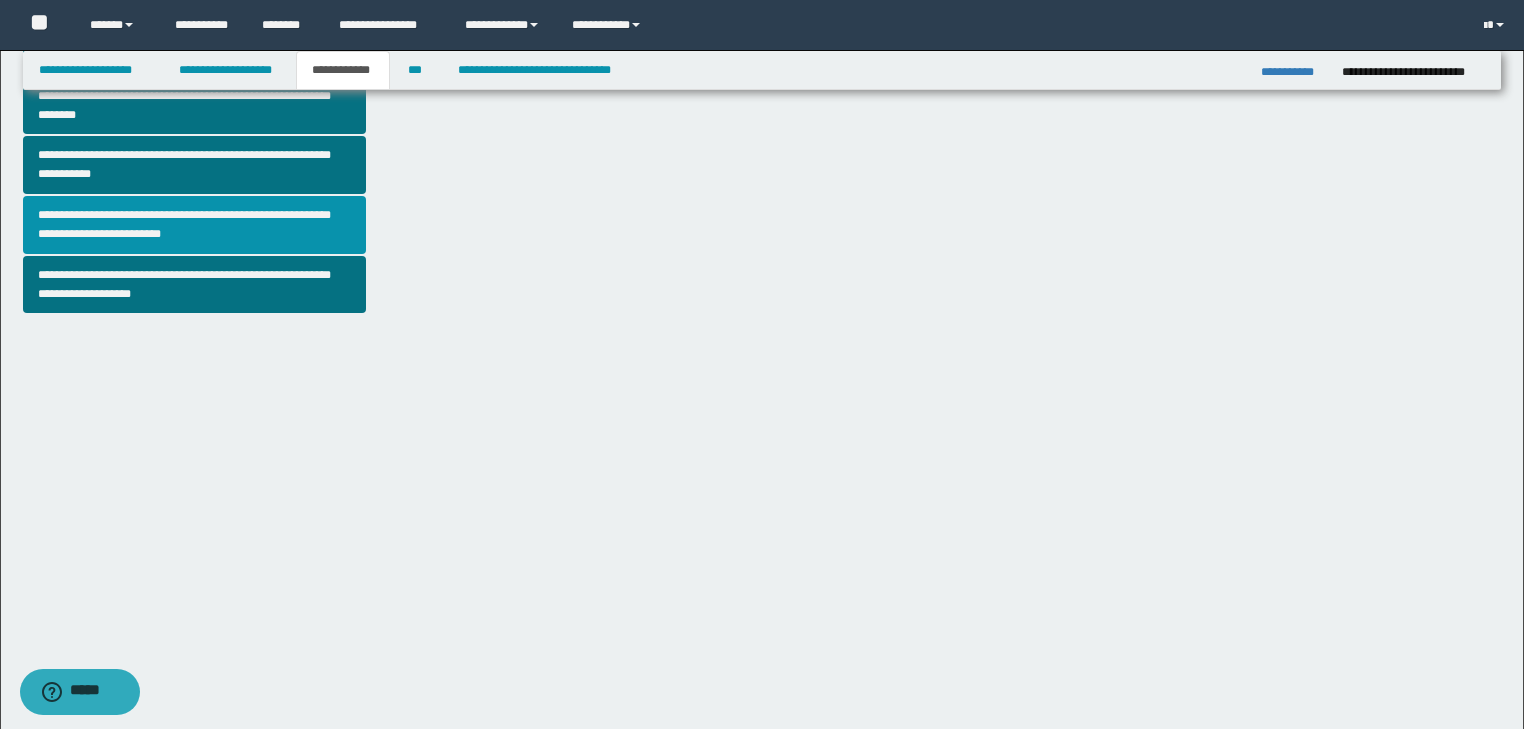 scroll, scrollTop: 0, scrollLeft: 0, axis: both 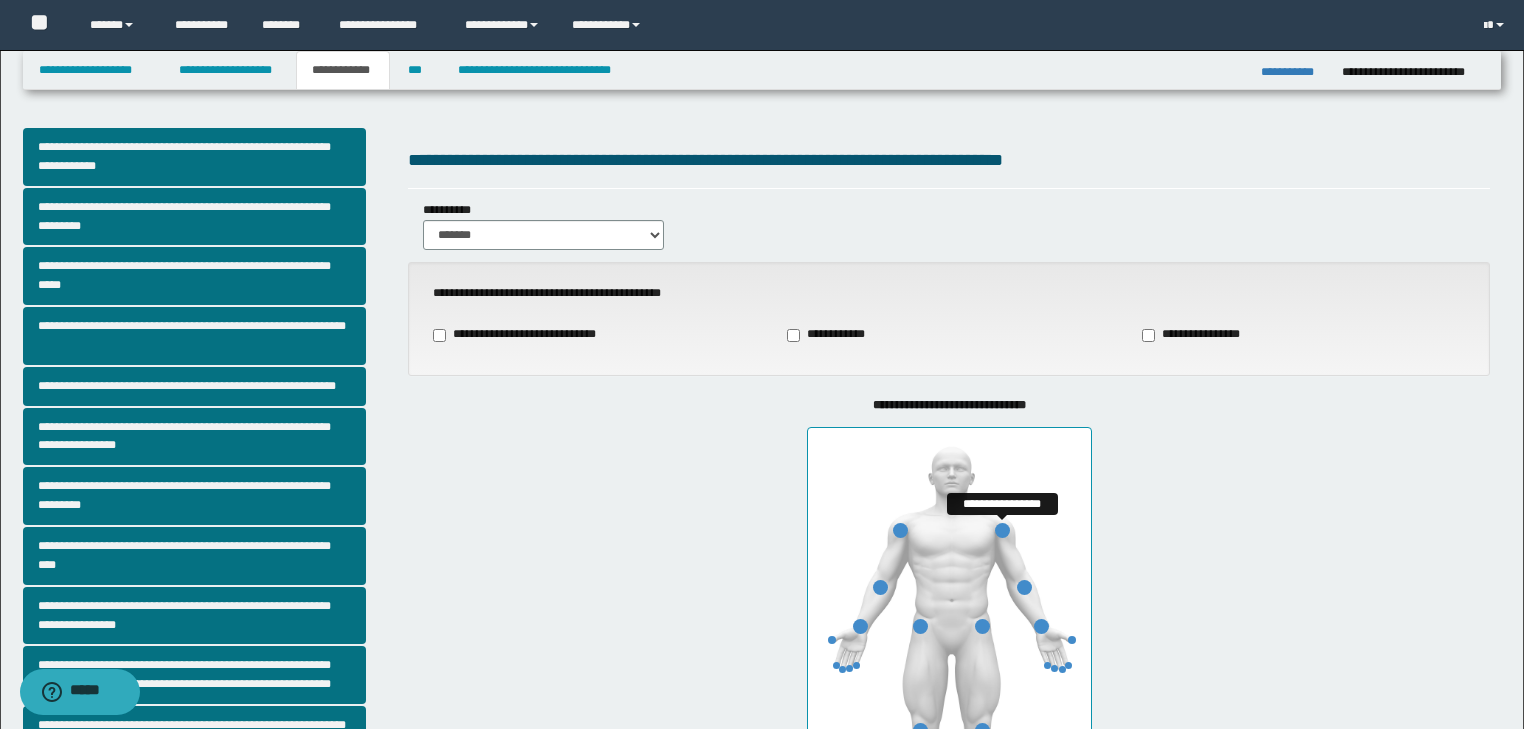 click at bounding box center [1002, 530] 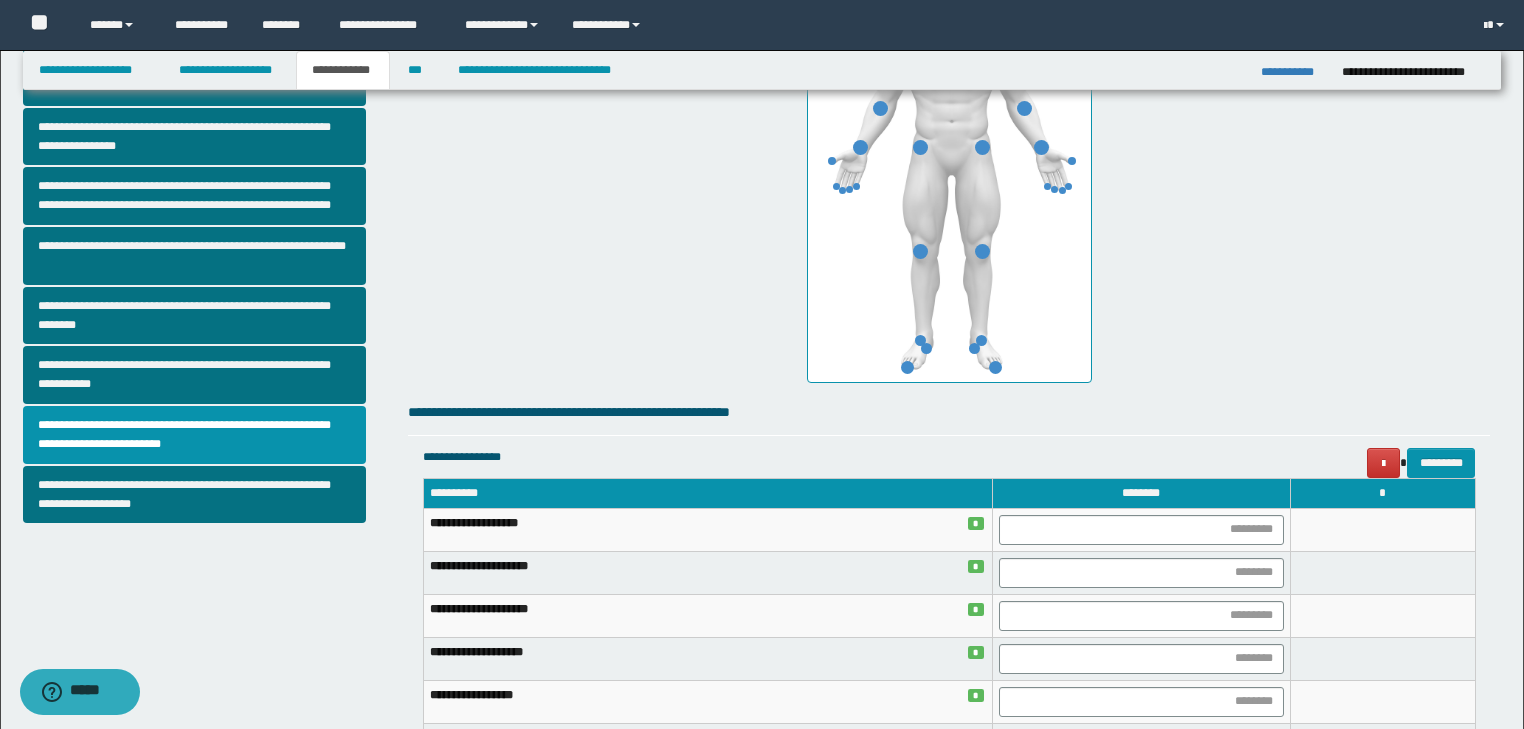 scroll, scrollTop: 480, scrollLeft: 0, axis: vertical 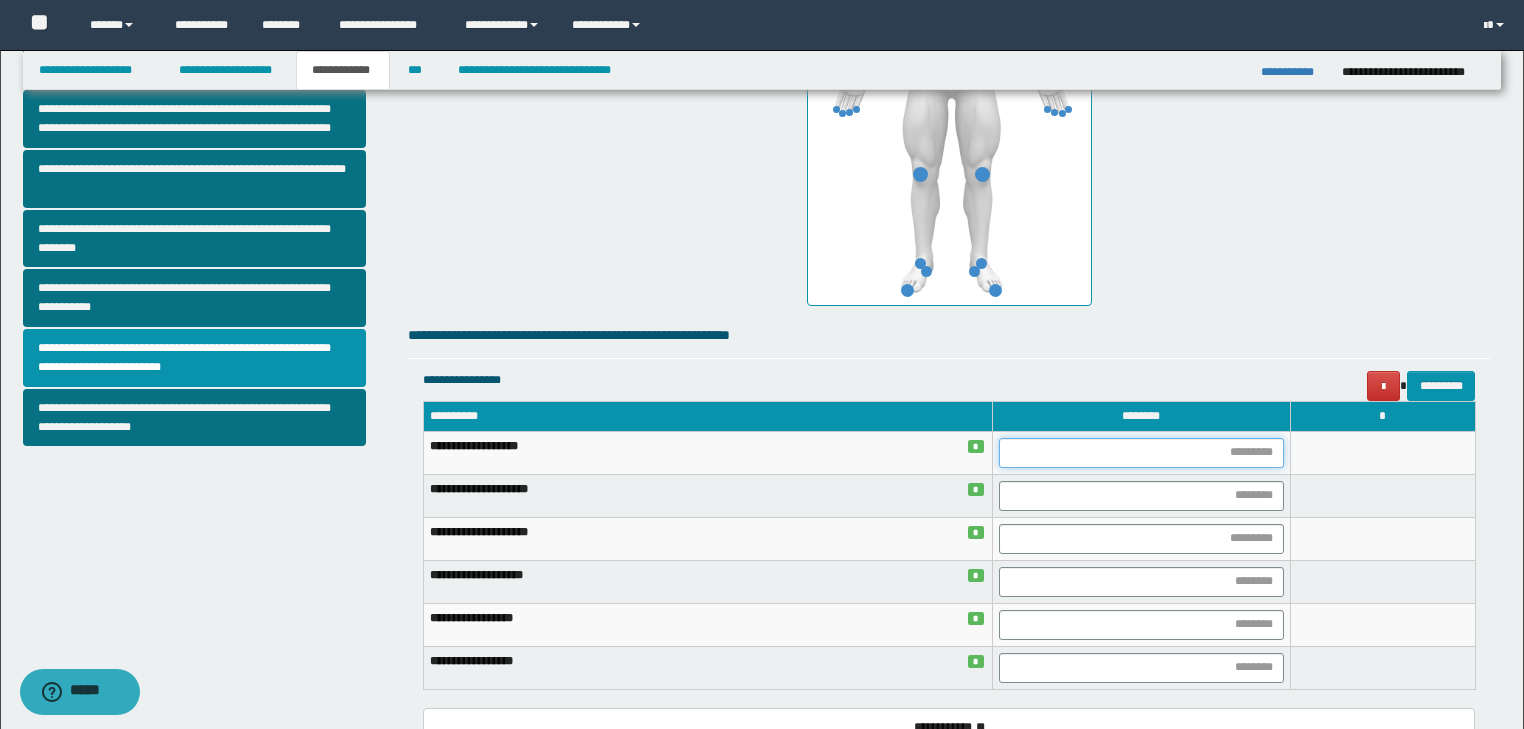 click at bounding box center [1141, 453] 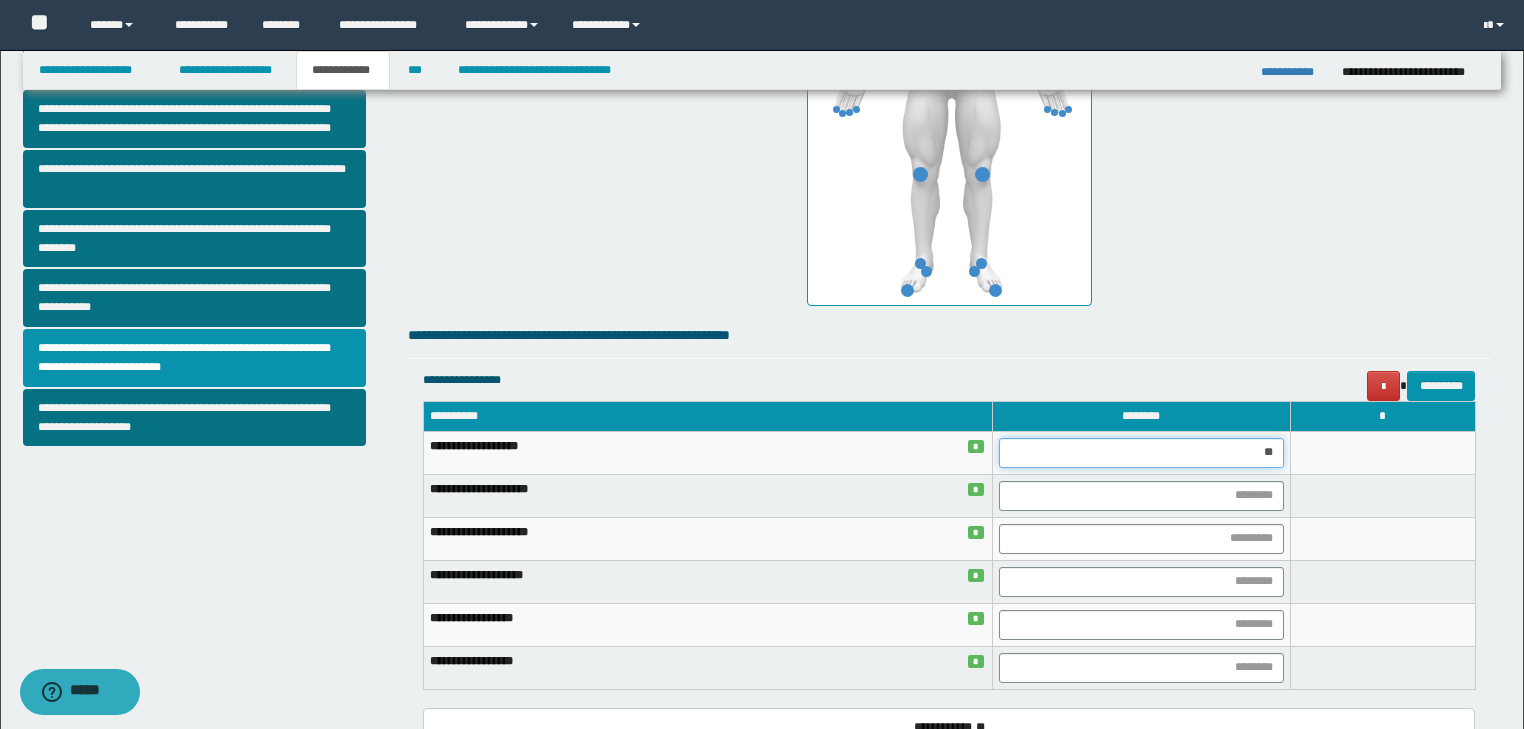 type on "***" 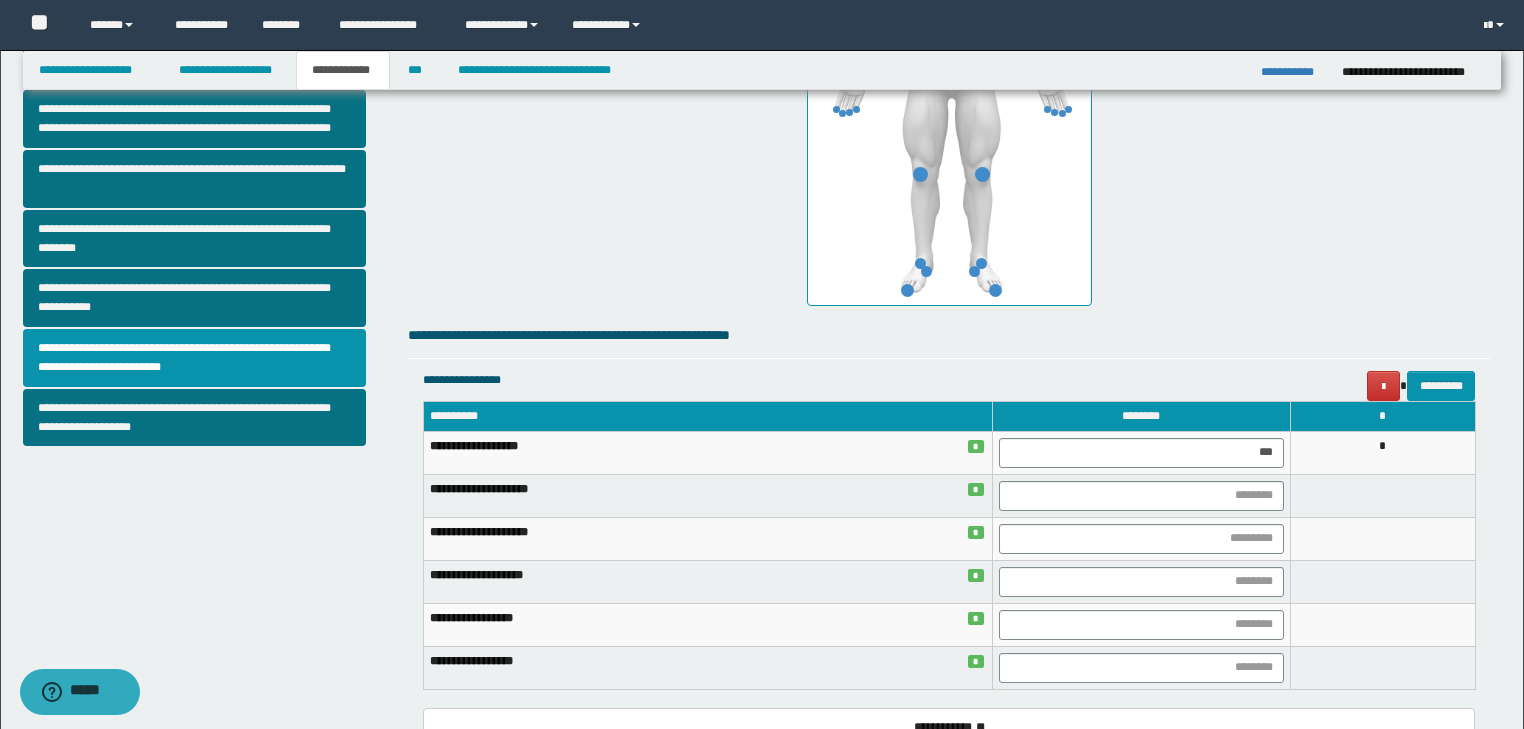 click on "**********" at bounding box center [708, 452] 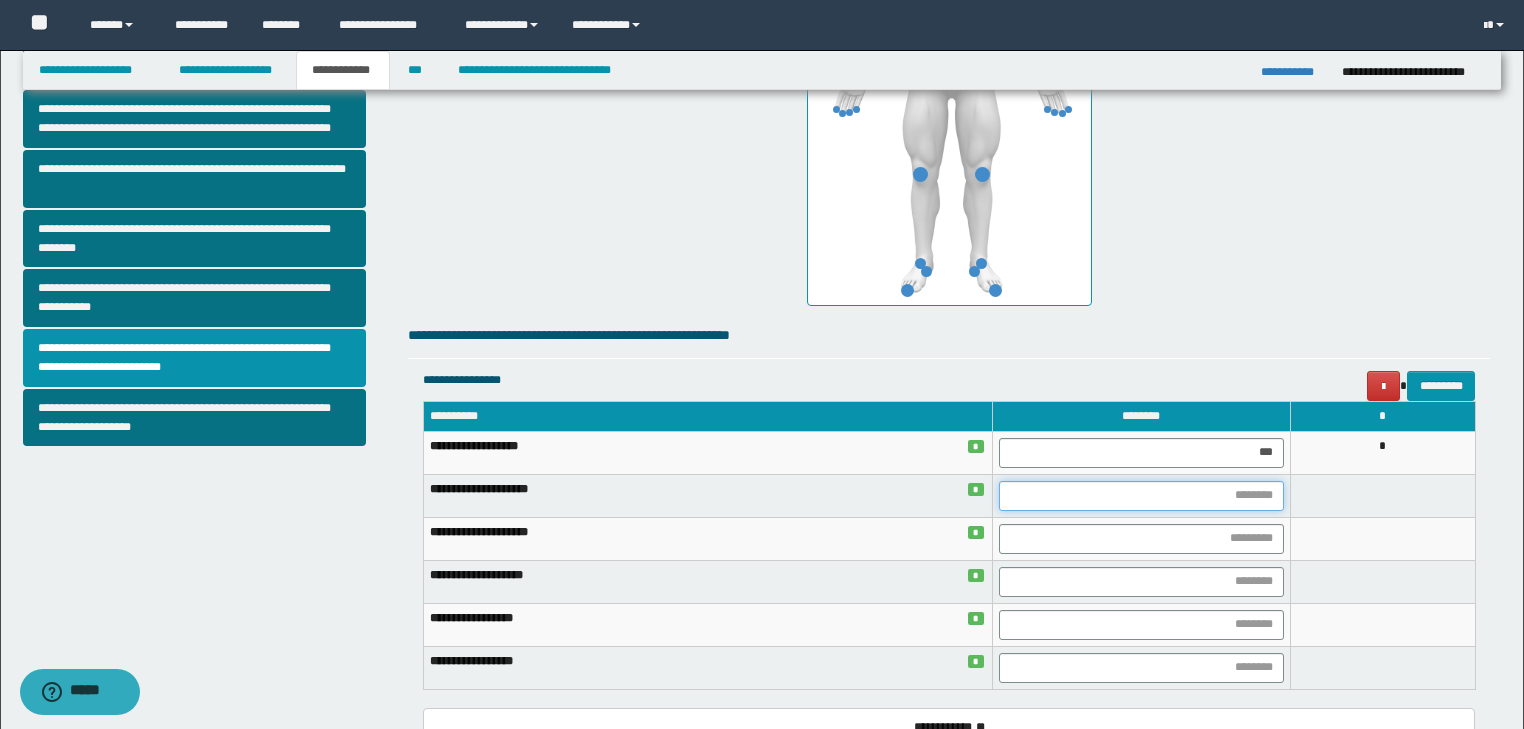 click at bounding box center (1141, 496) 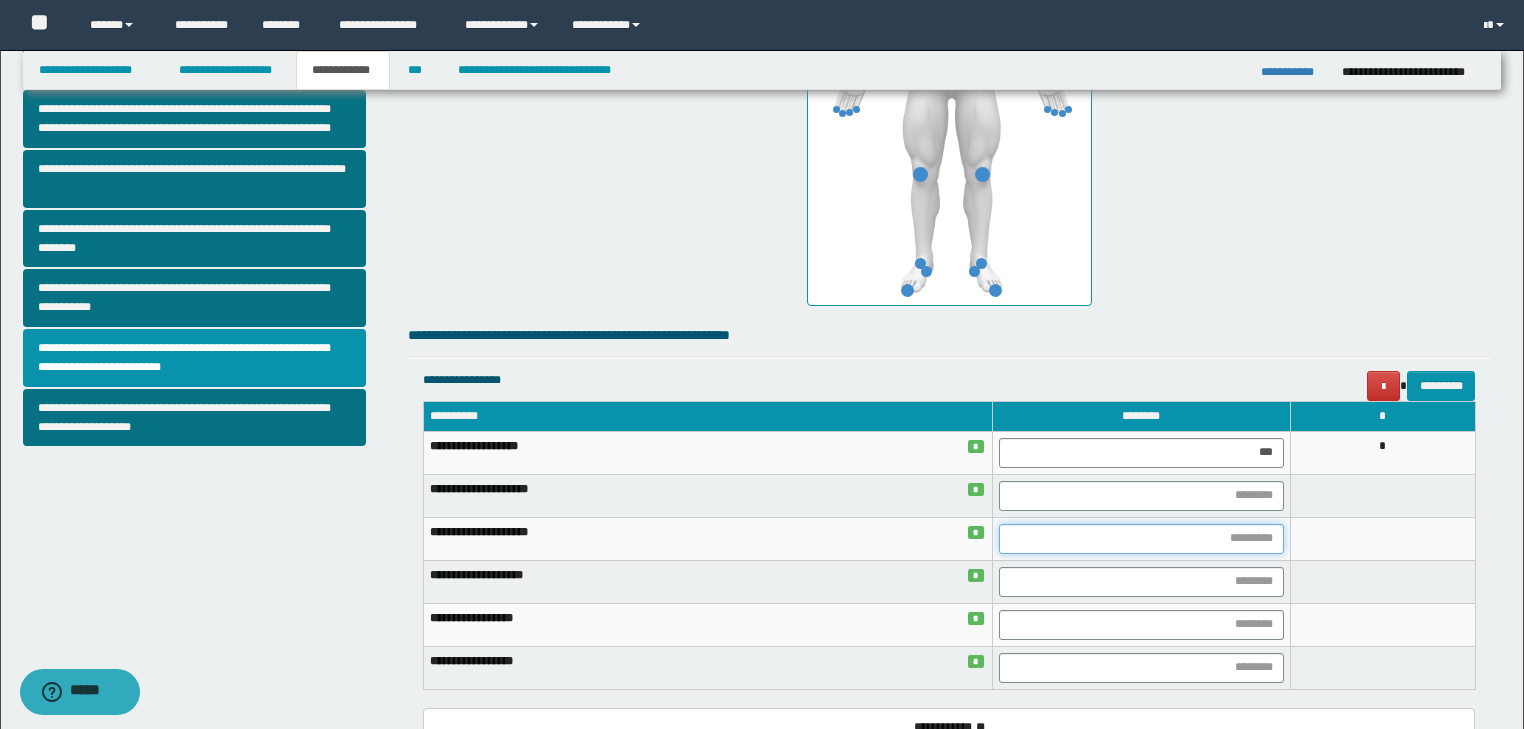 click at bounding box center [1141, 539] 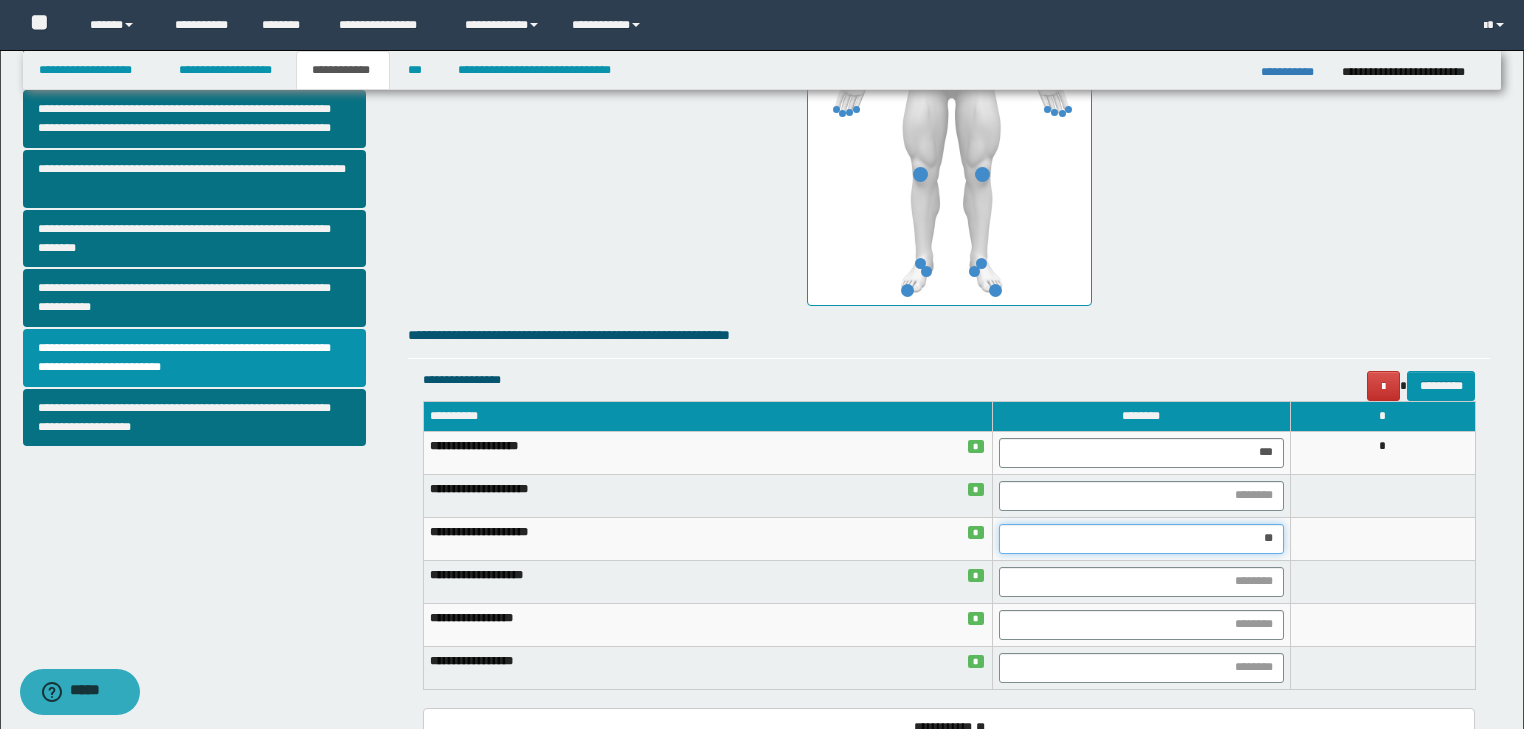 type on "***" 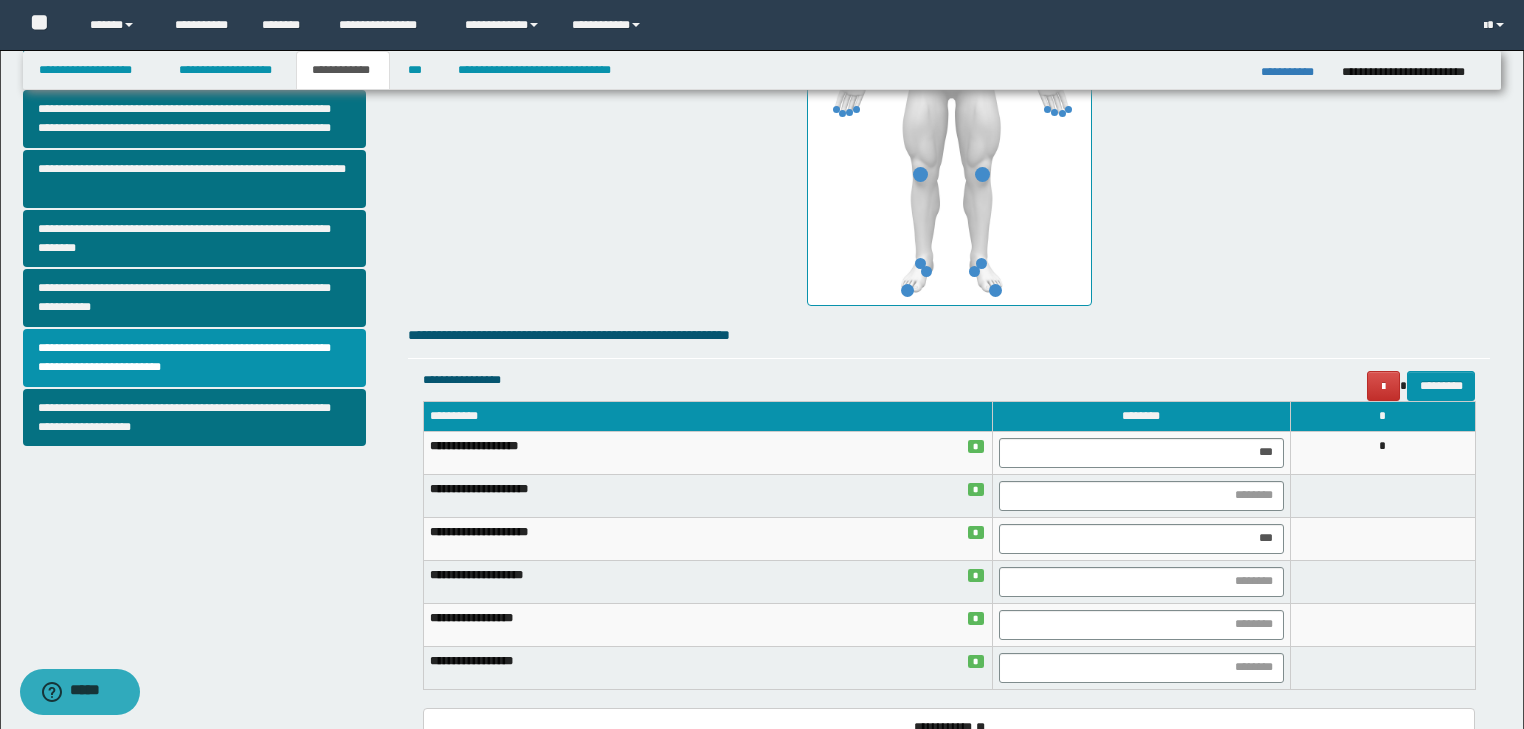 click on "**********" at bounding box center (708, 538) 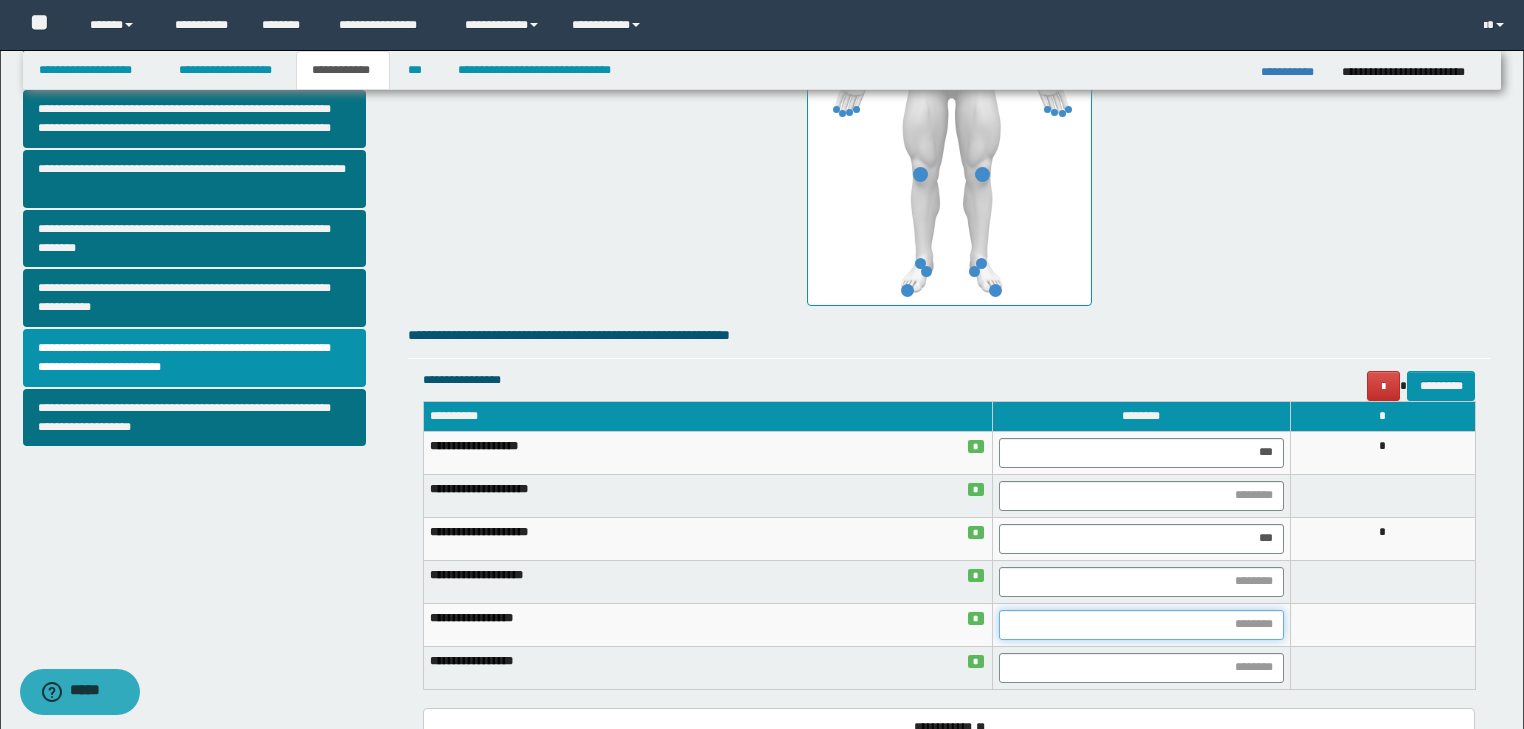 click at bounding box center [1141, 625] 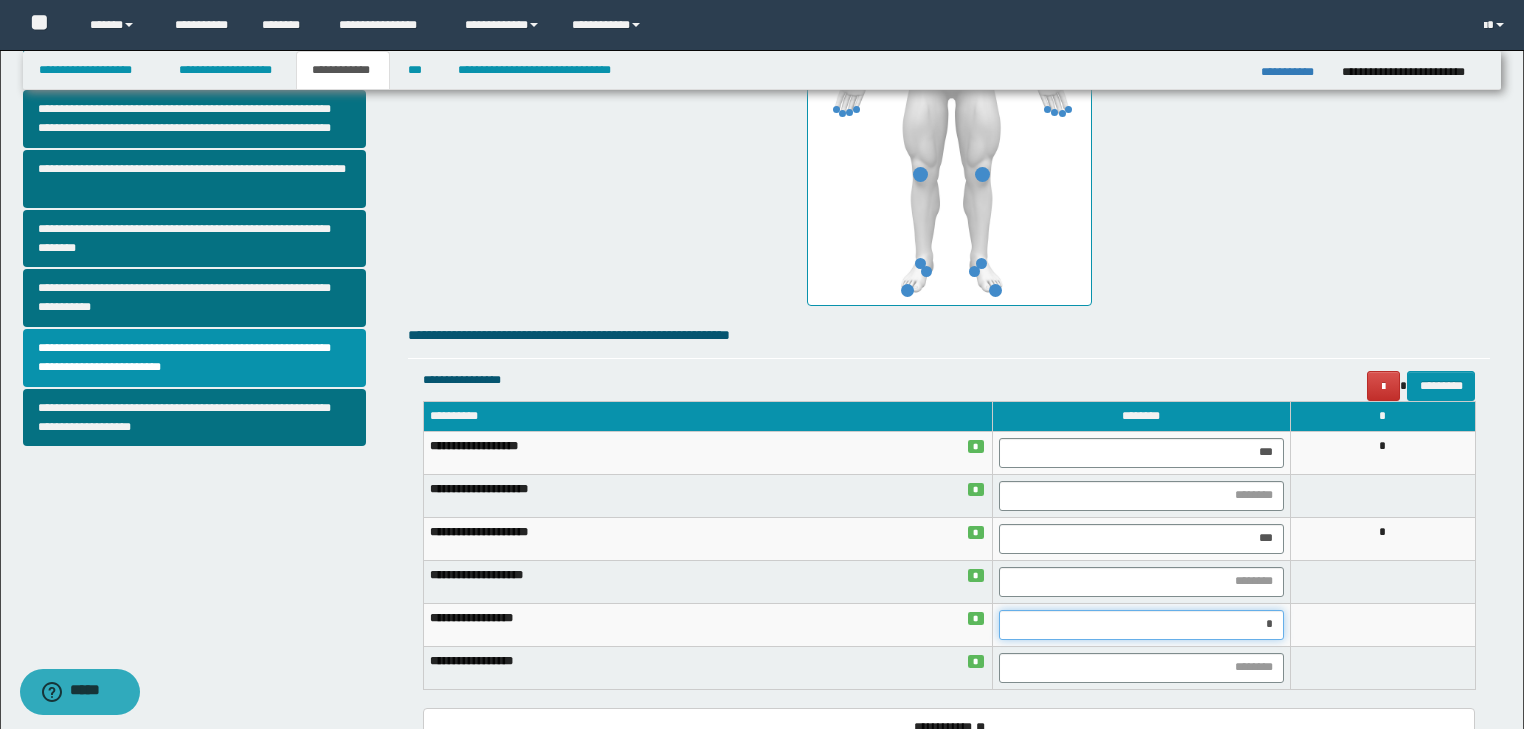 type on "**" 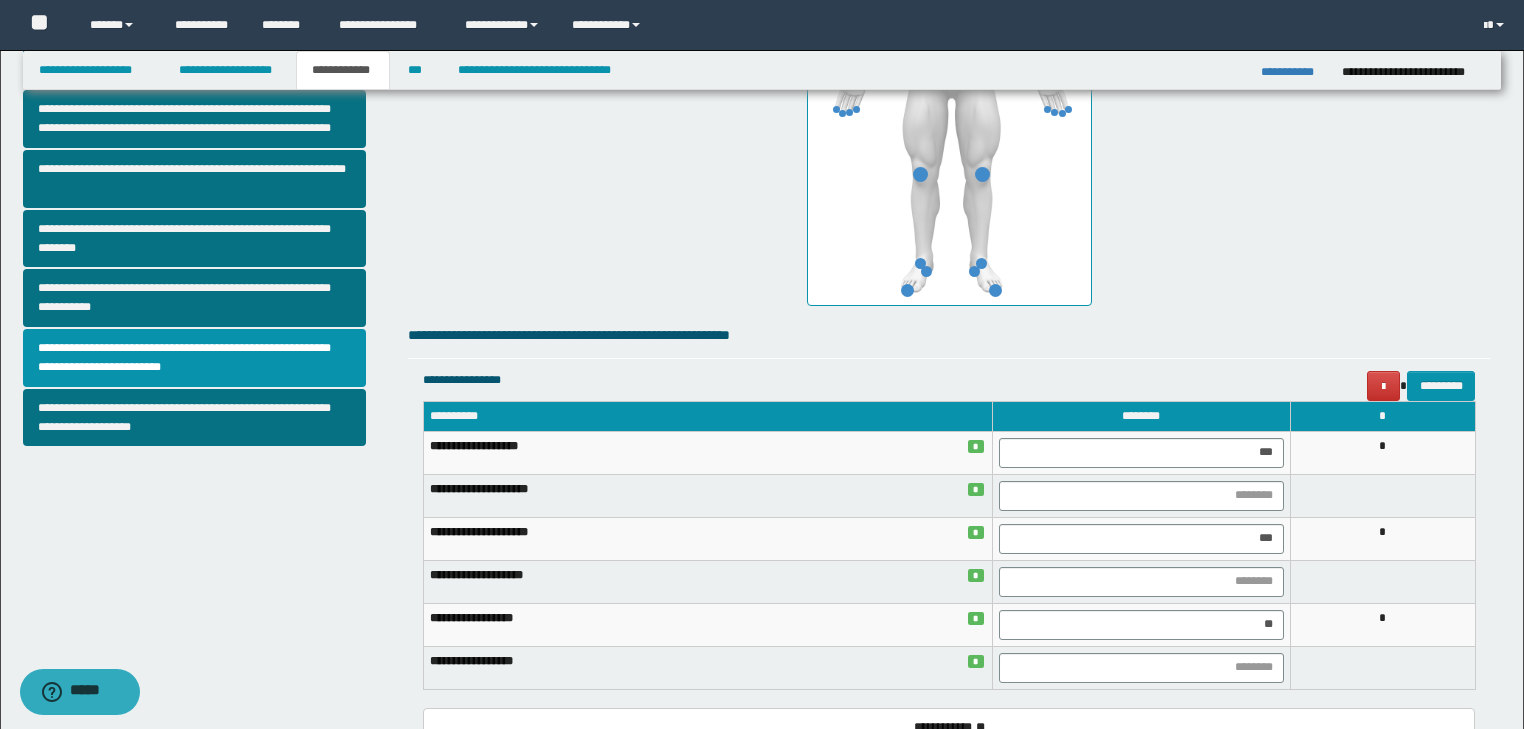 click on "**********" at bounding box center [708, 624] 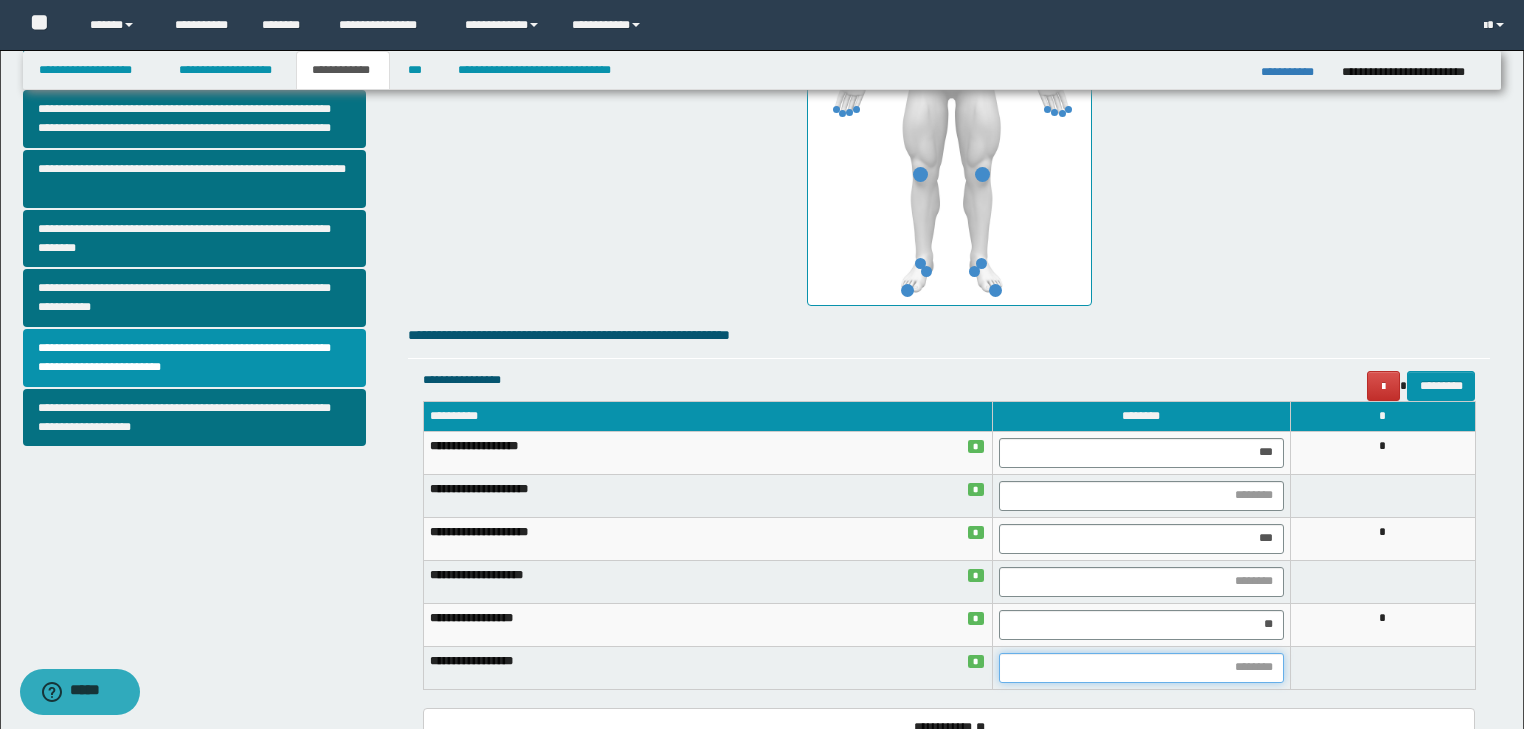 click at bounding box center [1141, 668] 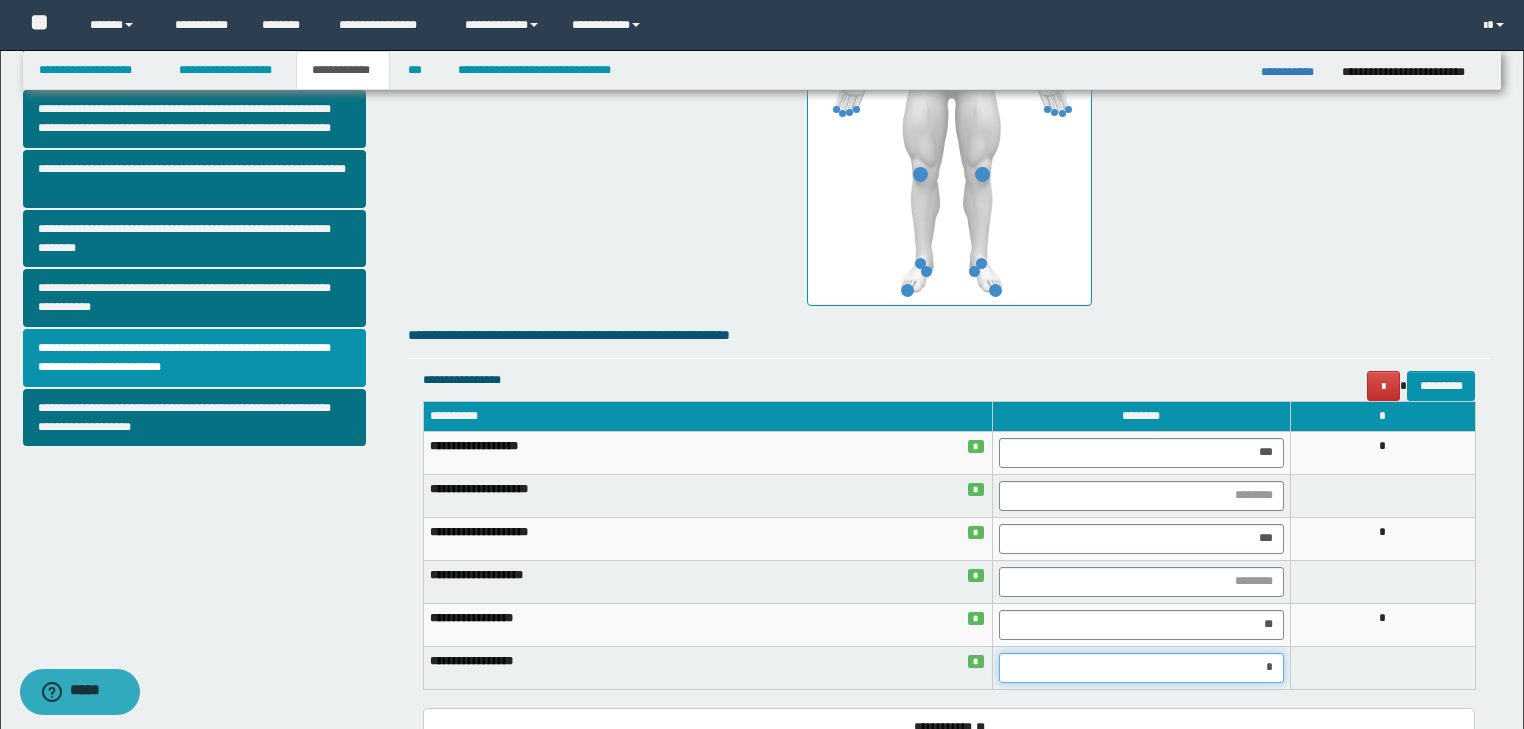 type on "**" 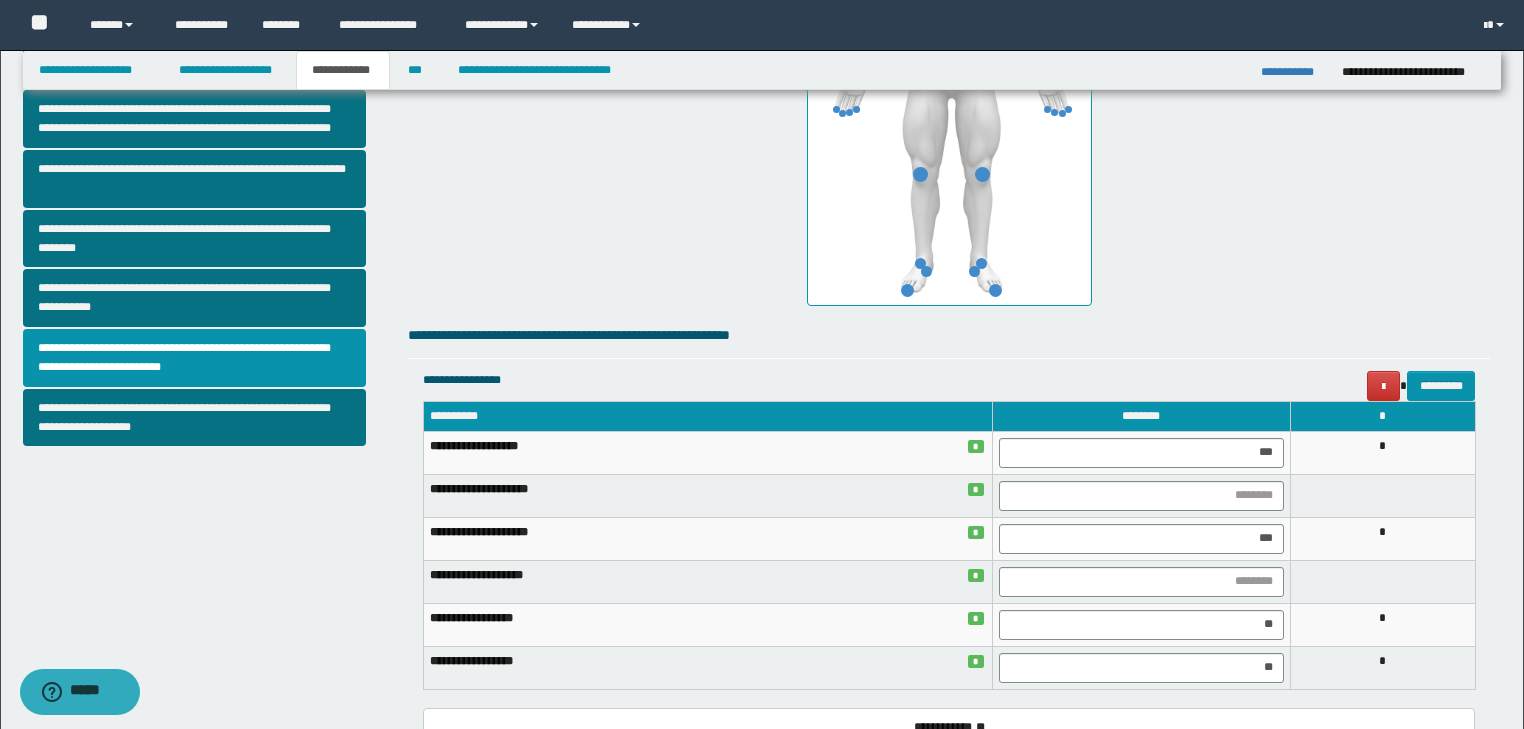 click on "**********" at bounding box center [708, 667] 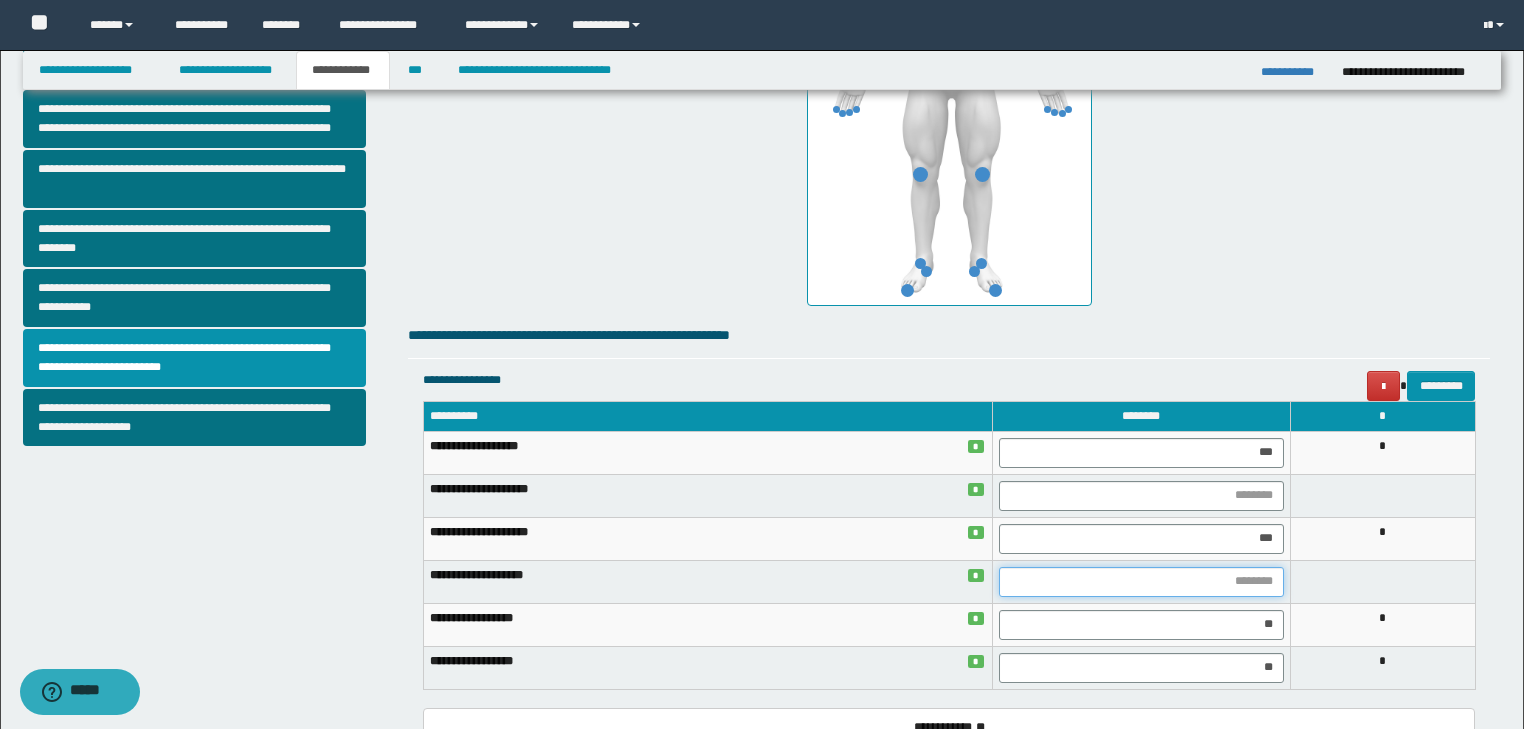 click at bounding box center (1141, 582) 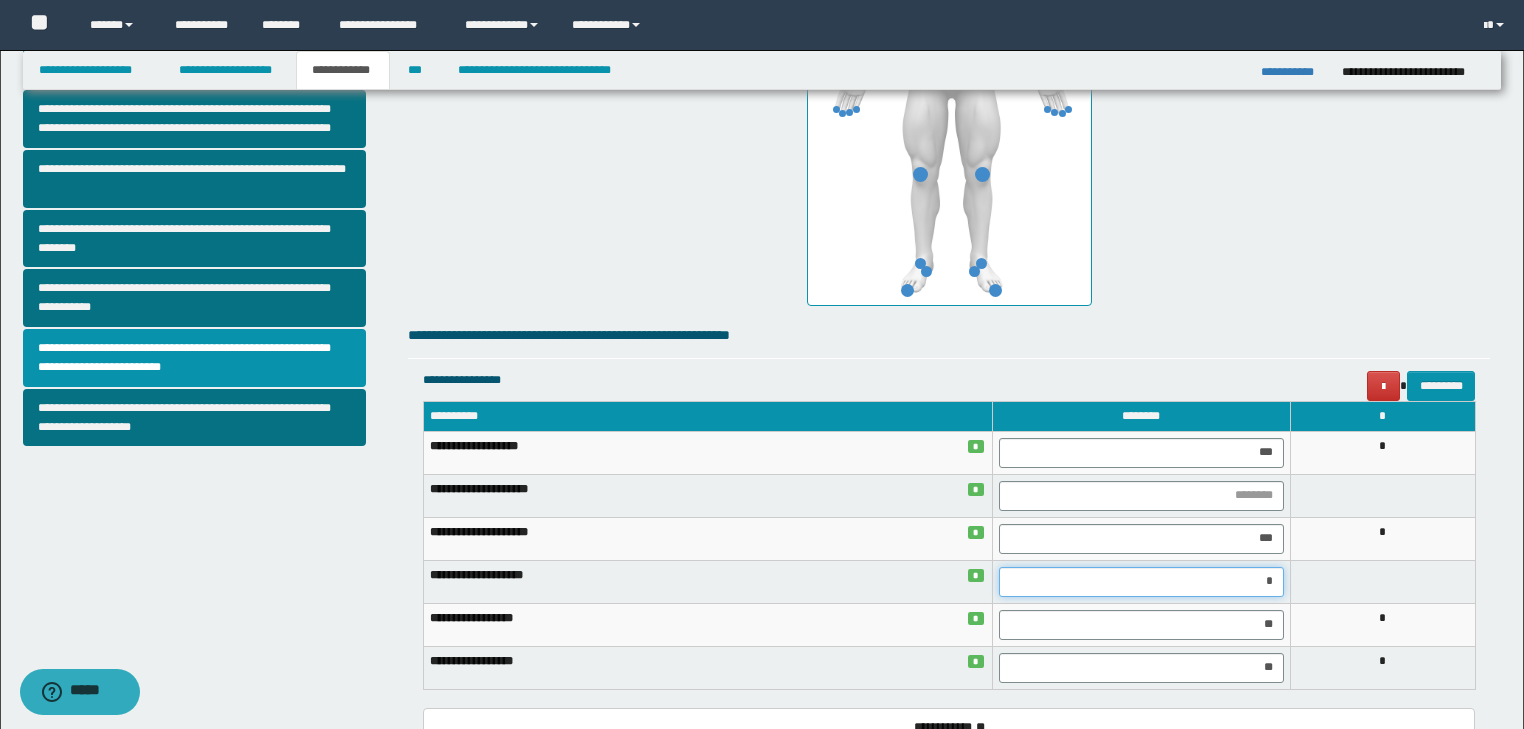 type on "**" 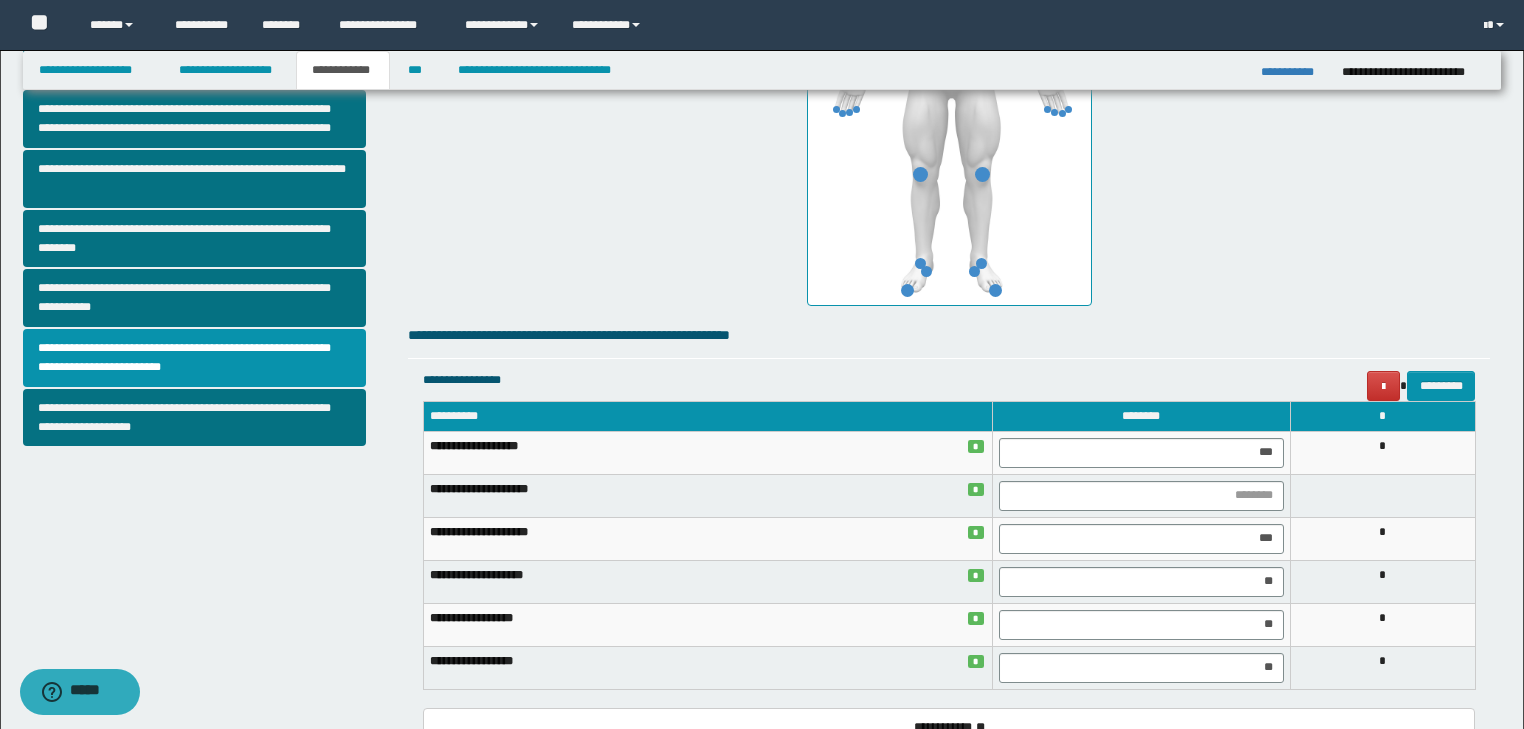 click on "**********" at bounding box center [708, 624] 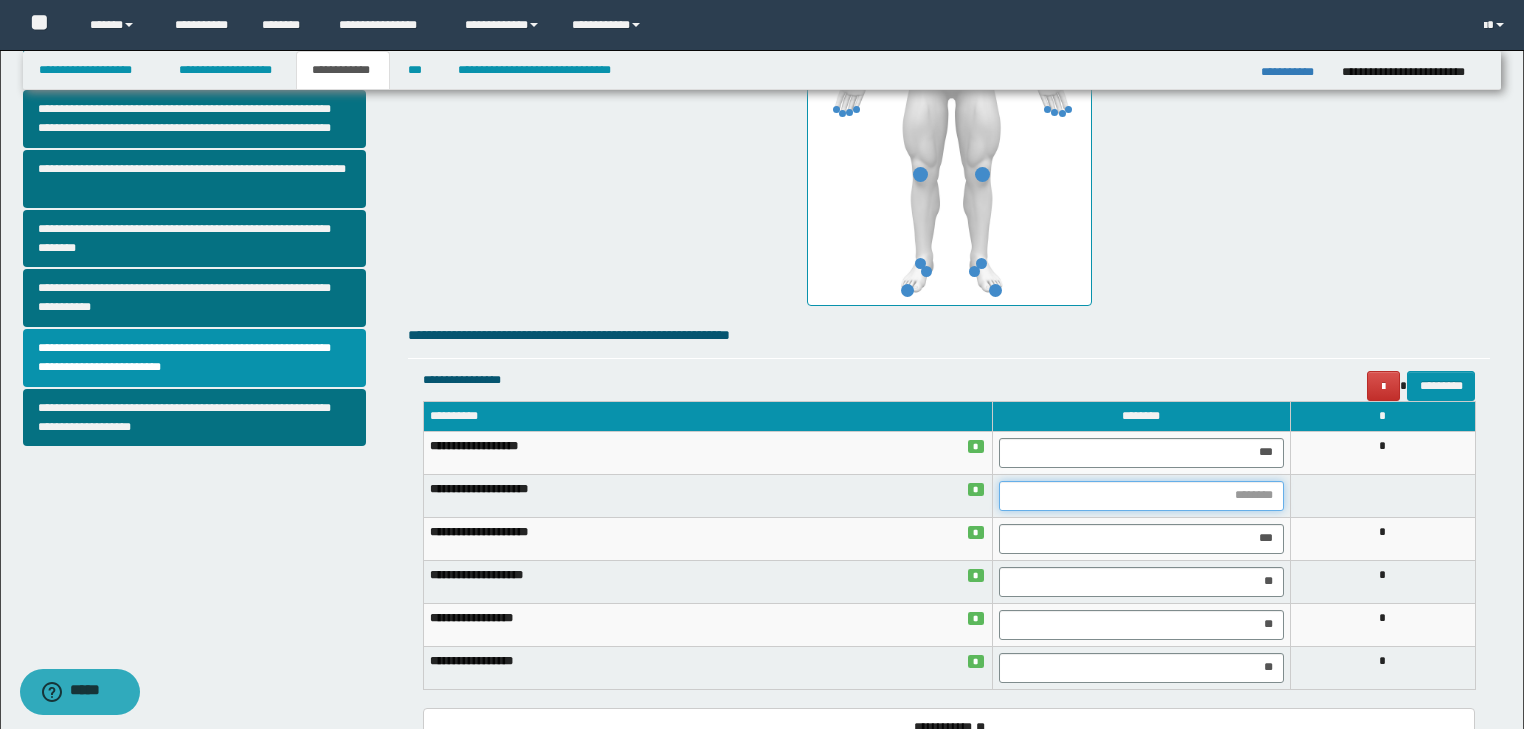 click at bounding box center (1141, 496) 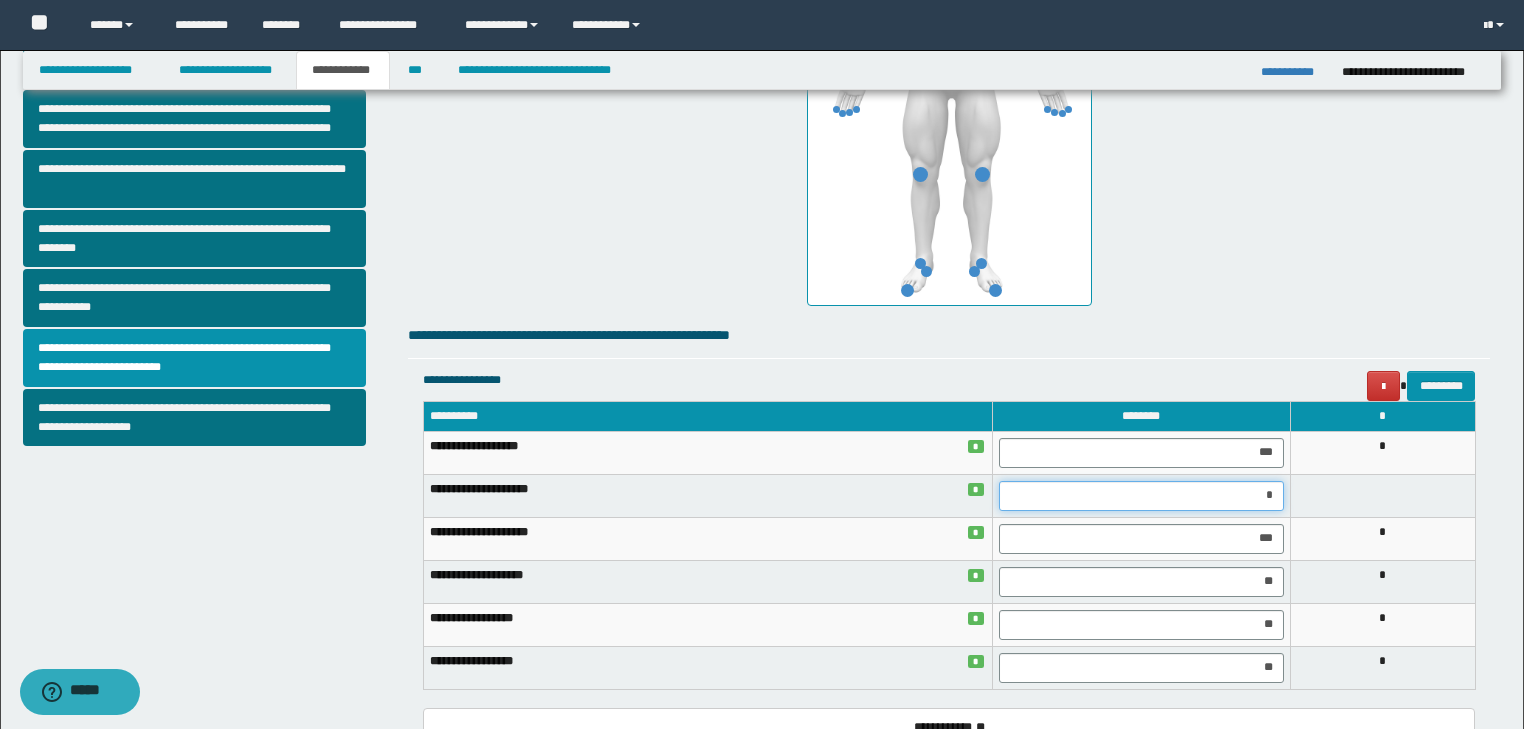 type on "**" 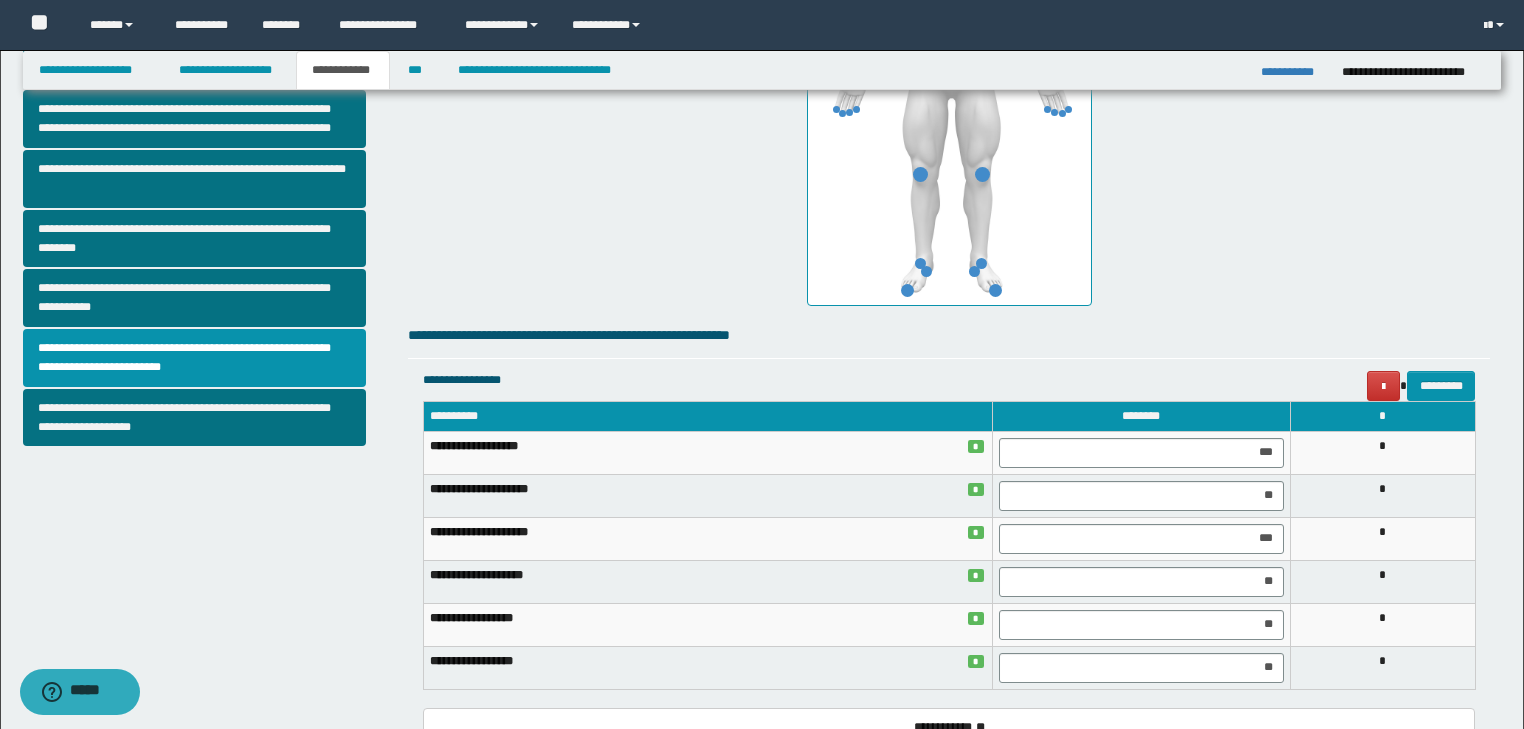 click on "**********" at bounding box center [708, 495] 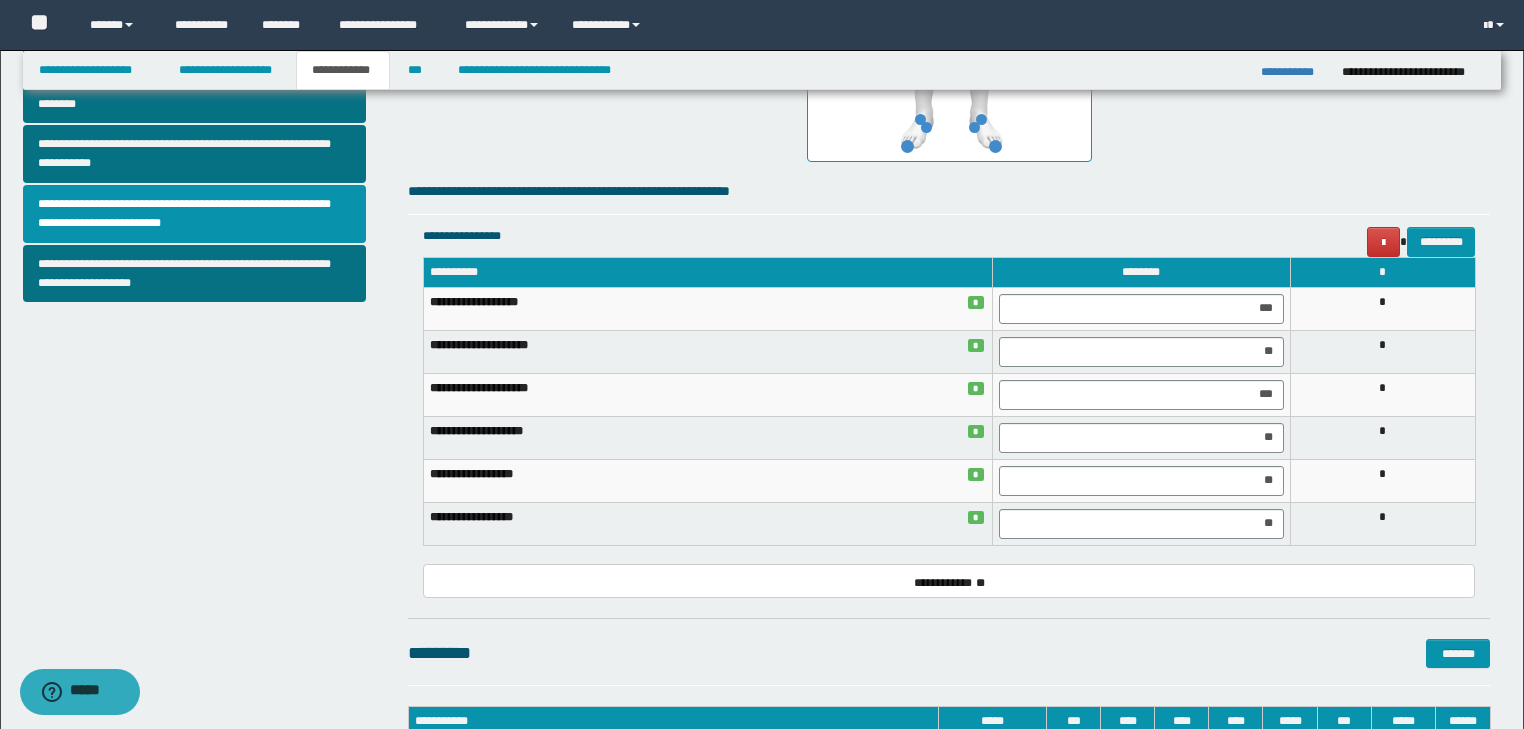 scroll, scrollTop: 699, scrollLeft: 0, axis: vertical 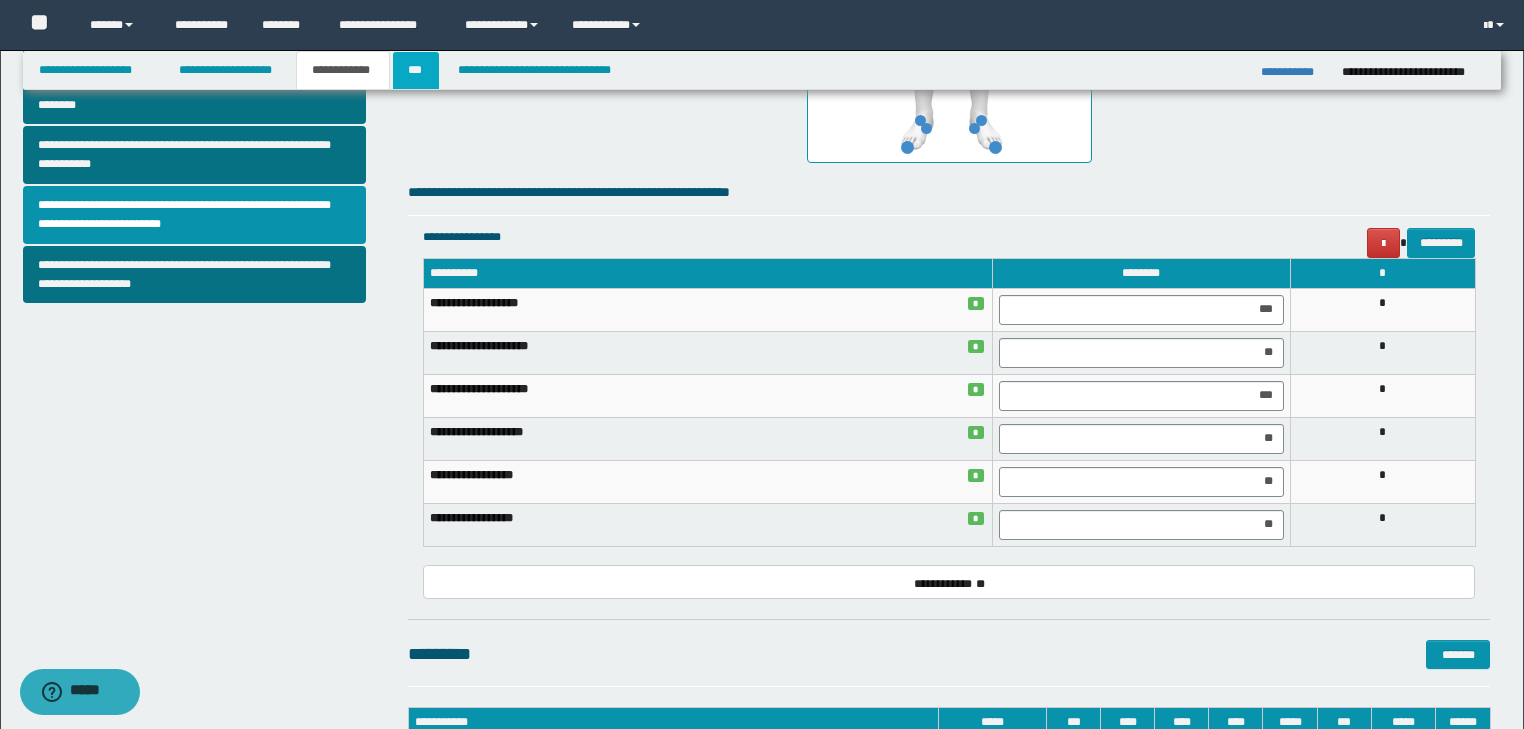 click on "***" at bounding box center (416, 70) 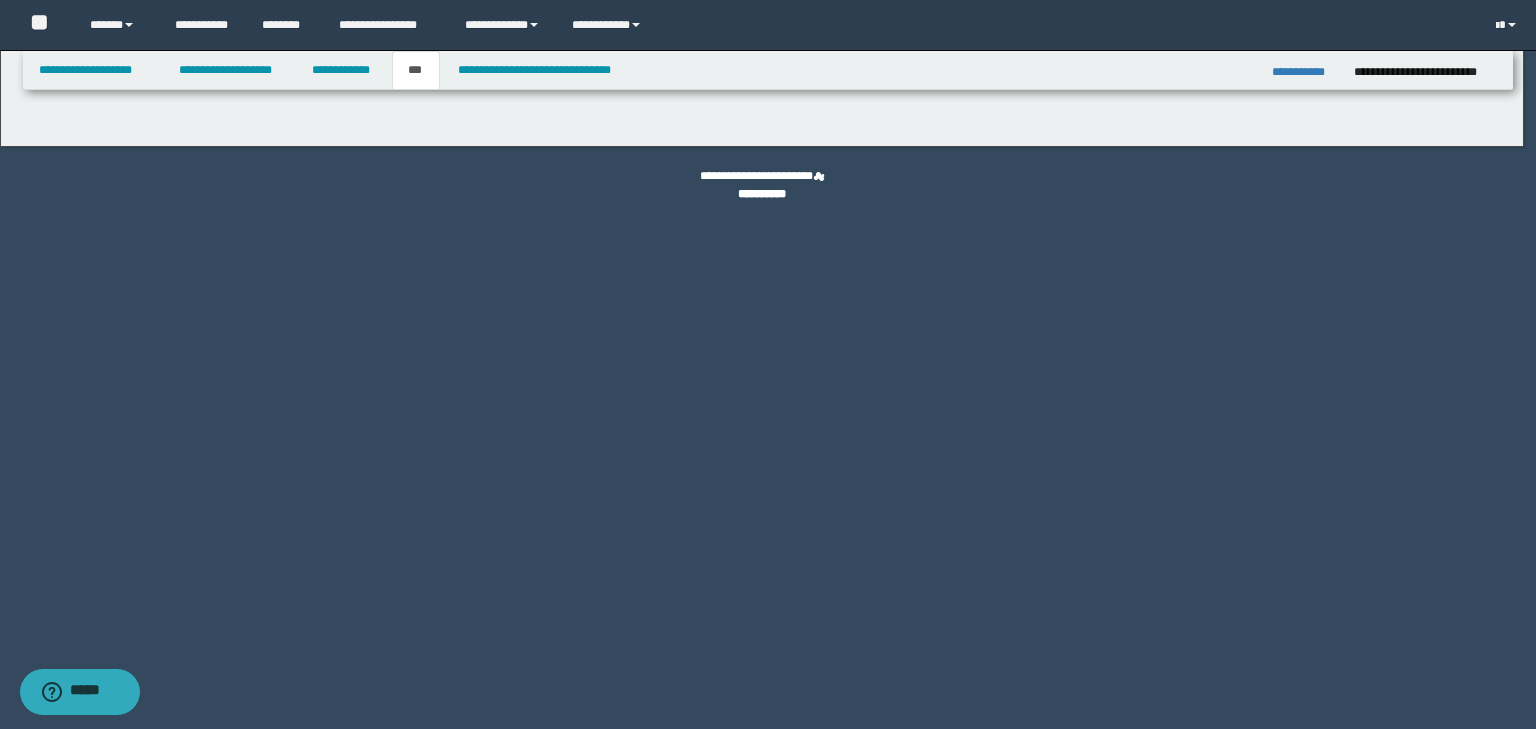 select on "***" 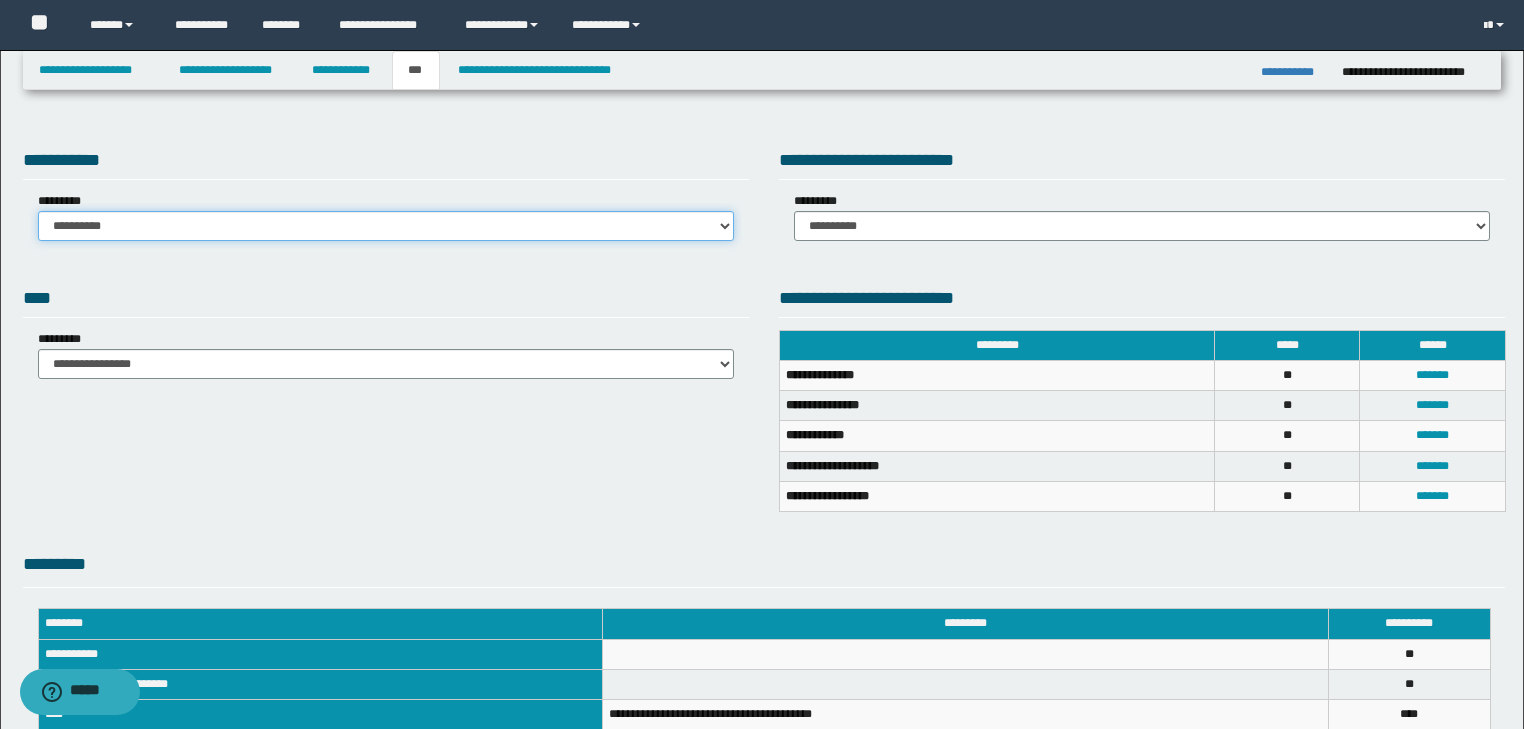 click on "**********" at bounding box center (386, 226) 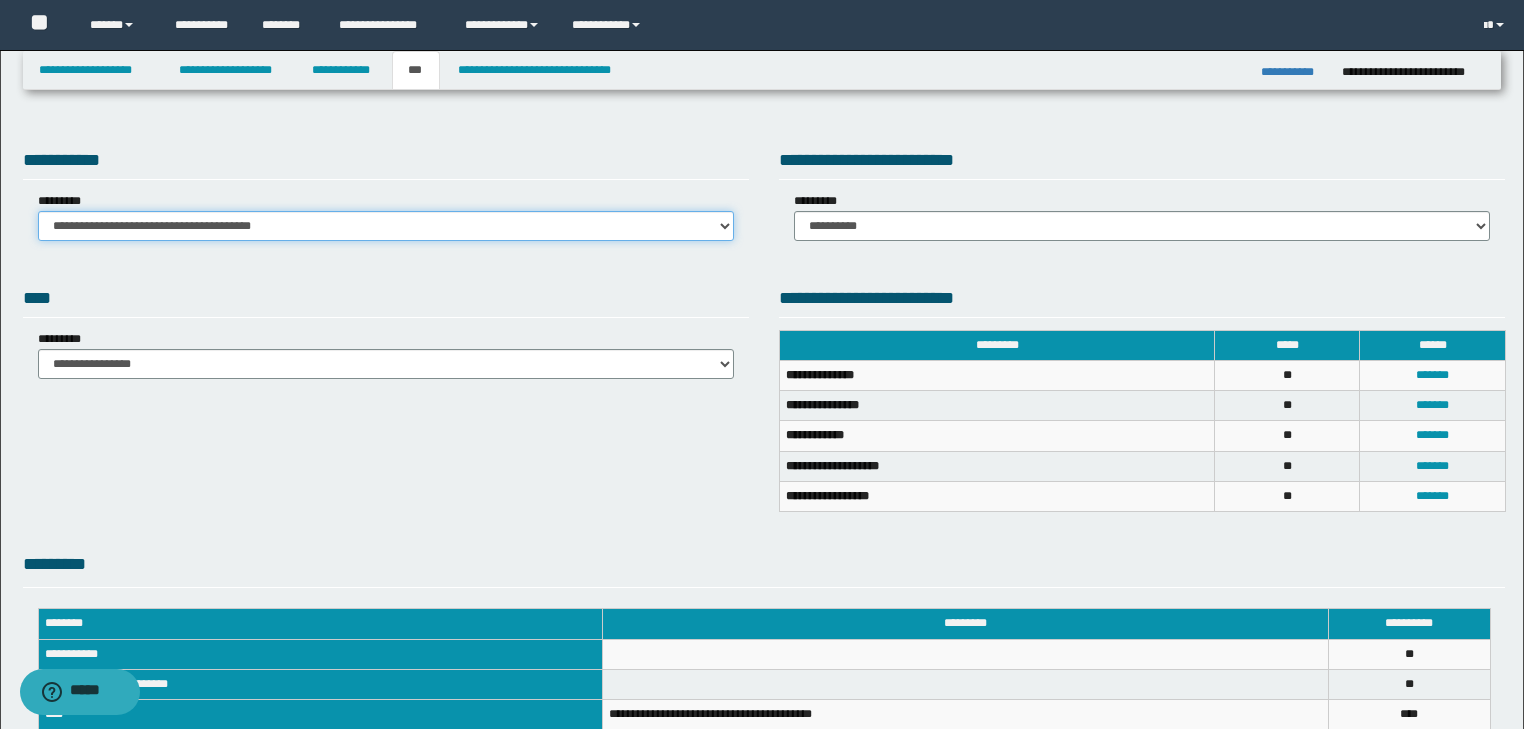 click on "**********" at bounding box center (386, 226) 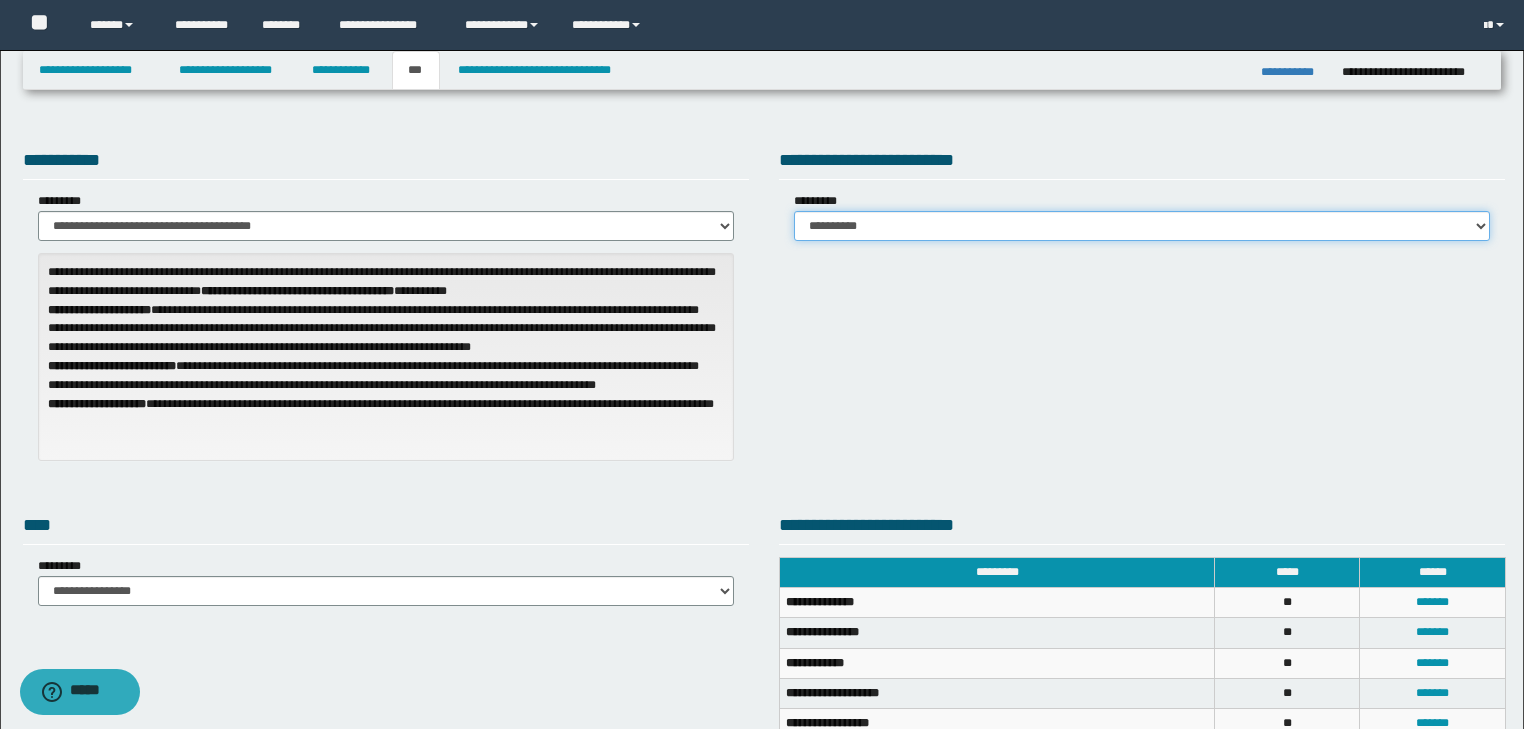 click on "**********" at bounding box center (1142, 226) 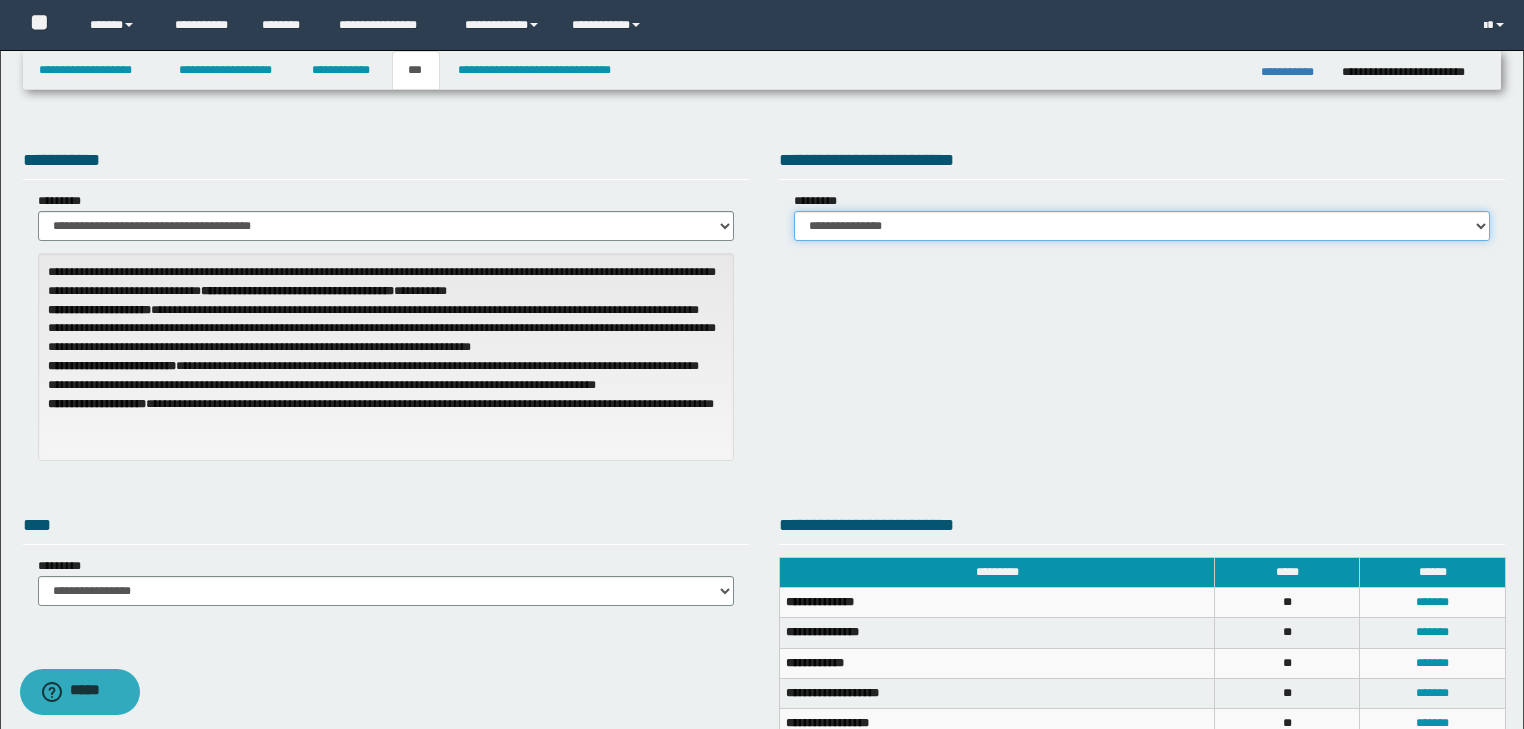 click on "**********" at bounding box center (1142, 226) 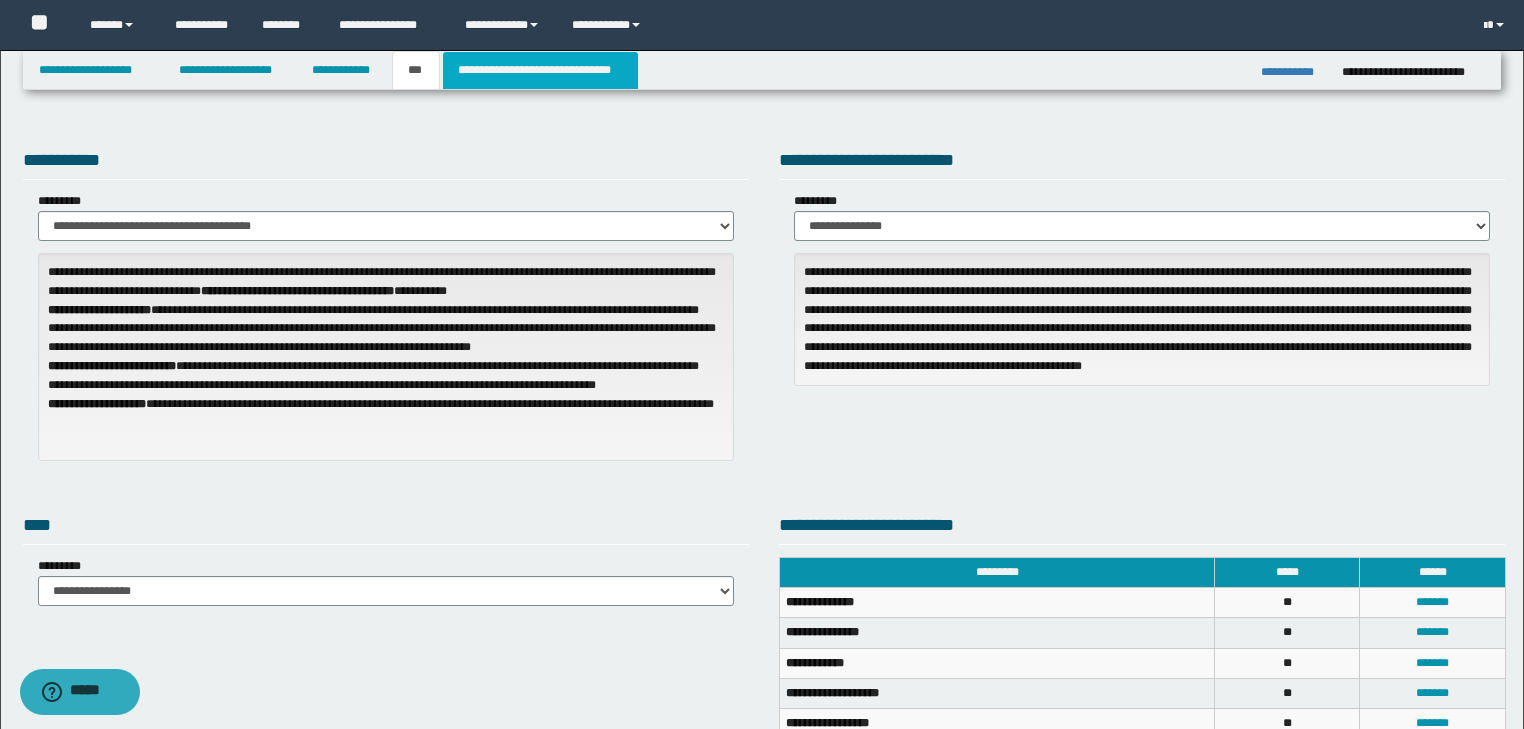click on "**********" at bounding box center [540, 70] 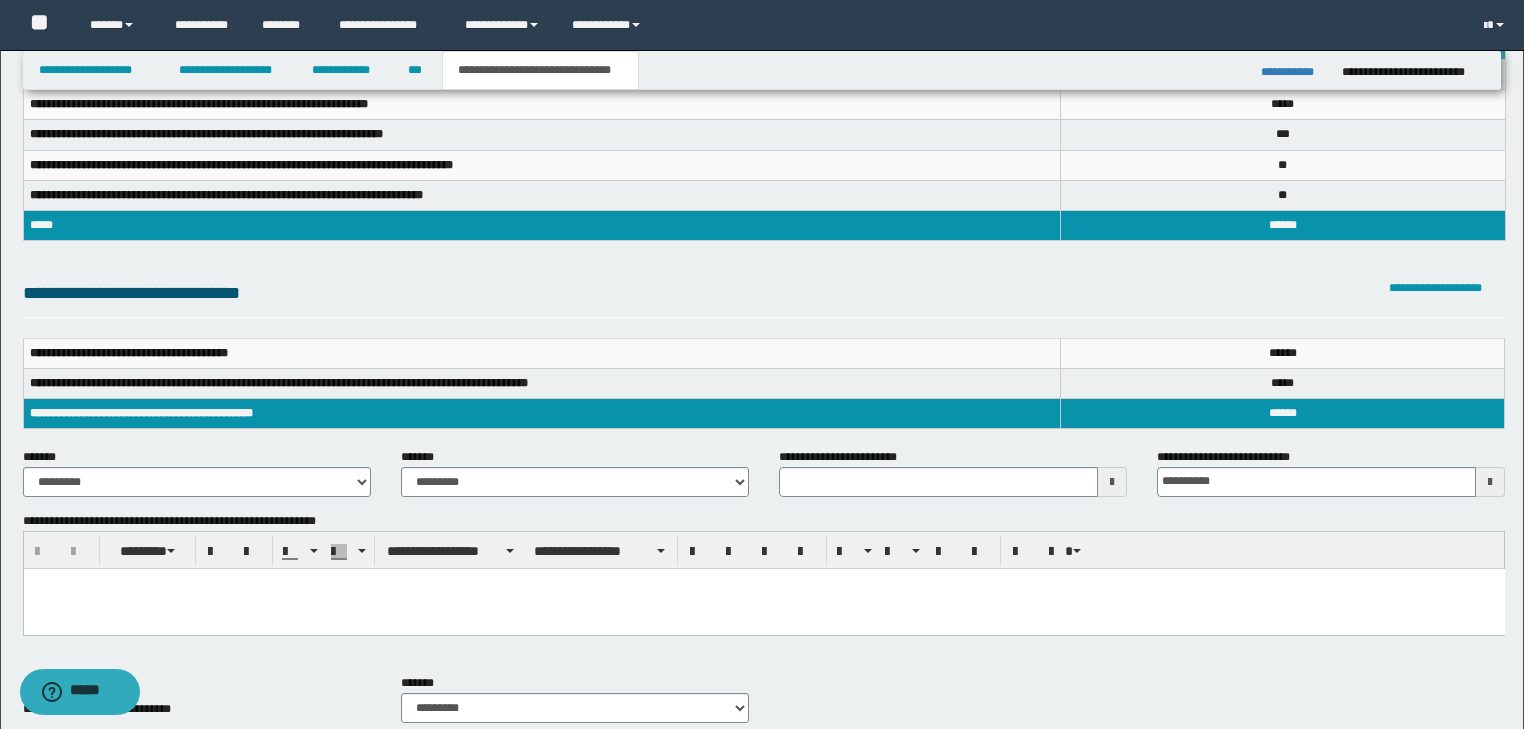 scroll, scrollTop: 159, scrollLeft: 0, axis: vertical 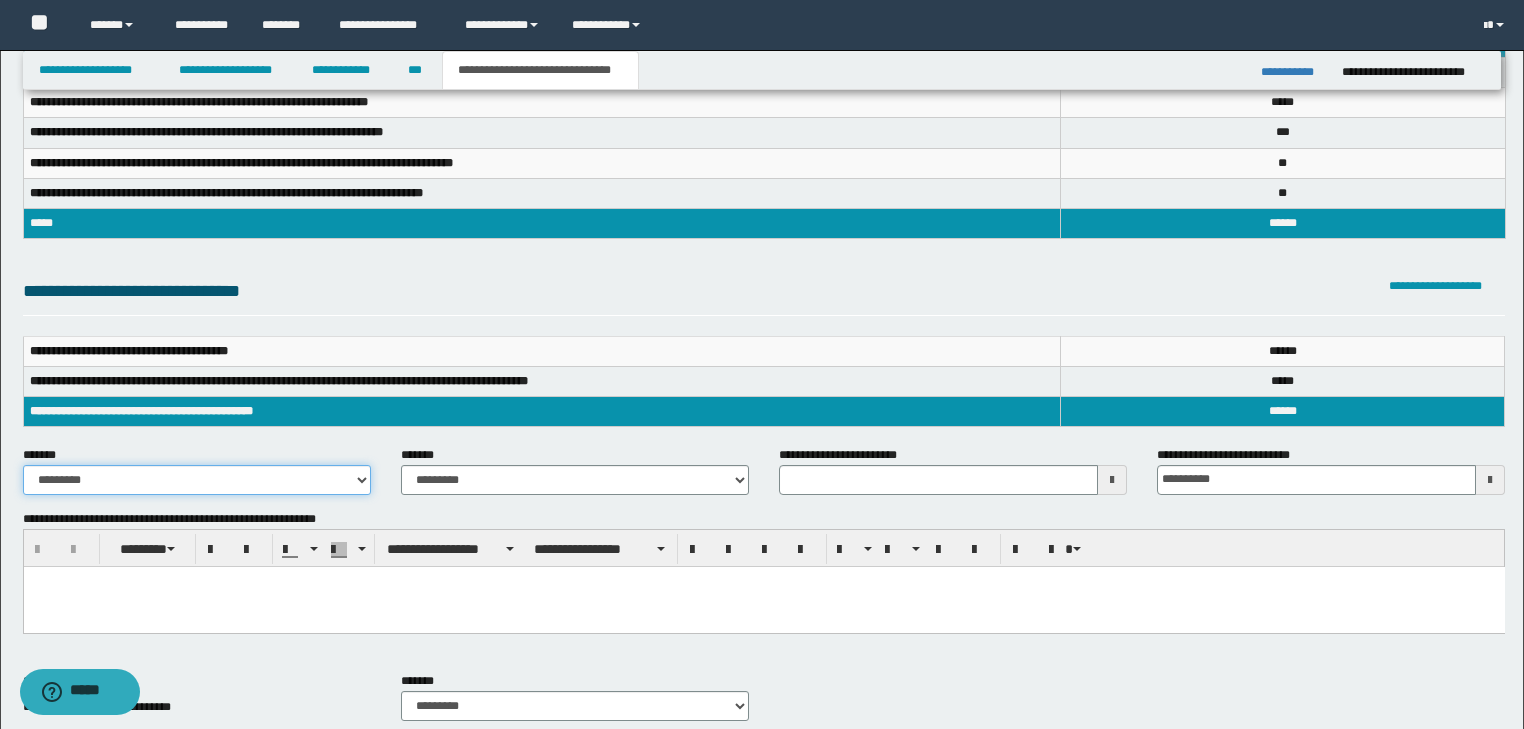click on "**********" at bounding box center [197, 480] 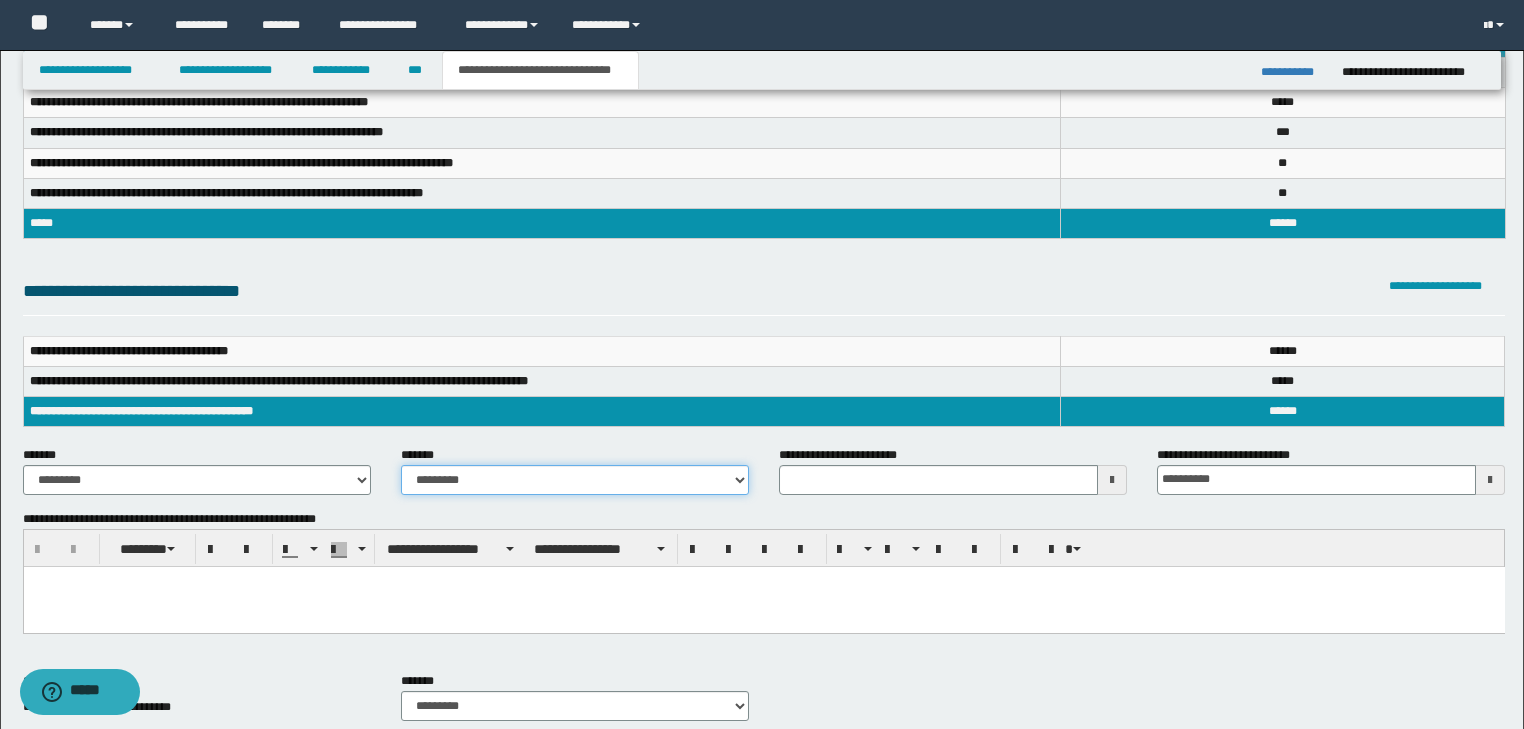 click on "**********" at bounding box center [575, 480] 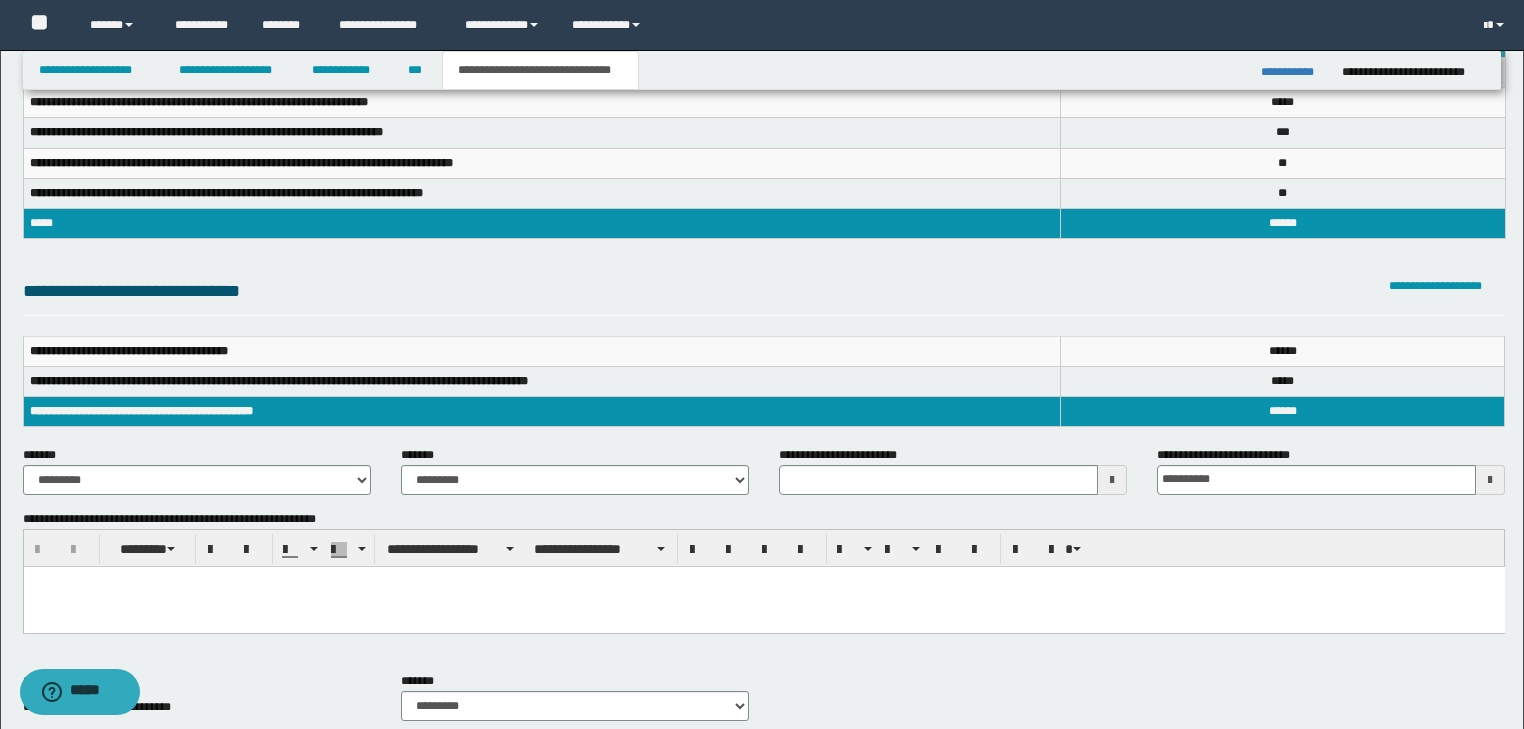 click on "**********" at bounding box center [575, 470] 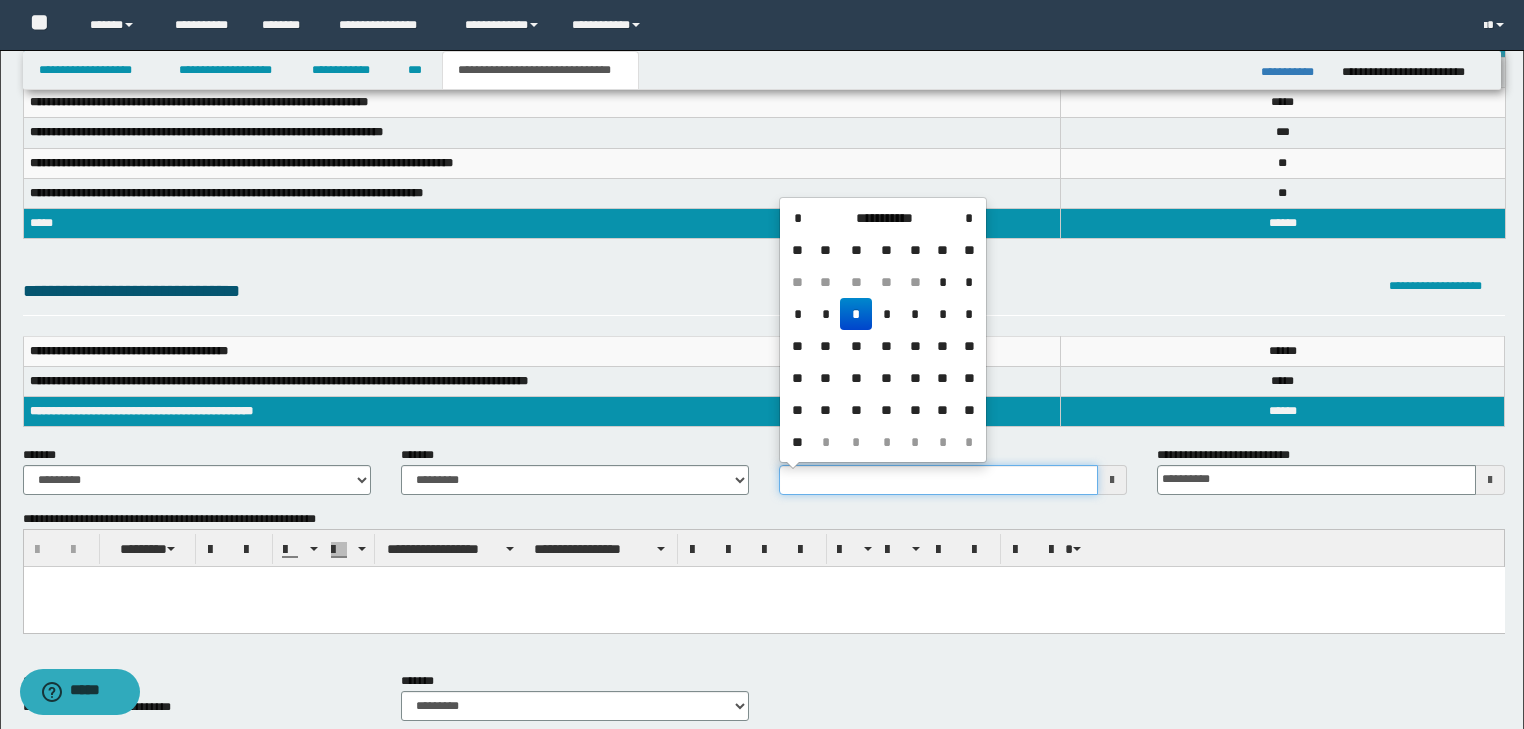 click on "**********" at bounding box center (938, 480) 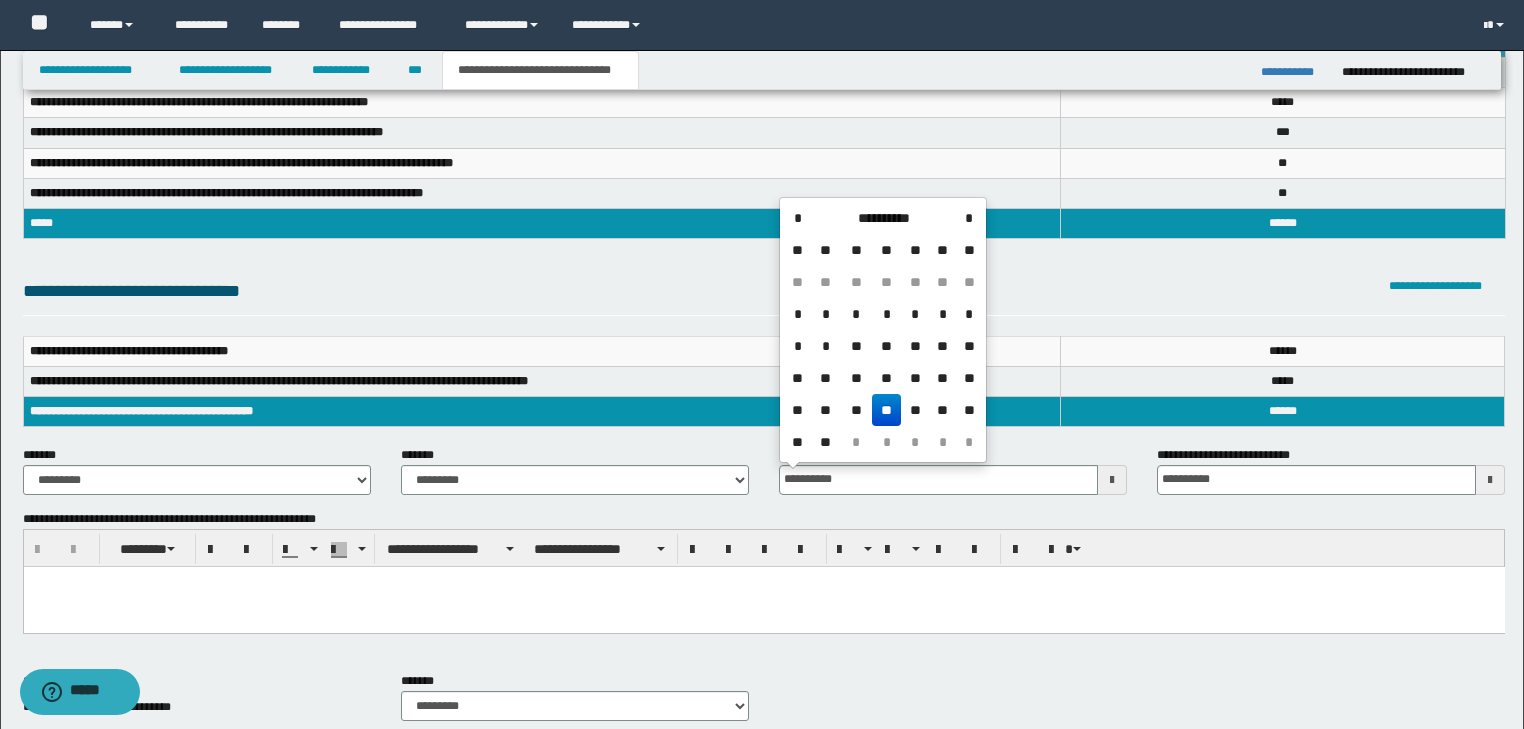 click on "**" at bounding box center (886, 410) 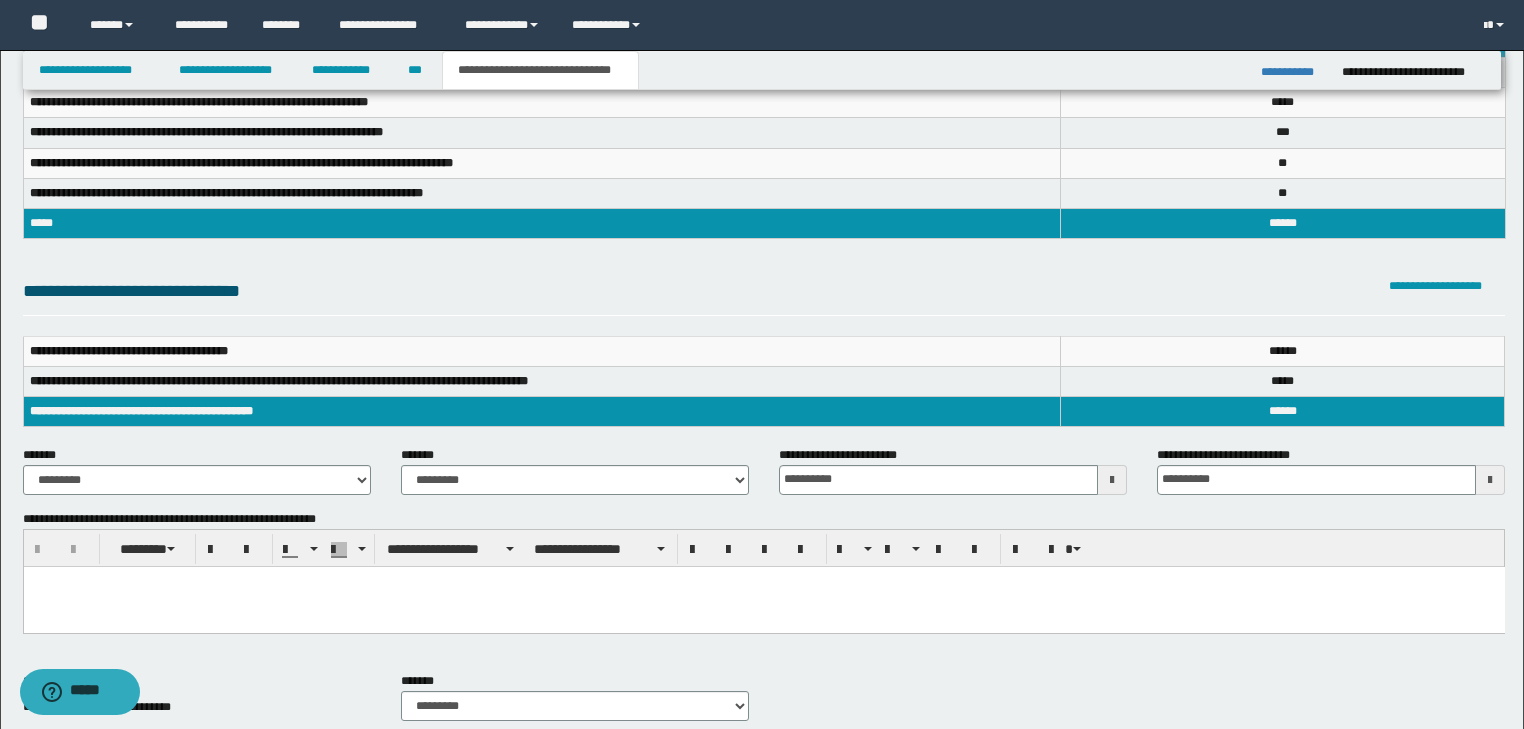 click at bounding box center (763, 606) 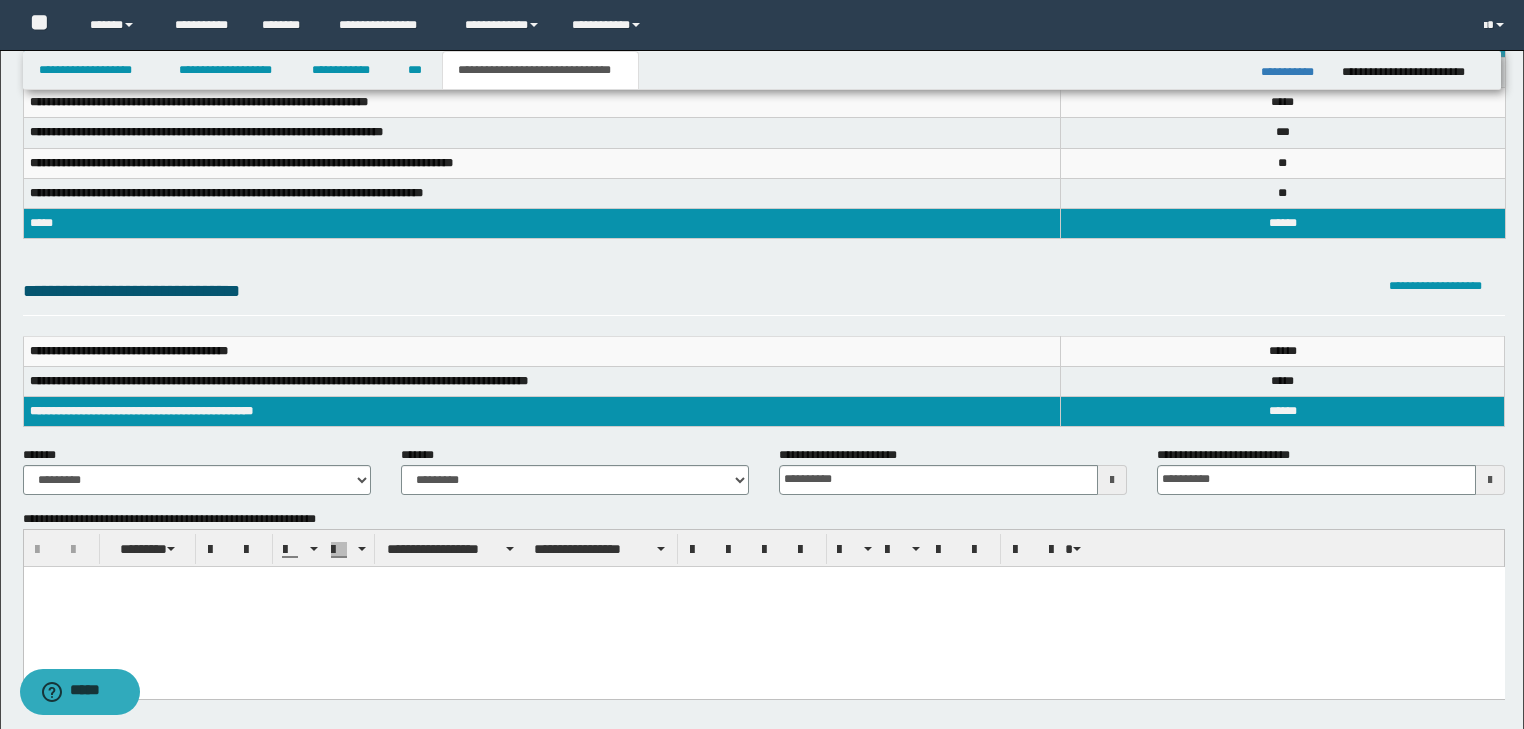 type 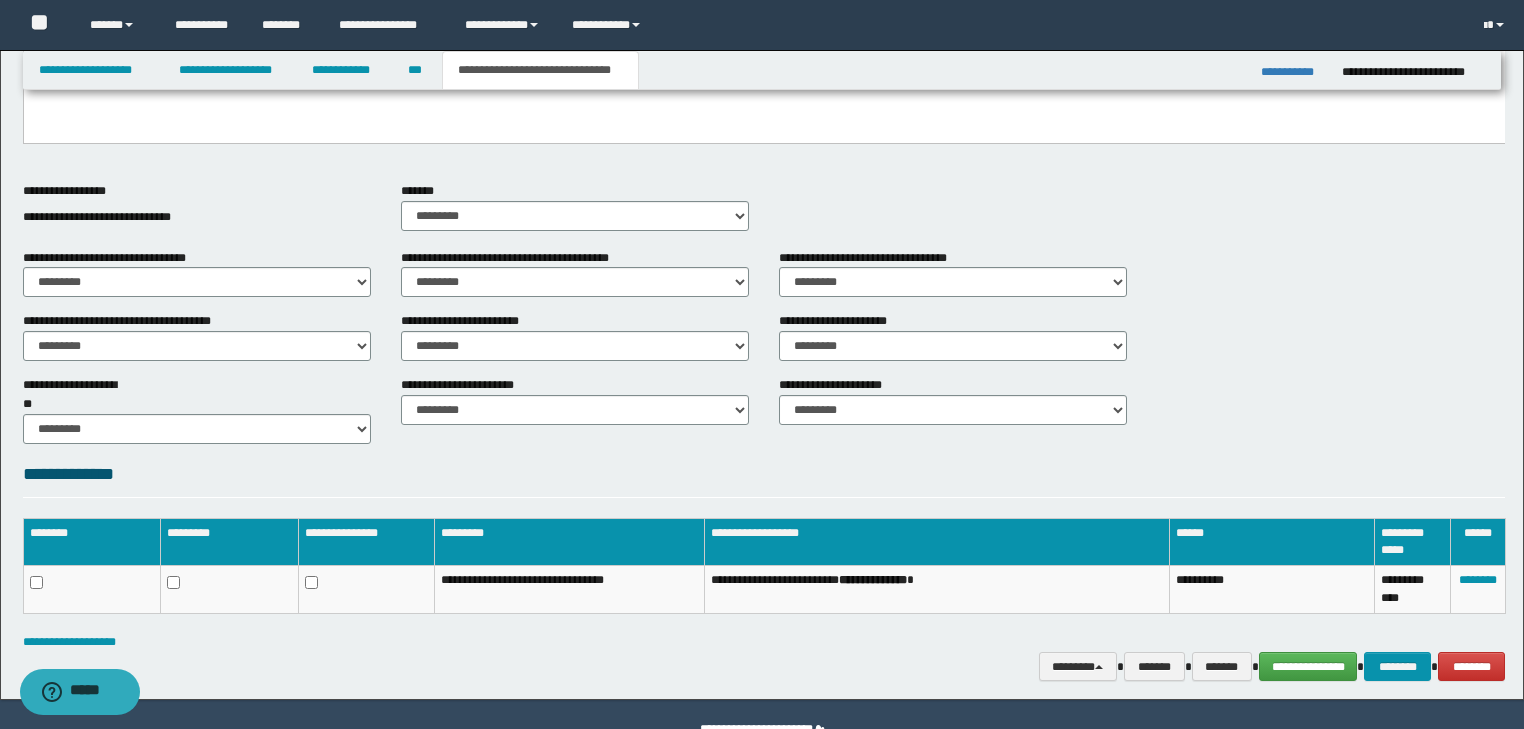scroll, scrollTop: 716, scrollLeft: 0, axis: vertical 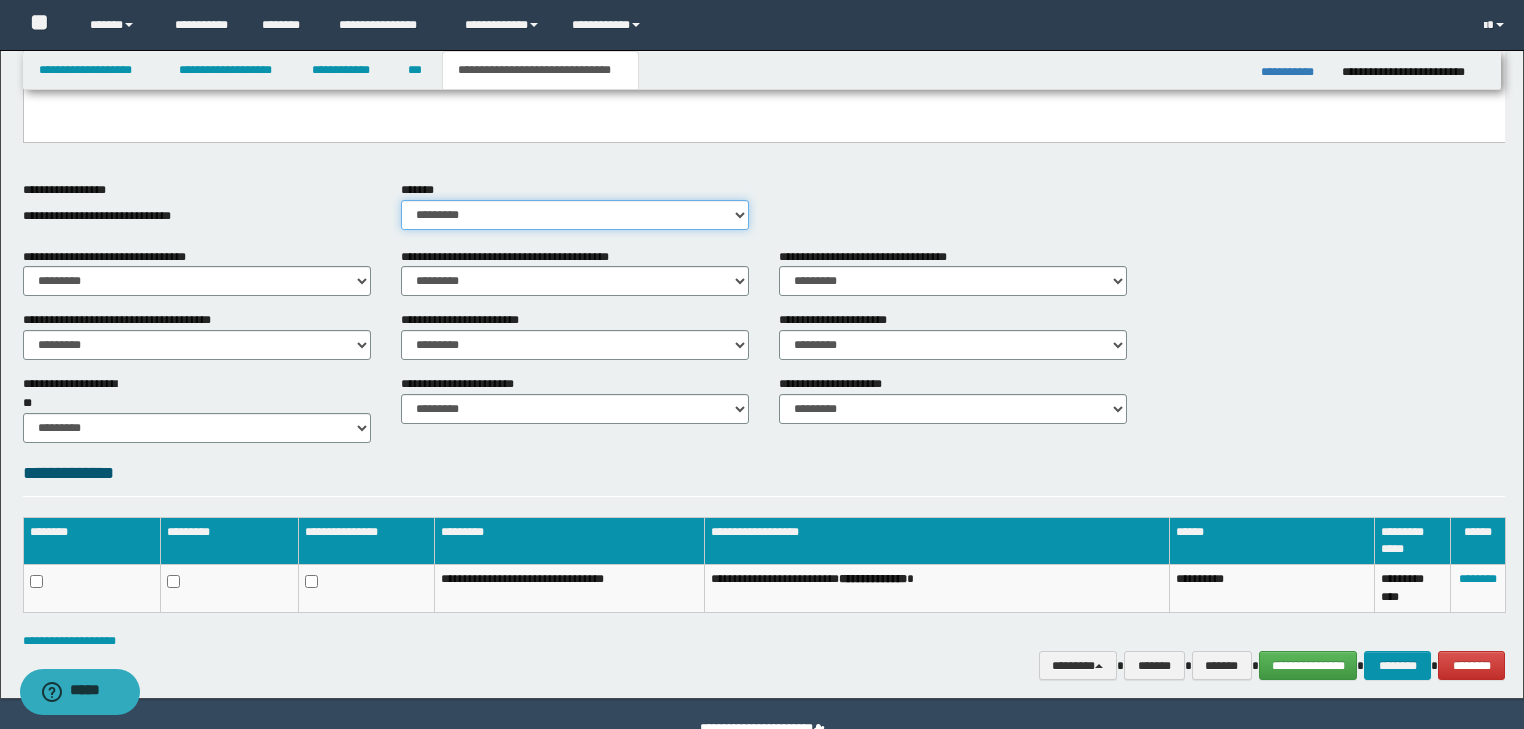 click on "*********
**
**" at bounding box center (575, 215) 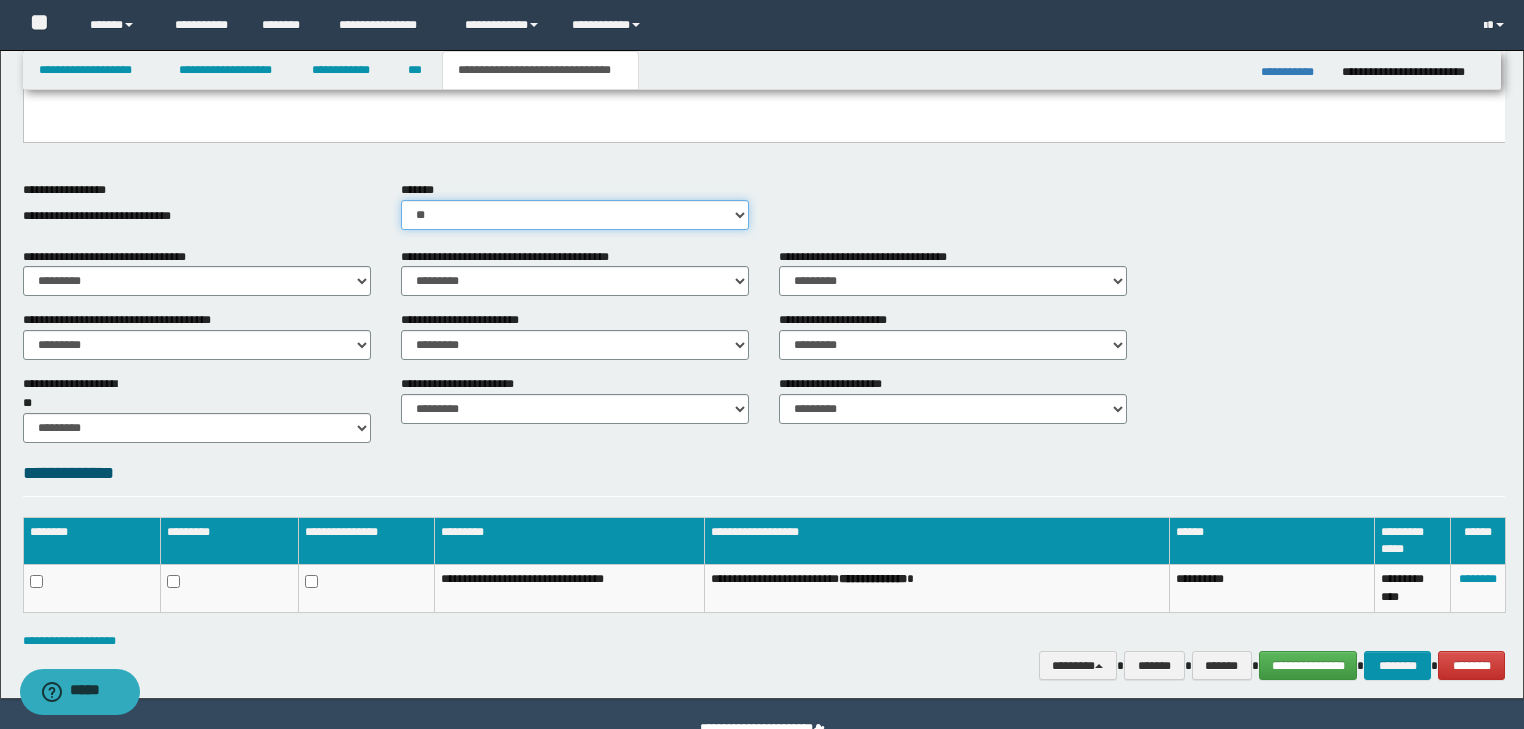 click on "*********
**
**" at bounding box center [575, 215] 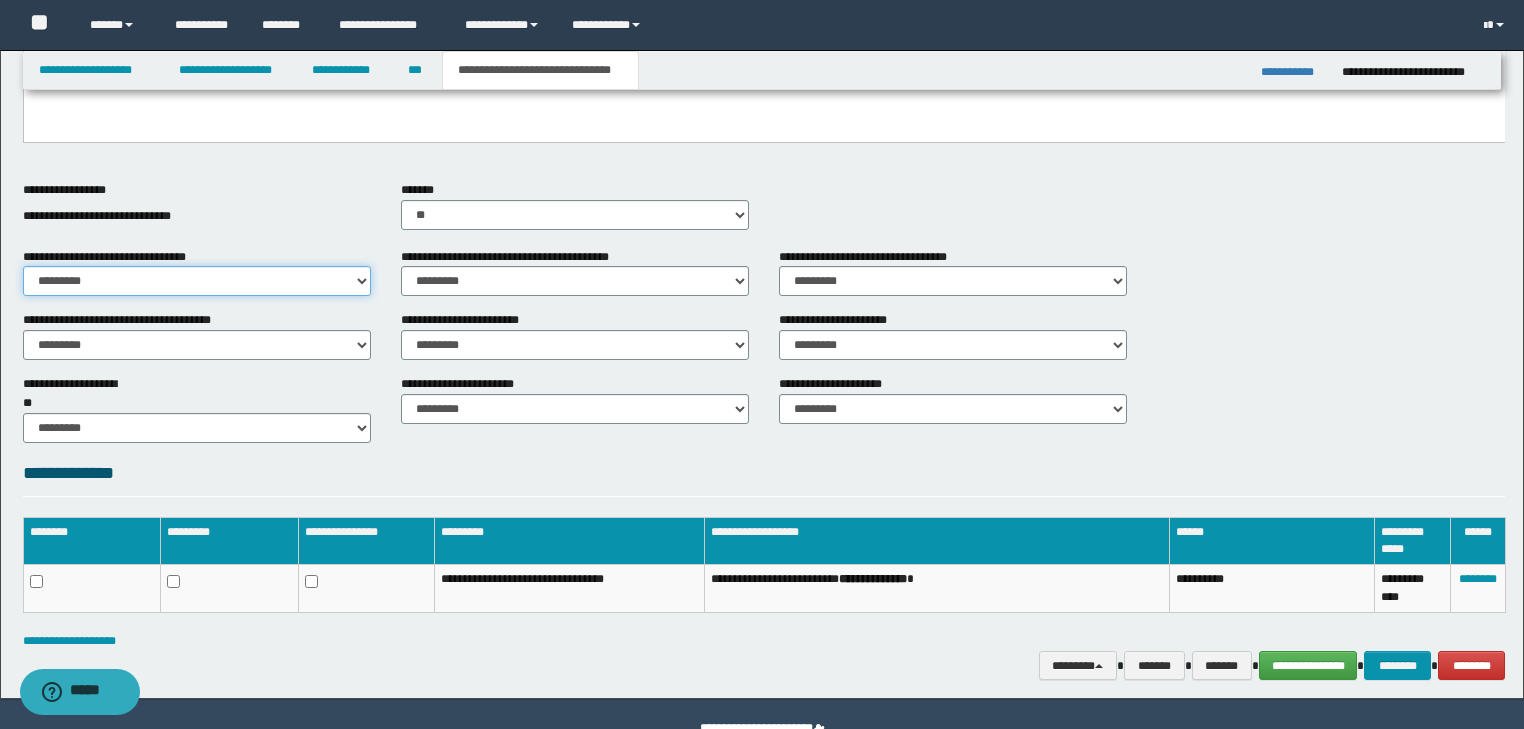 click on "*********
**
**" at bounding box center [197, 281] 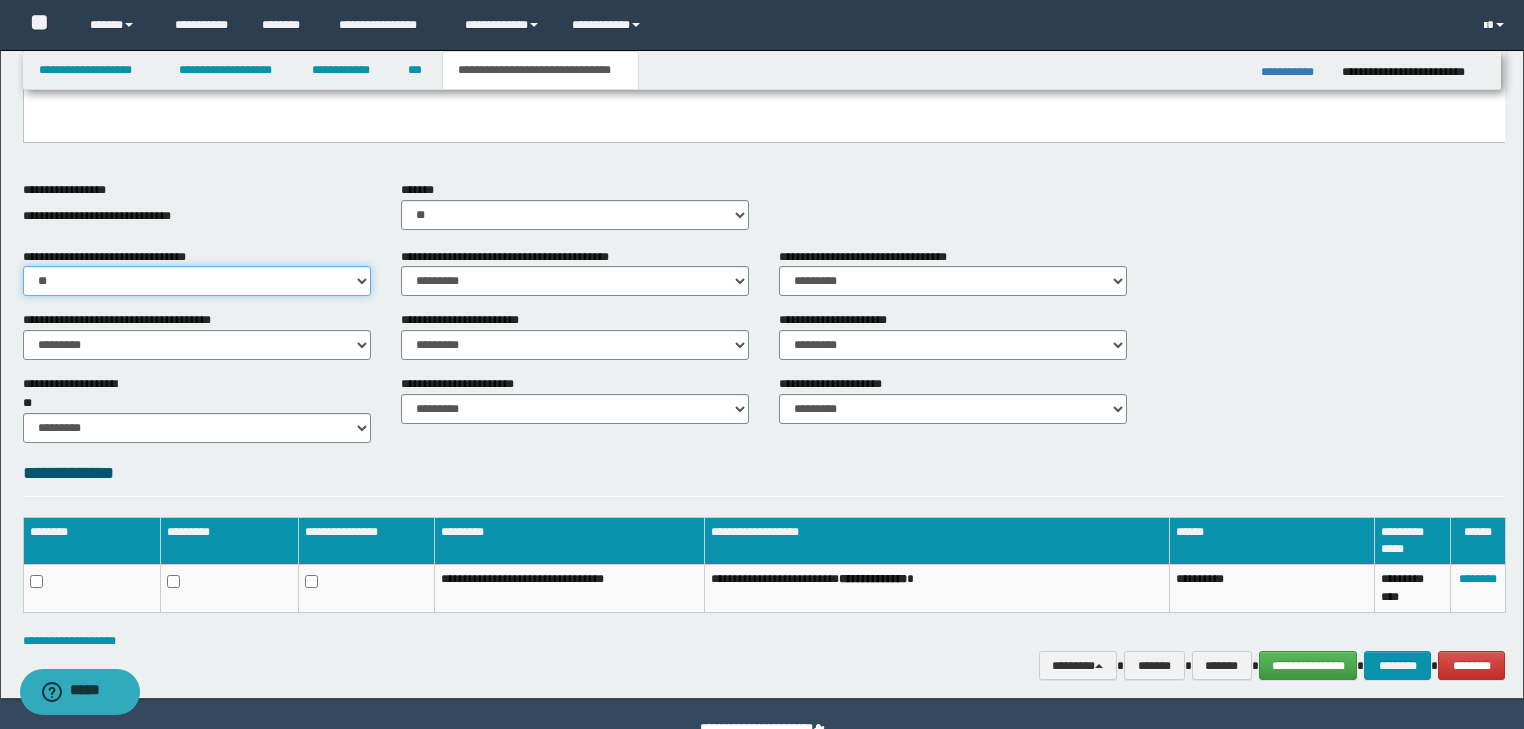 click on "*********
**
**" at bounding box center [197, 281] 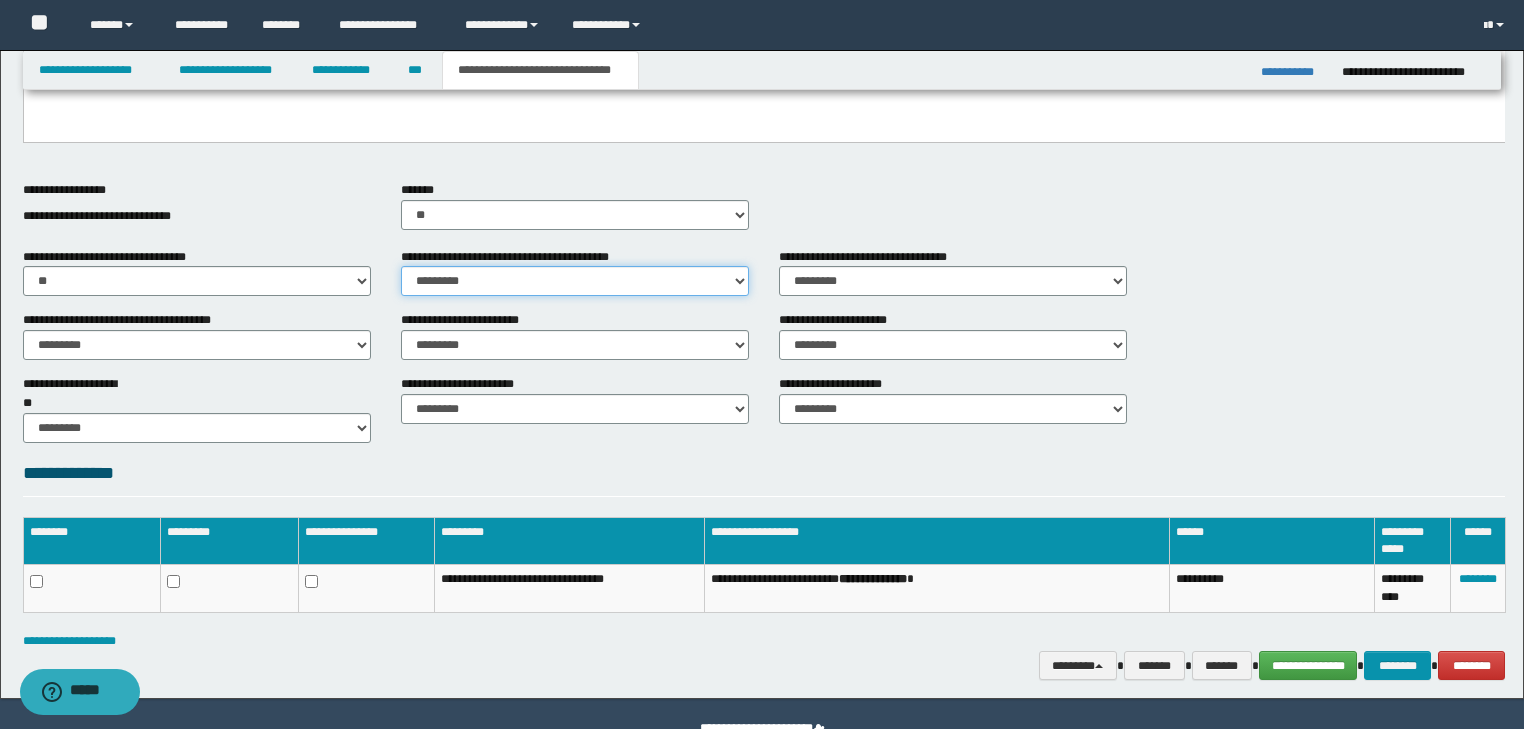 click on "*********
**
**" at bounding box center [575, 281] 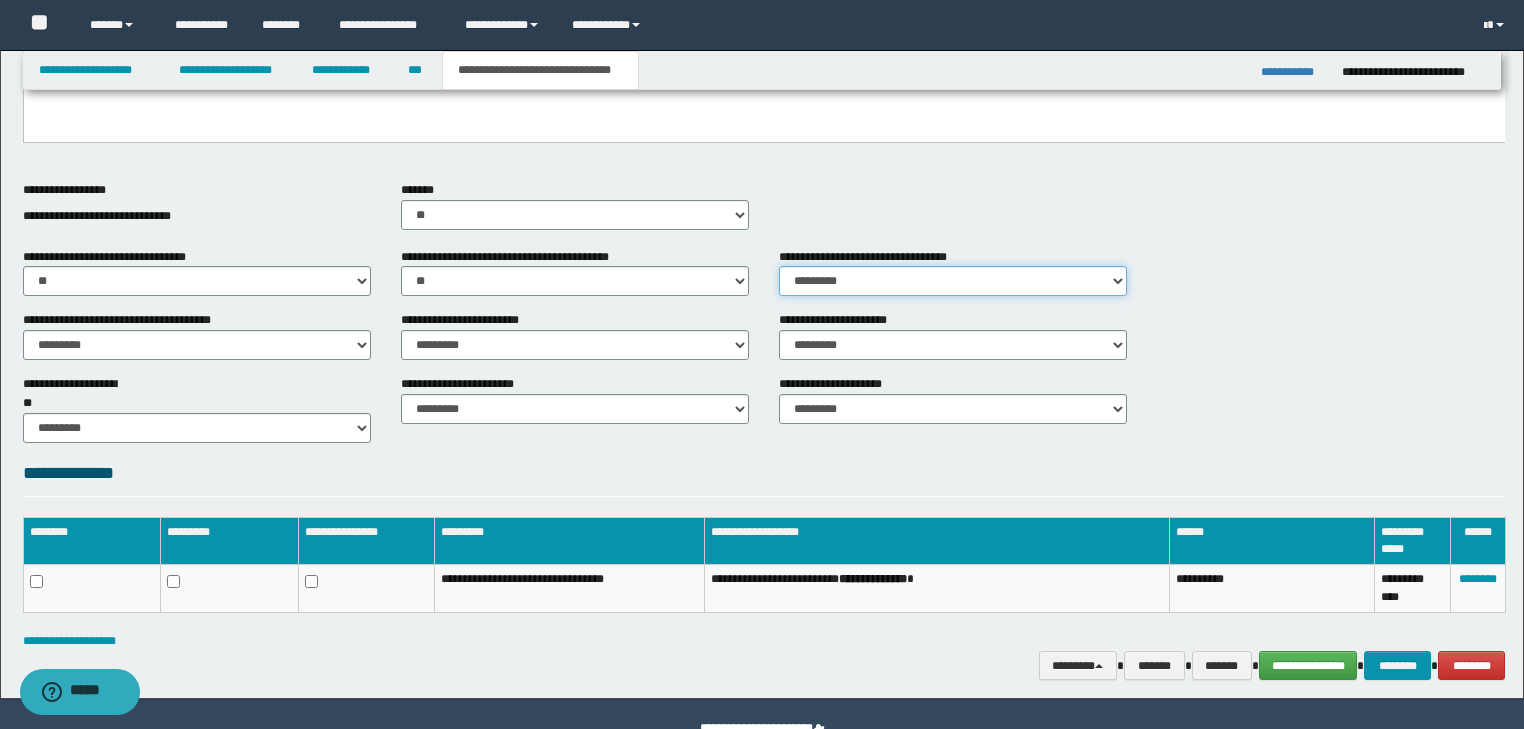 click on "*********
**
**" at bounding box center [953, 281] 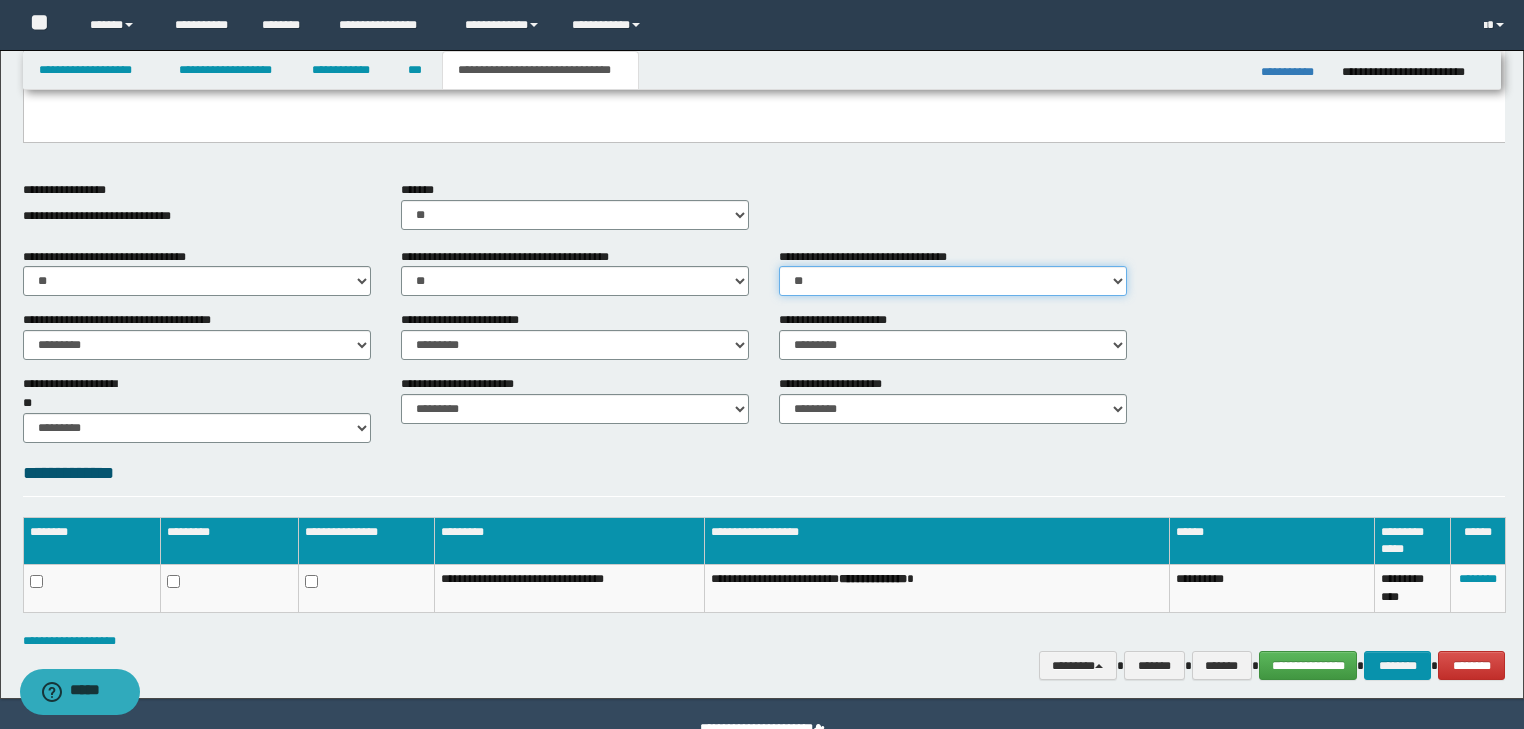 click on "*********
**
**" at bounding box center [953, 281] 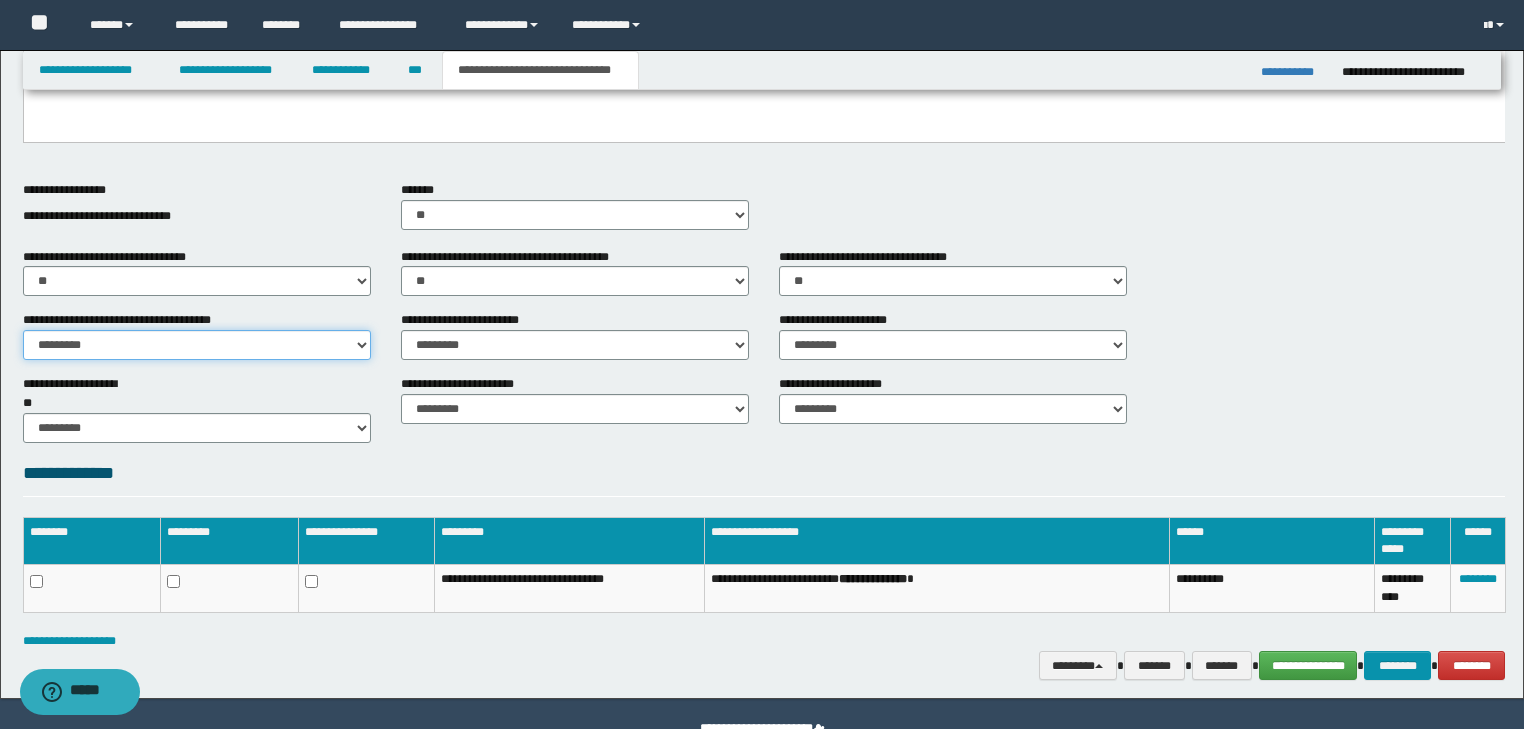 drag, startPoint x: 240, startPoint y: 342, endPoint x: 235, endPoint y: 352, distance: 11.18034 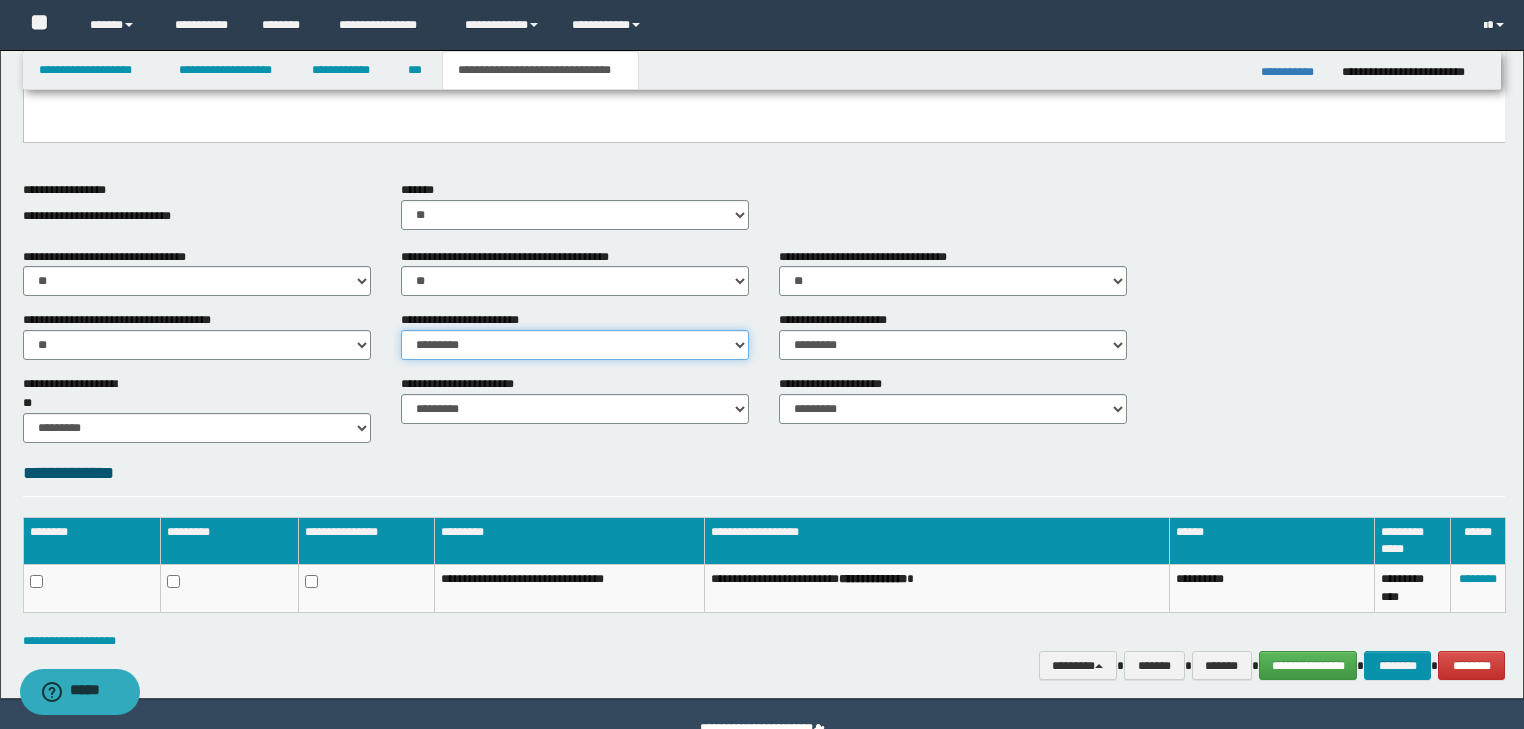 click on "*********
**
**" at bounding box center (575, 345) 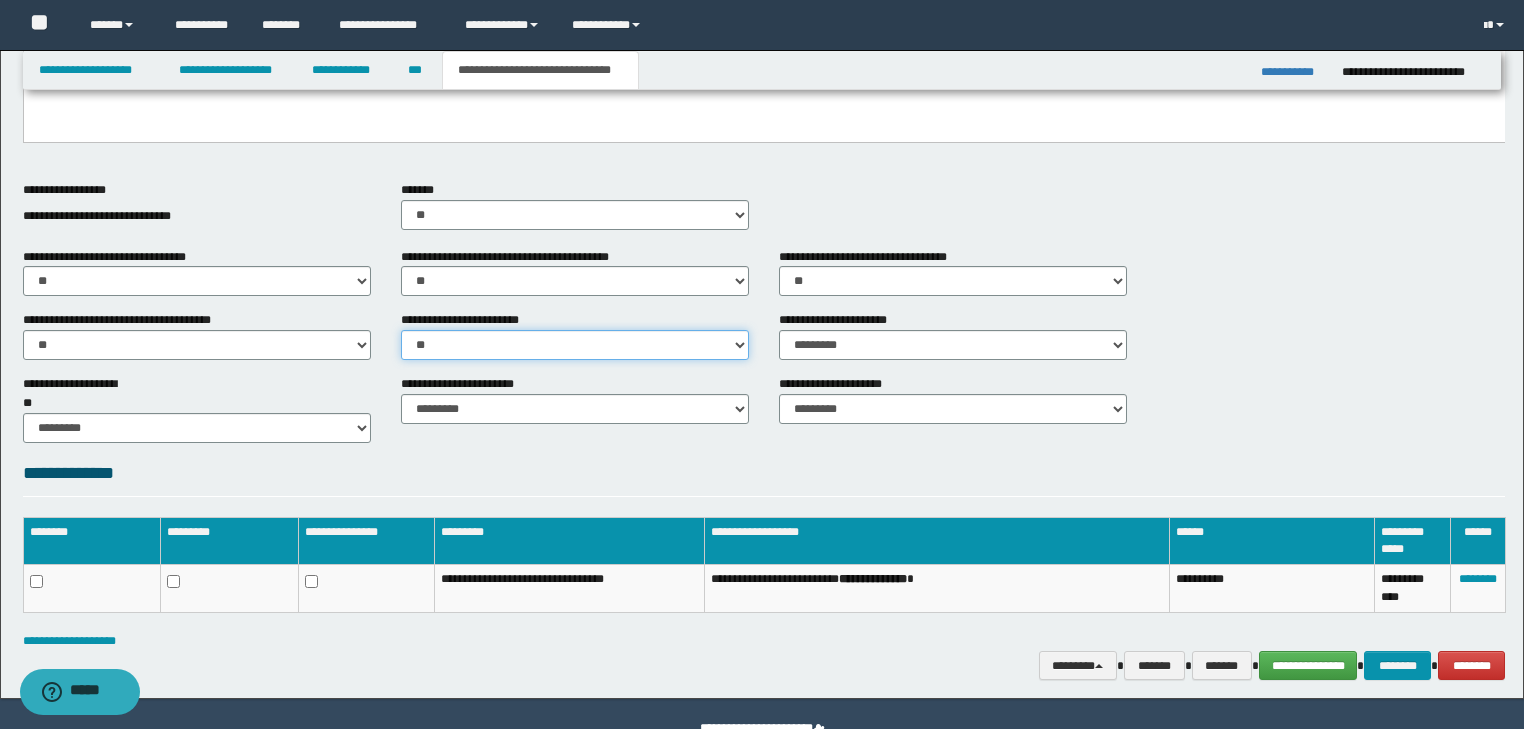 click on "*********
**
**" at bounding box center [575, 345] 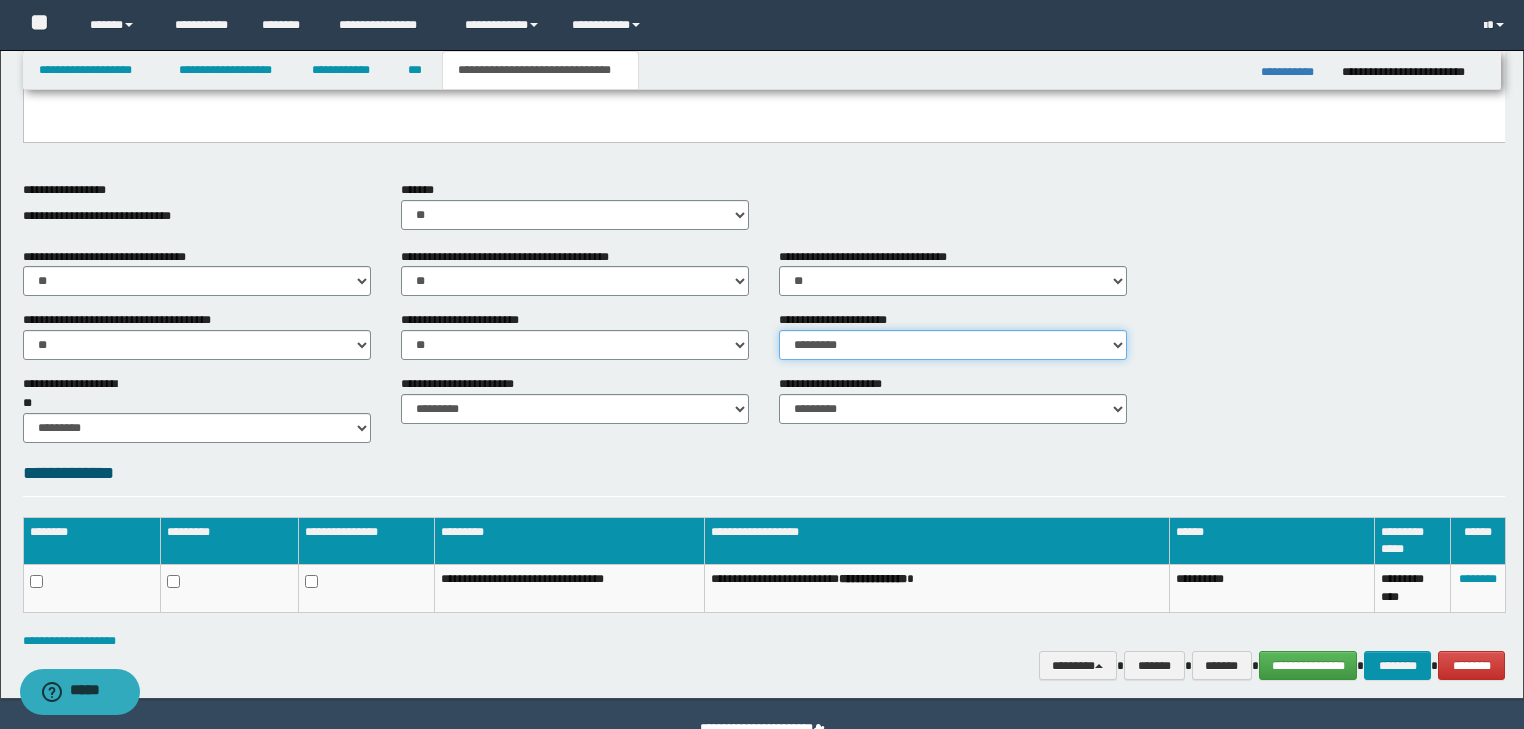 click on "*********
**
**" at bounding box center [953, 345] 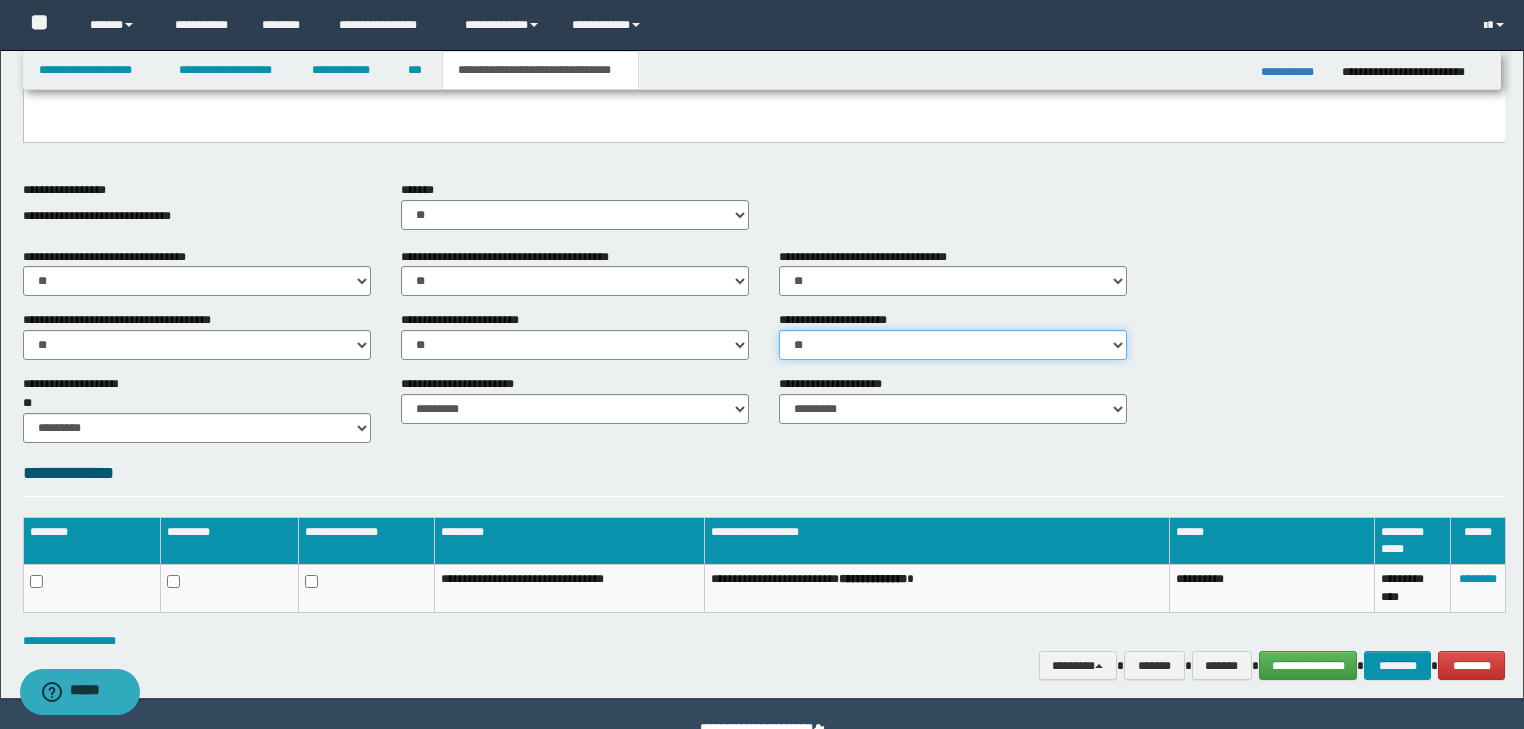 click on "*********
**
**" at bounding box center (953, 345) 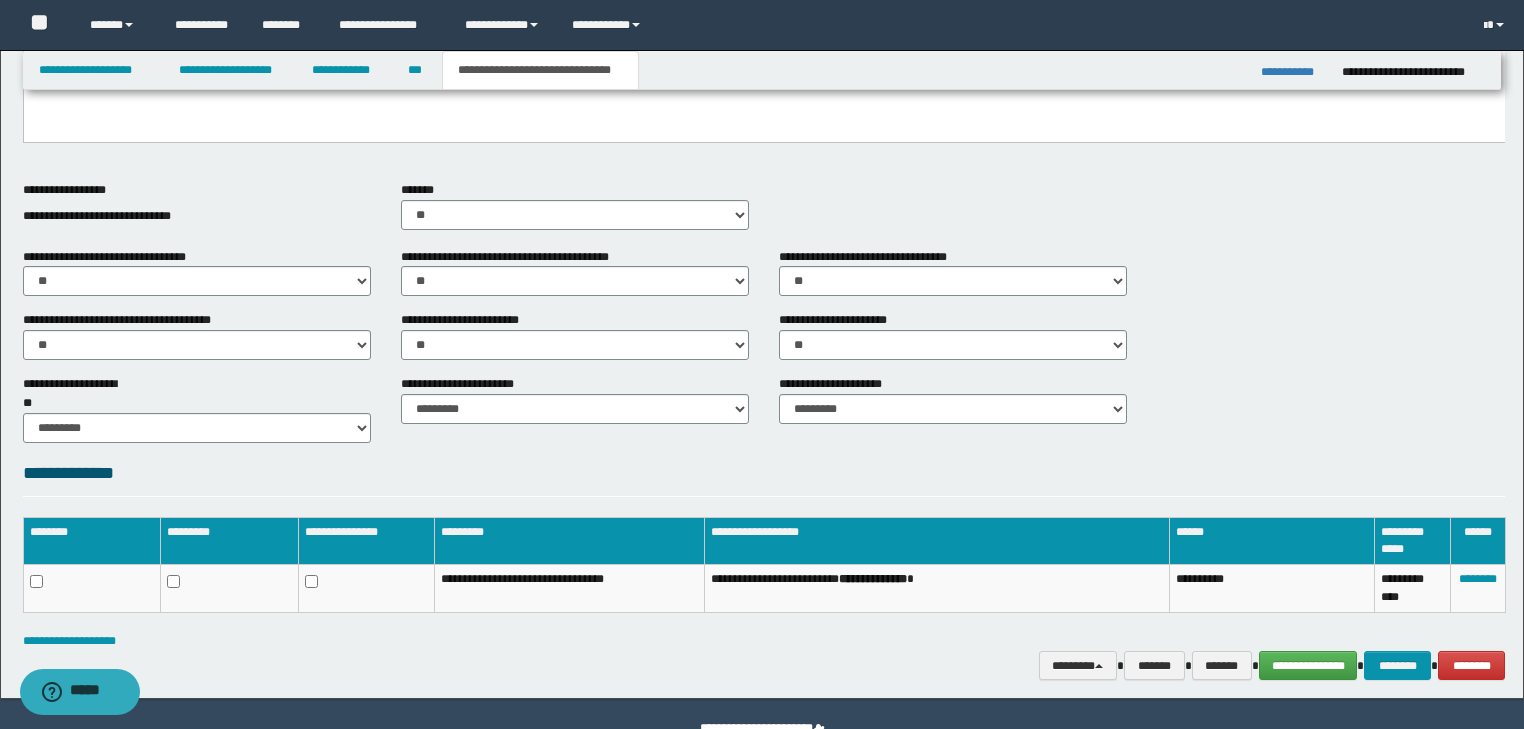 click on "**********" at bounding box center (575, 335) 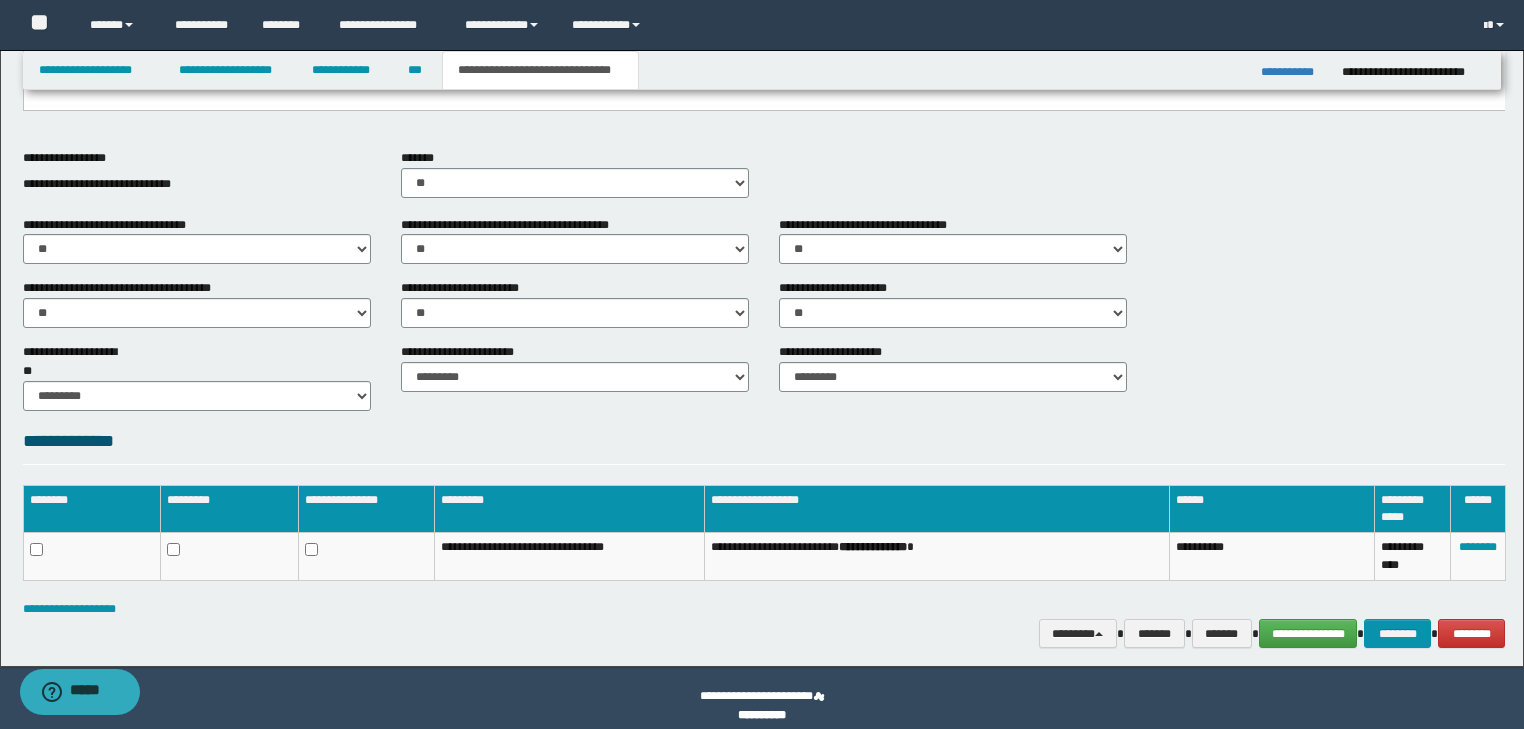 scroll, scrollTop: 764, scrollLeft: 0, axis: vertical 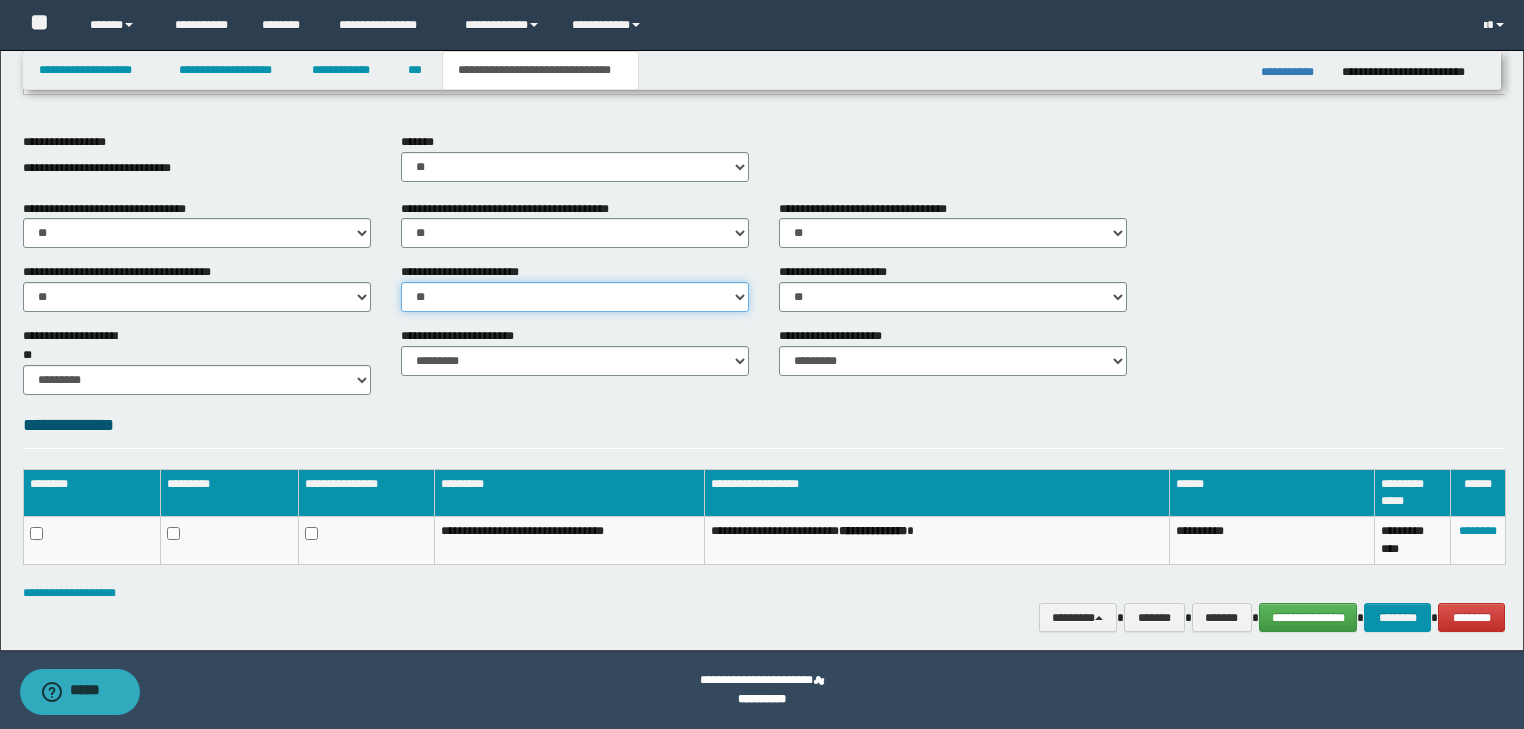 click on "*********
**
**" at bounding box center (575, 297) 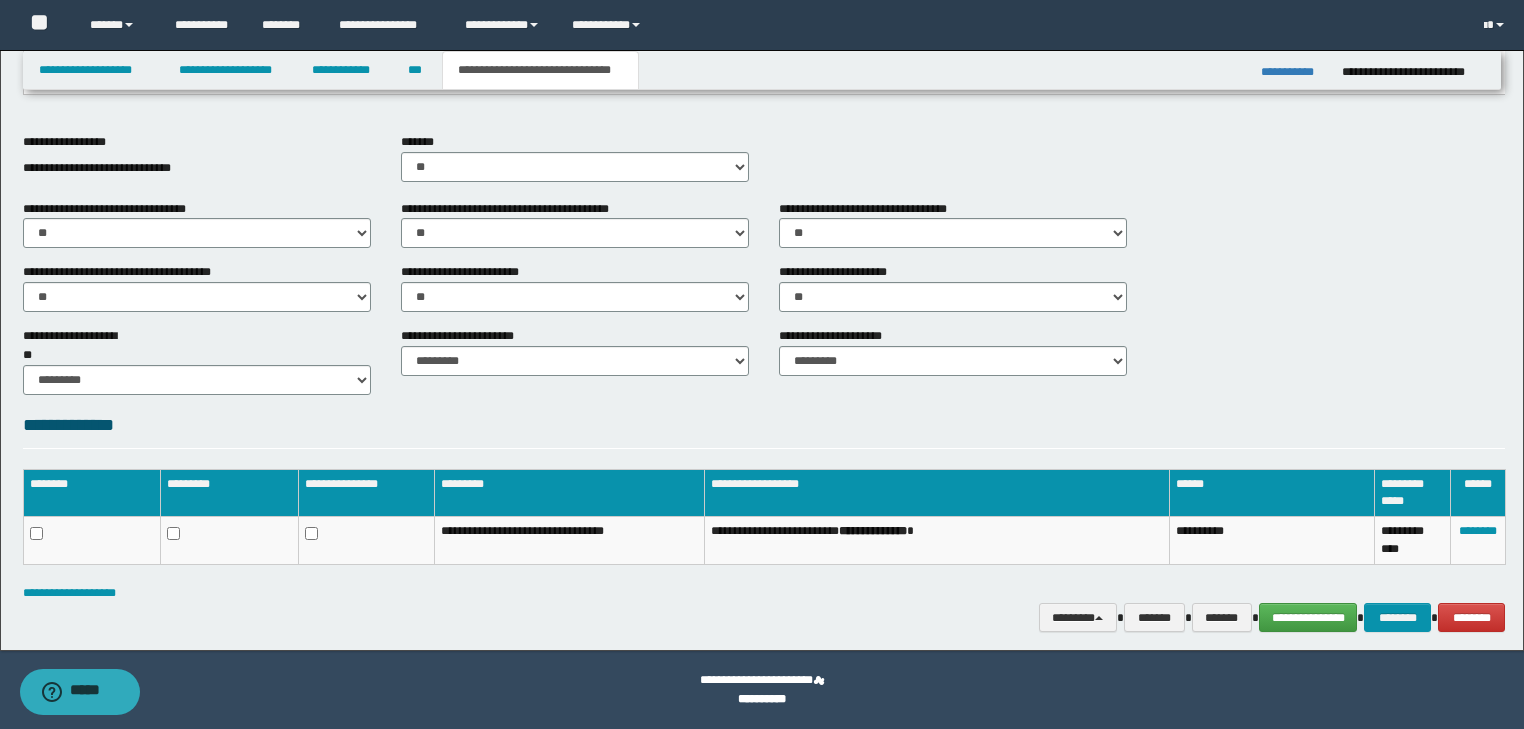 click on "**********" at bounding box center [764, 232] 